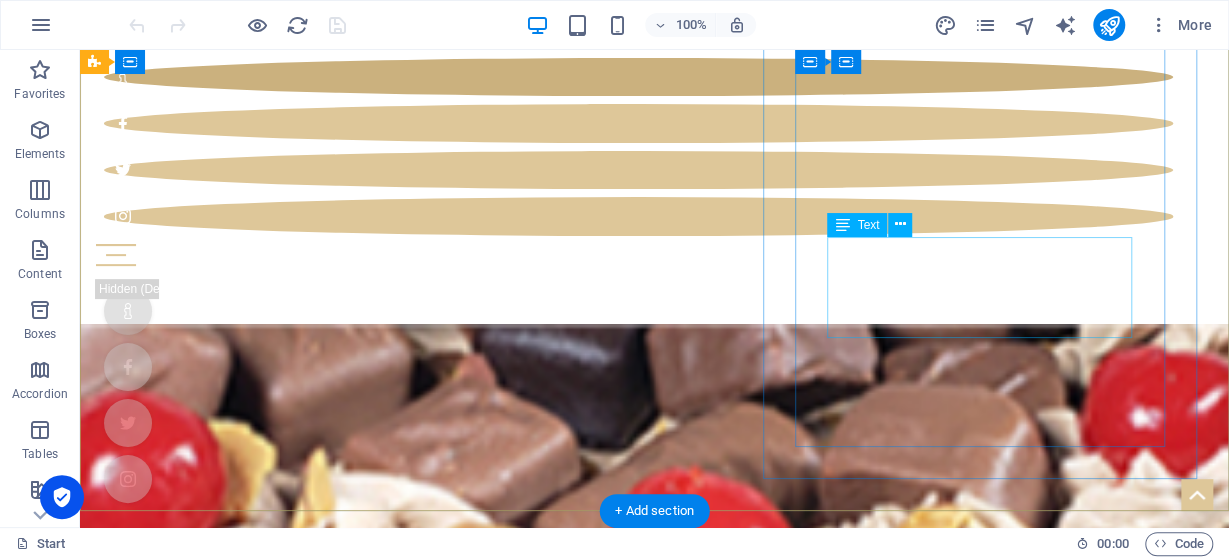 scroll, scrollTop: 0, scrollLeft: 0, axis: both 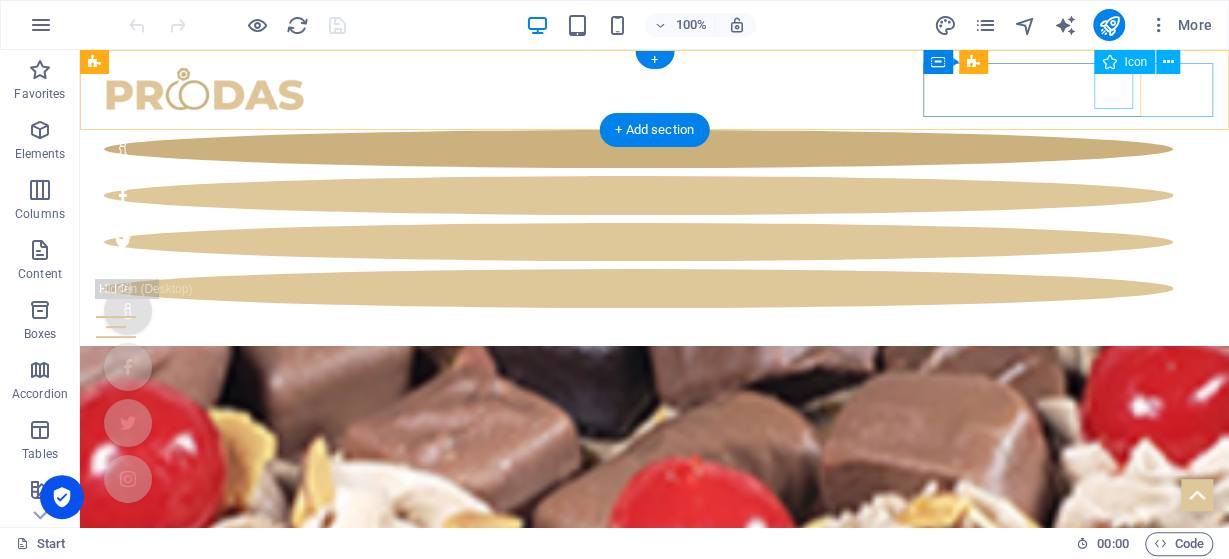 click at bounding box center (638, 288) 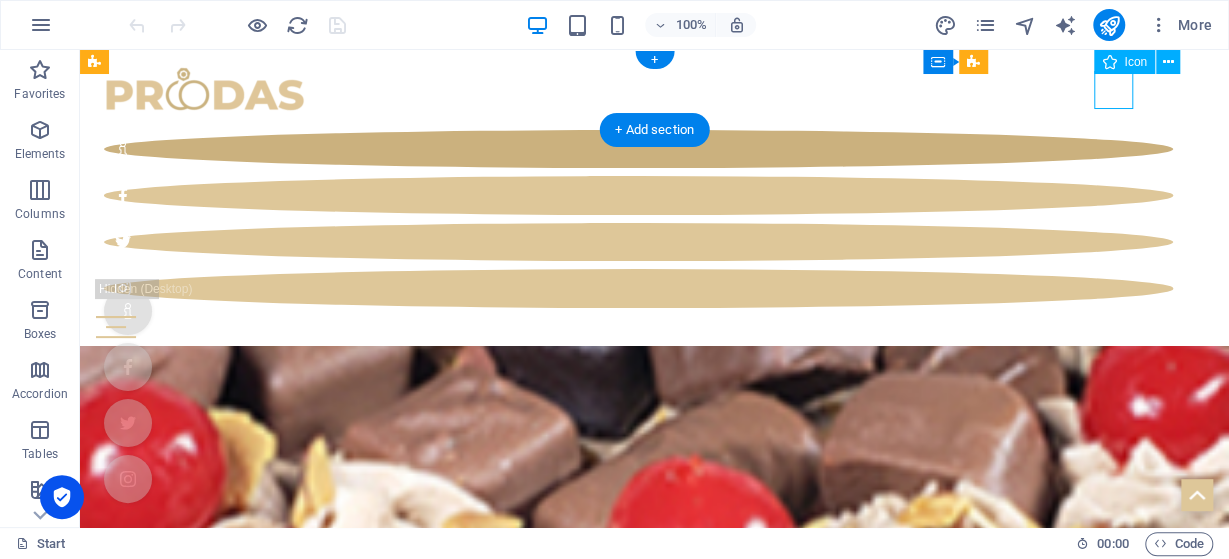 click at bounding box center [638, 288] 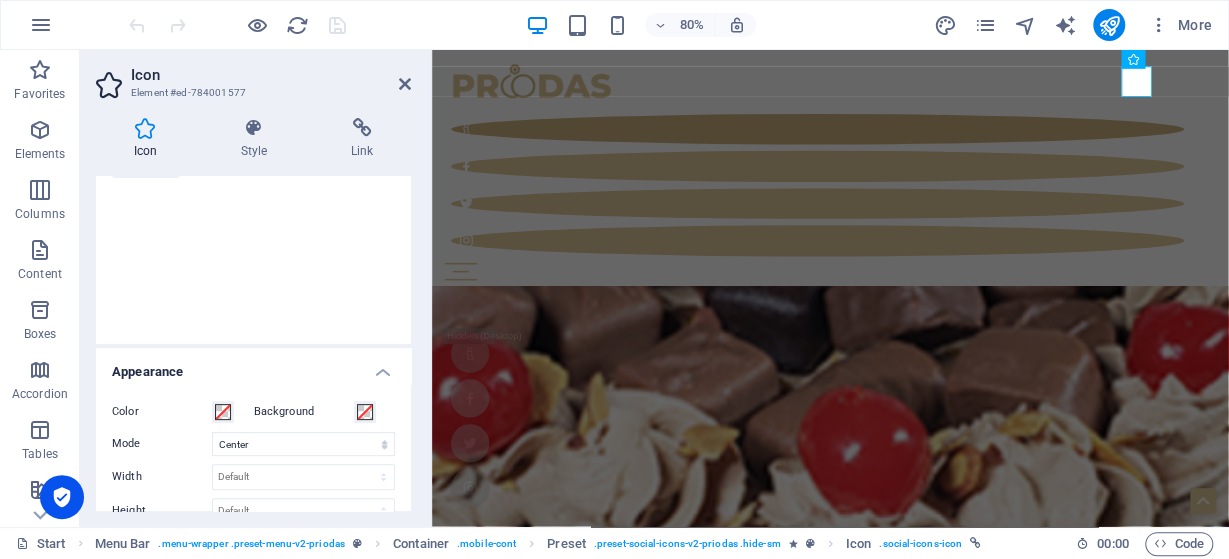 scroll, scrollTop: 231, scrollLeft: 0, axis: vertical 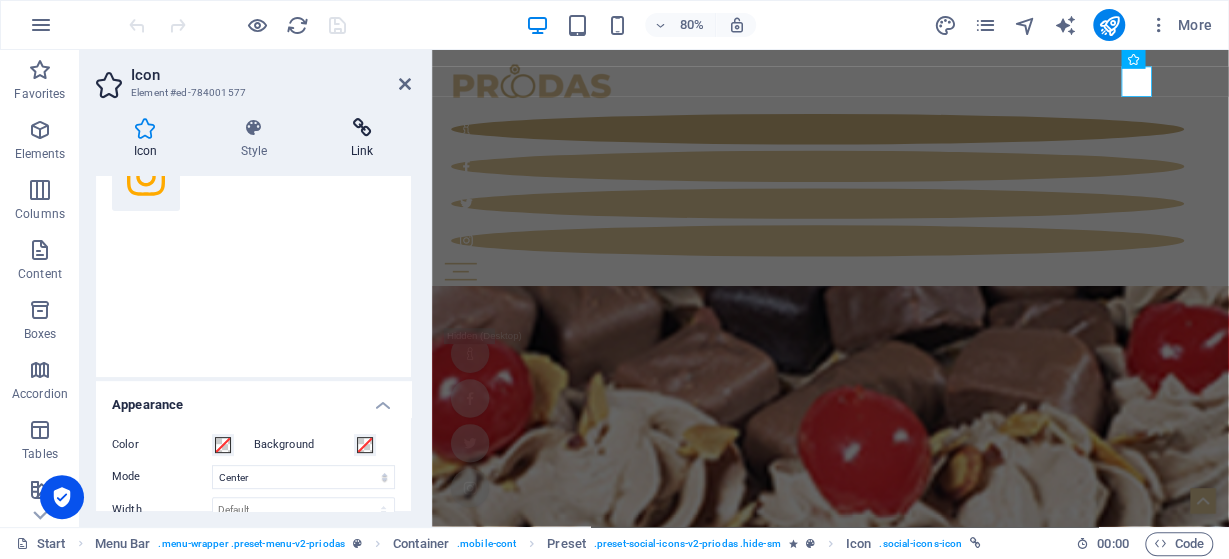 click at bounding box center (362, 128) 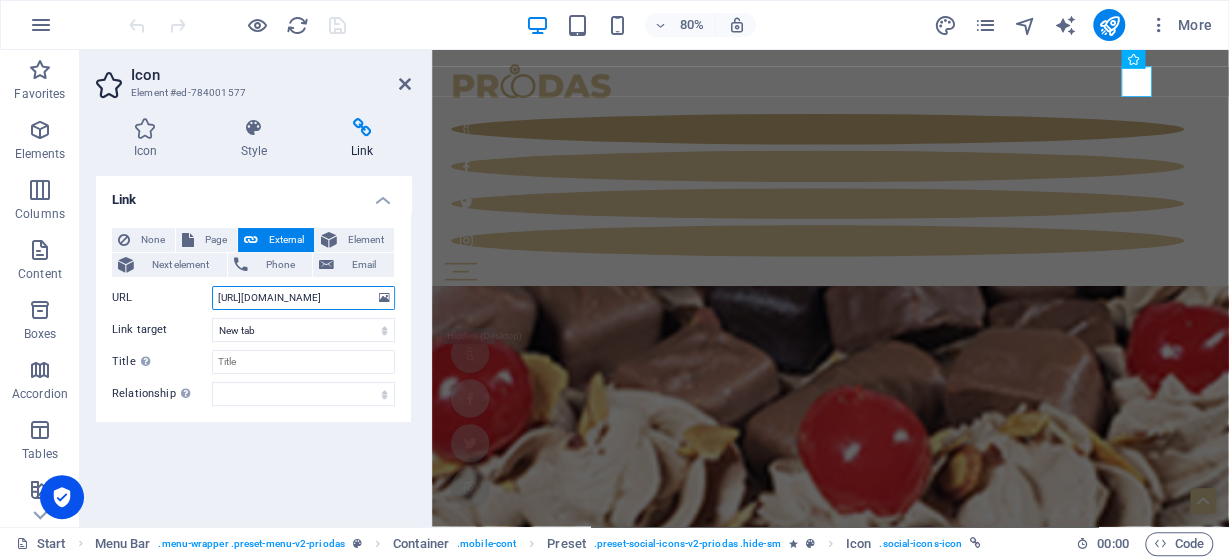 click on "[URL][DOMAIN_NAME]" at bounding box center (303, 298) 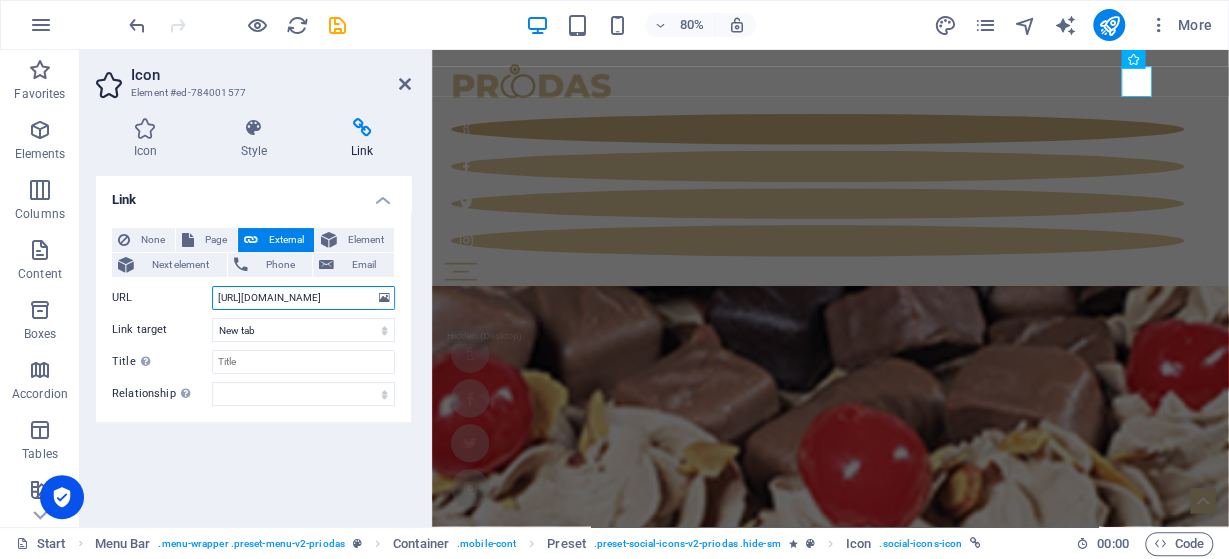 scroll, scrollTop: 0, scrollLeft: 0, axis: both 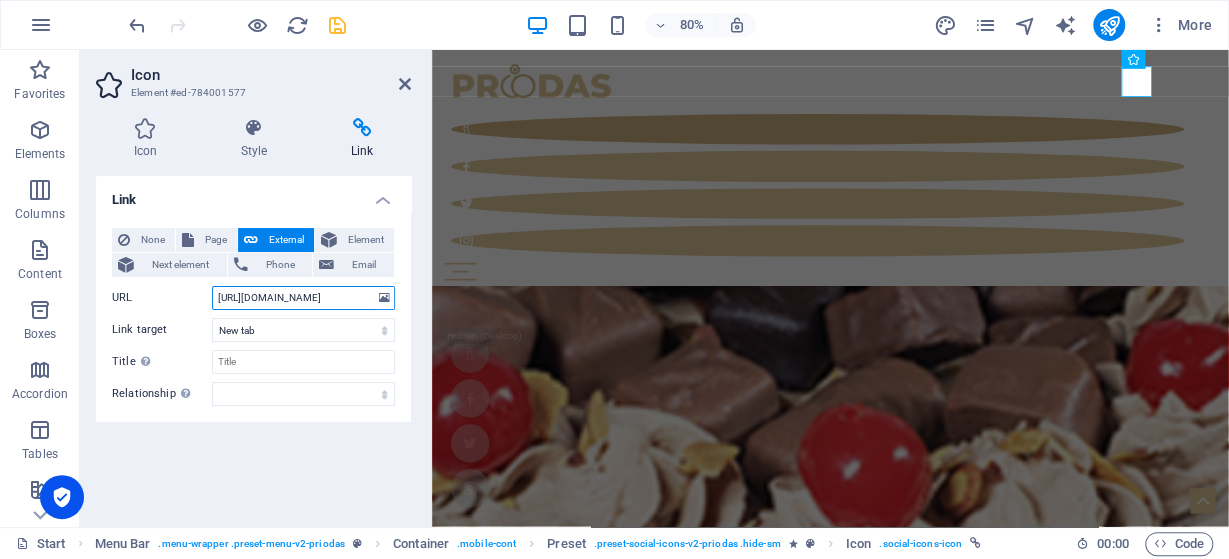 type on "[URL][DOMAIN_NAME]" 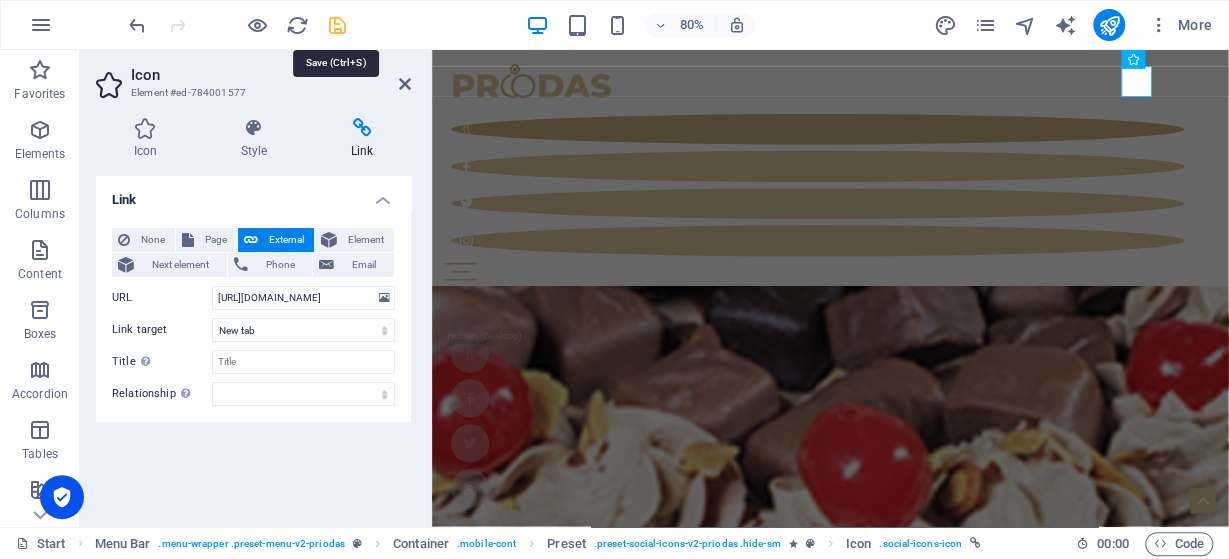 click at bounding box center [337, 25] 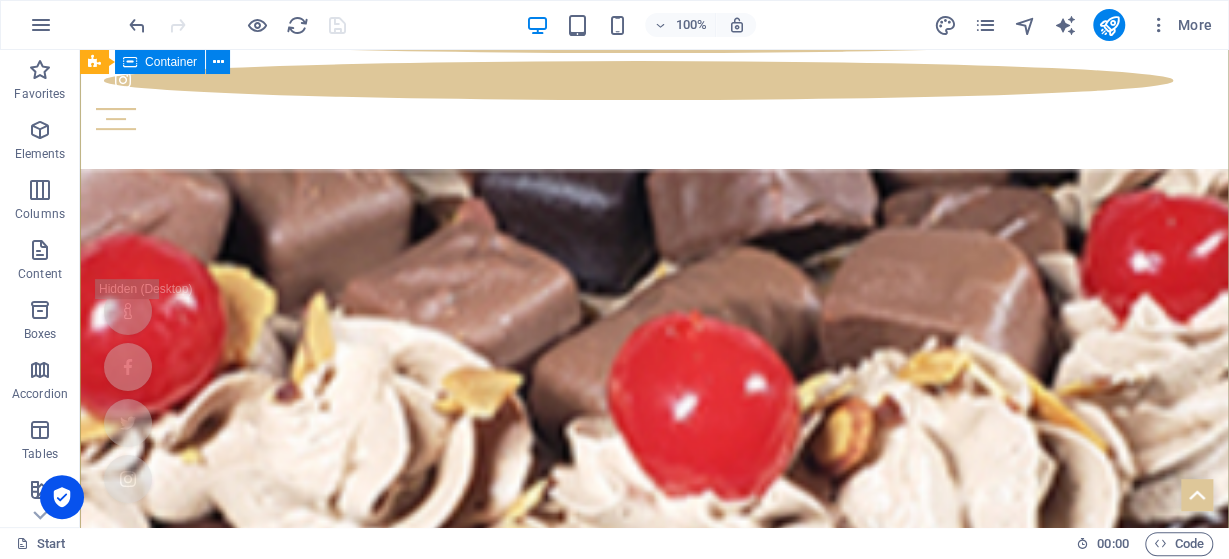 scroll, scrollTop: 104, scrollLeft: 0, axis: vertical 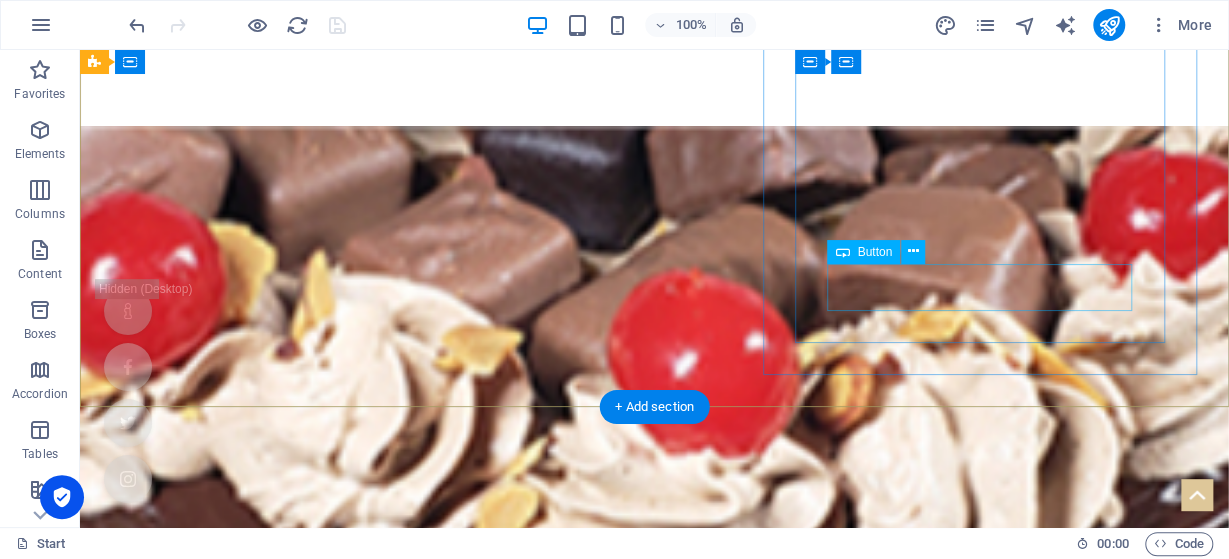 click on "Learn more" at bounding box center (654, 853) 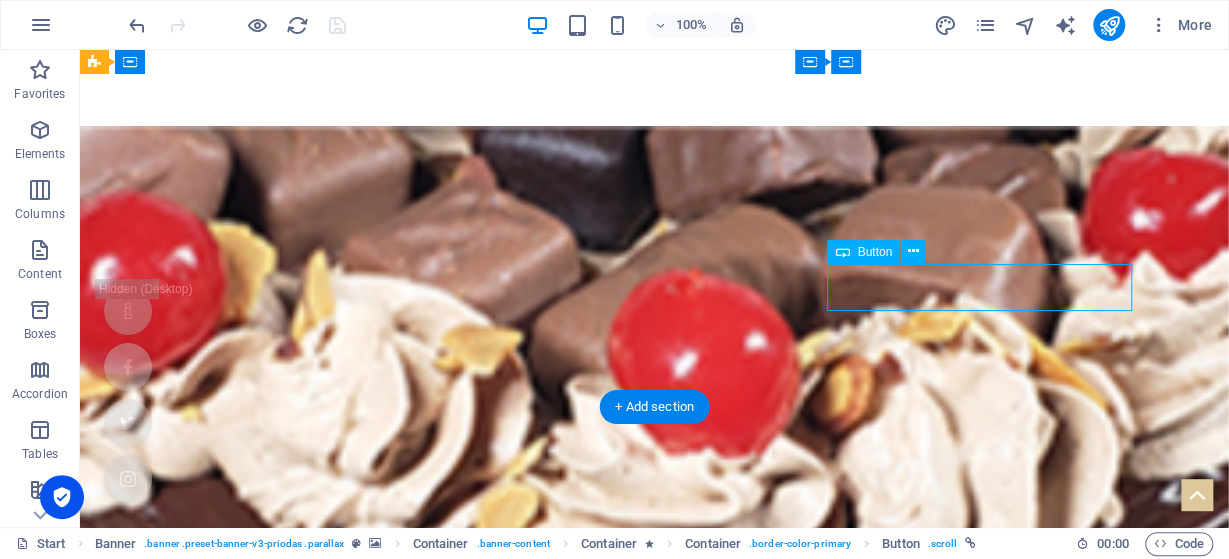 click on "Learn more" at bounding box center (654, 853) 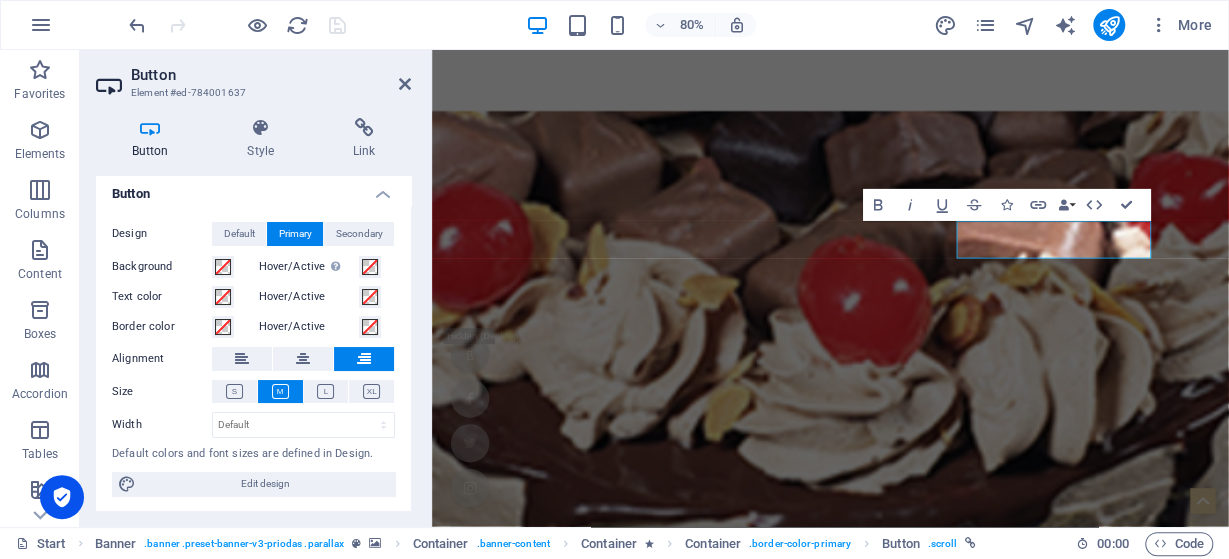 scroll, scrollTop: 0, scrollLeft: 0, axis: both 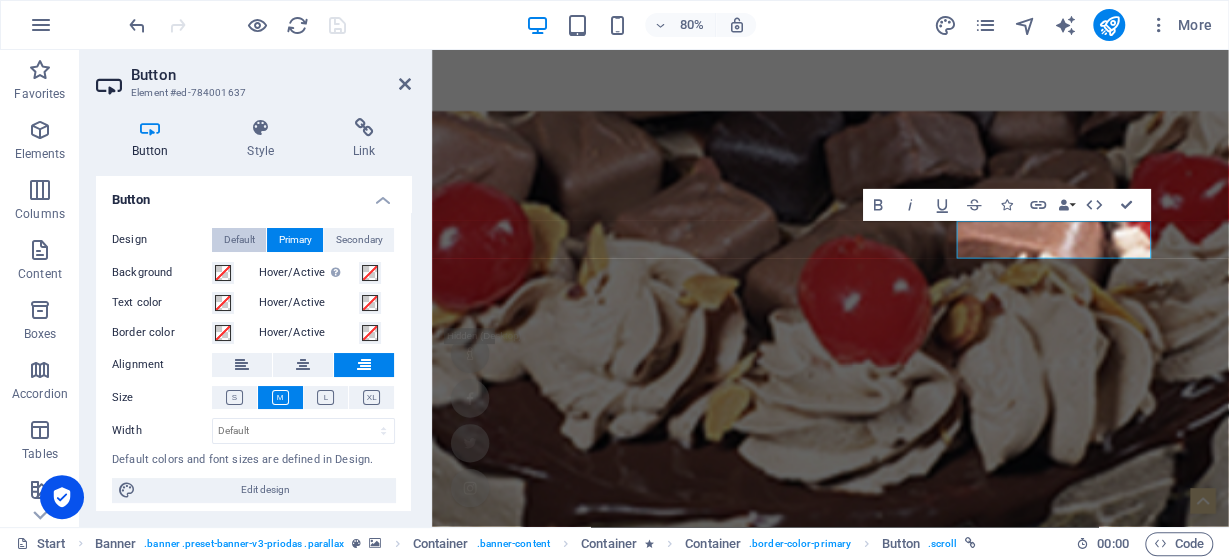 click on "Default" at bounding box center [239, 240] 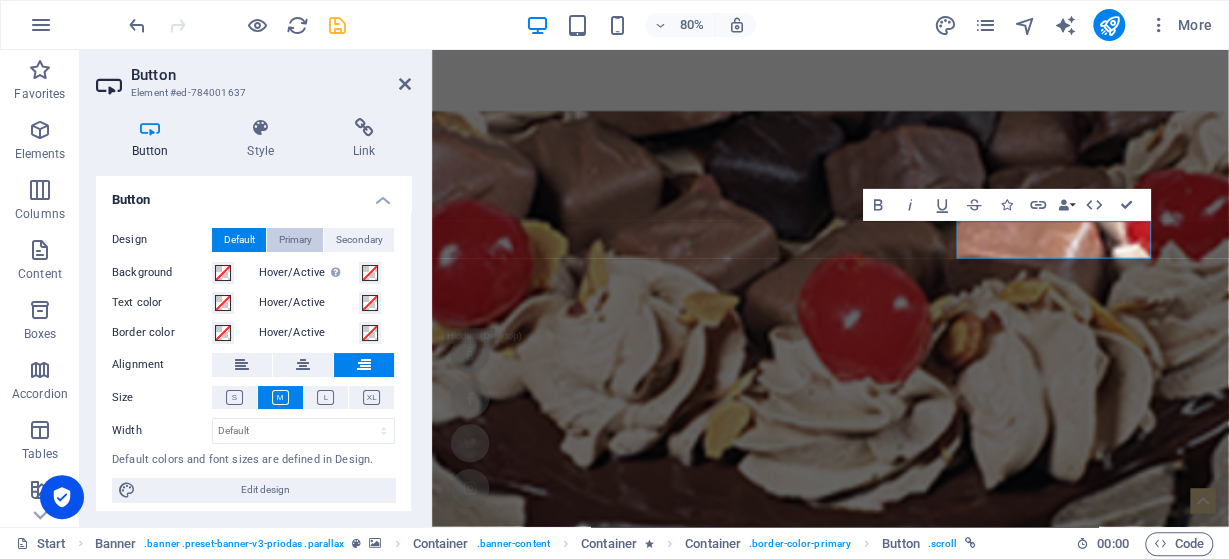 click on "Primary" at bounding box center [295, 240] 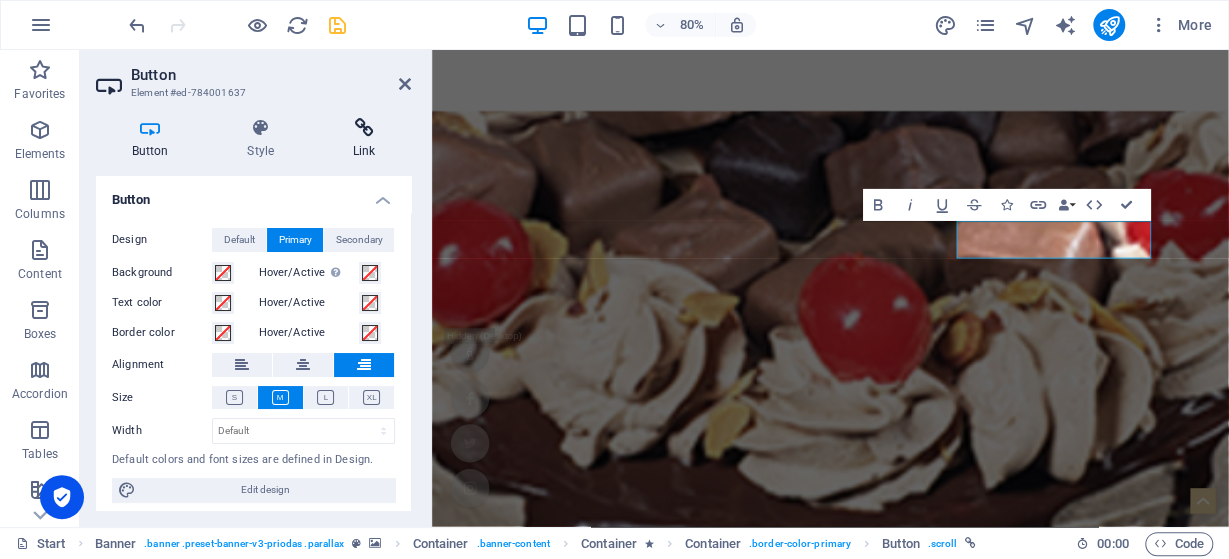 click on "Link" at bounding box center [364, 139] 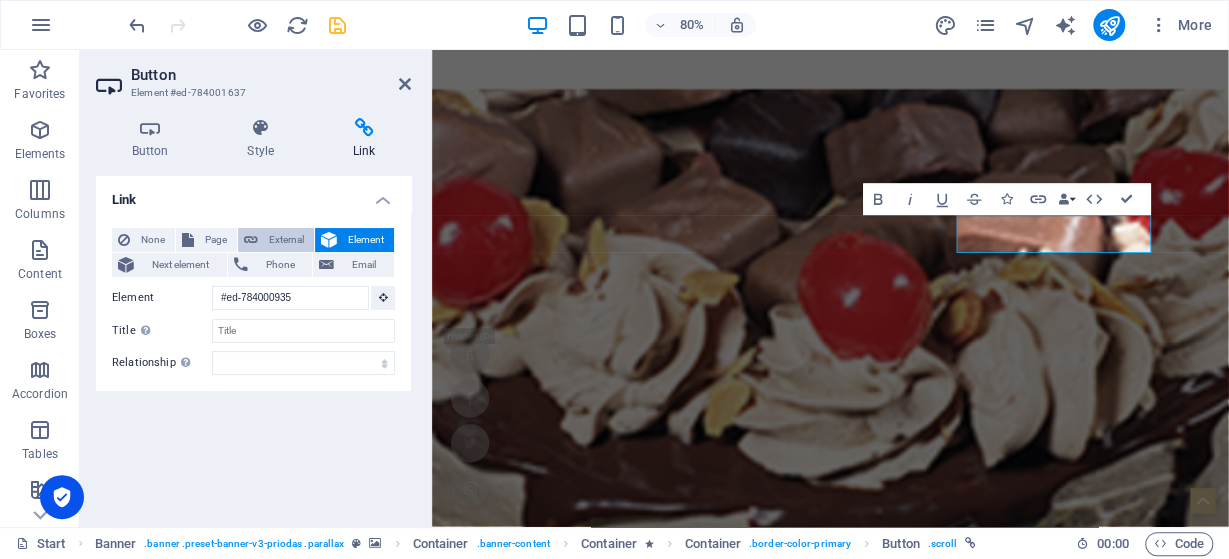 scroll, scrollTop: 312, scrollLeft: 0, axis: vertical 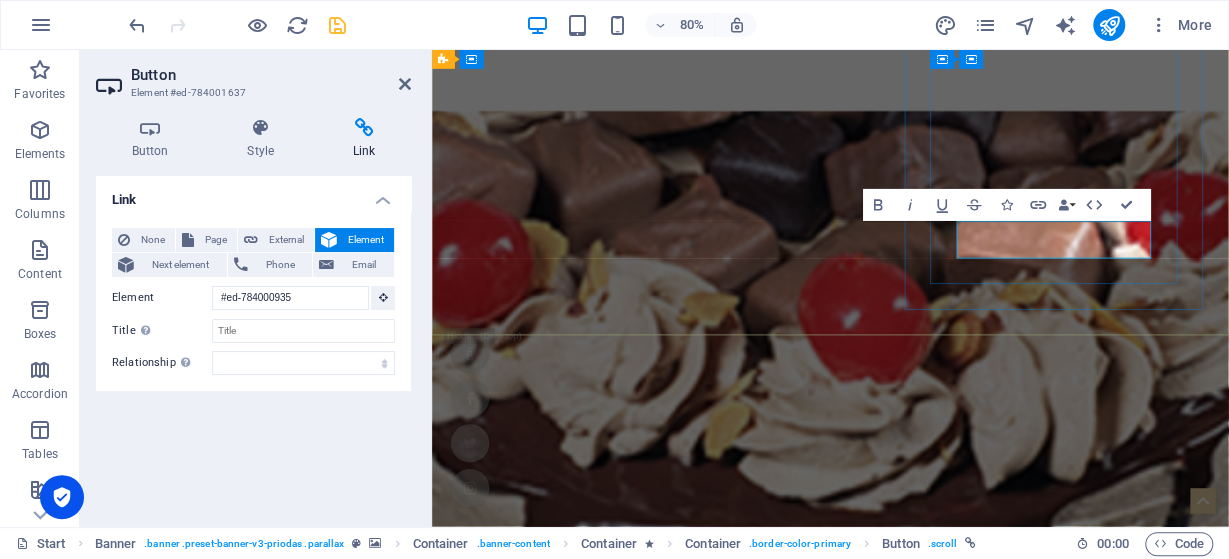 click on "Learn more" at bounding box center [1237, 901] 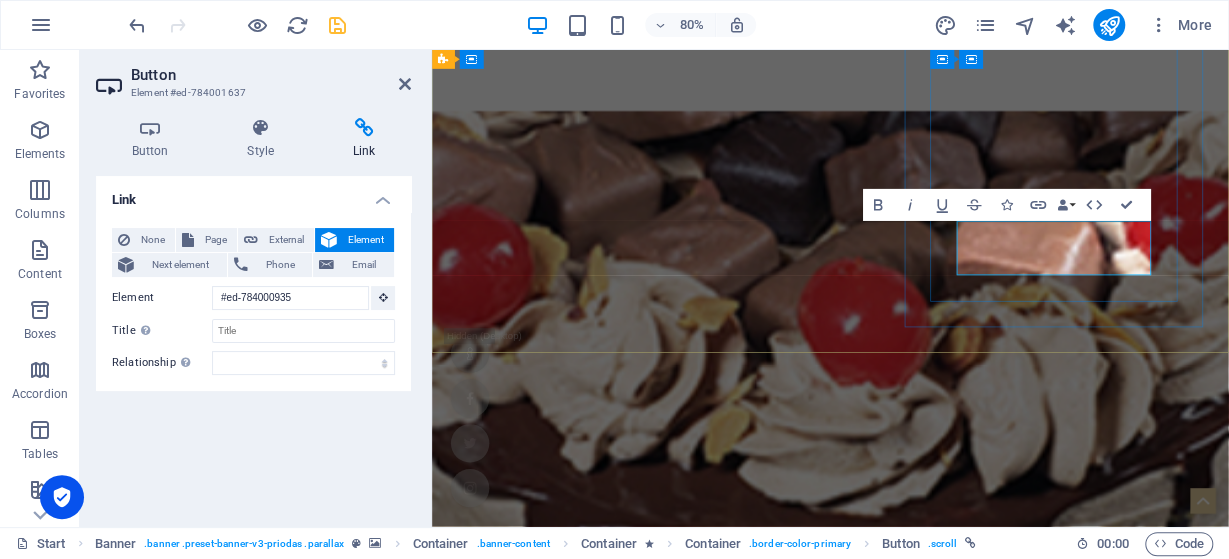 click on "explore our products" at bounding box center [1177, 914] 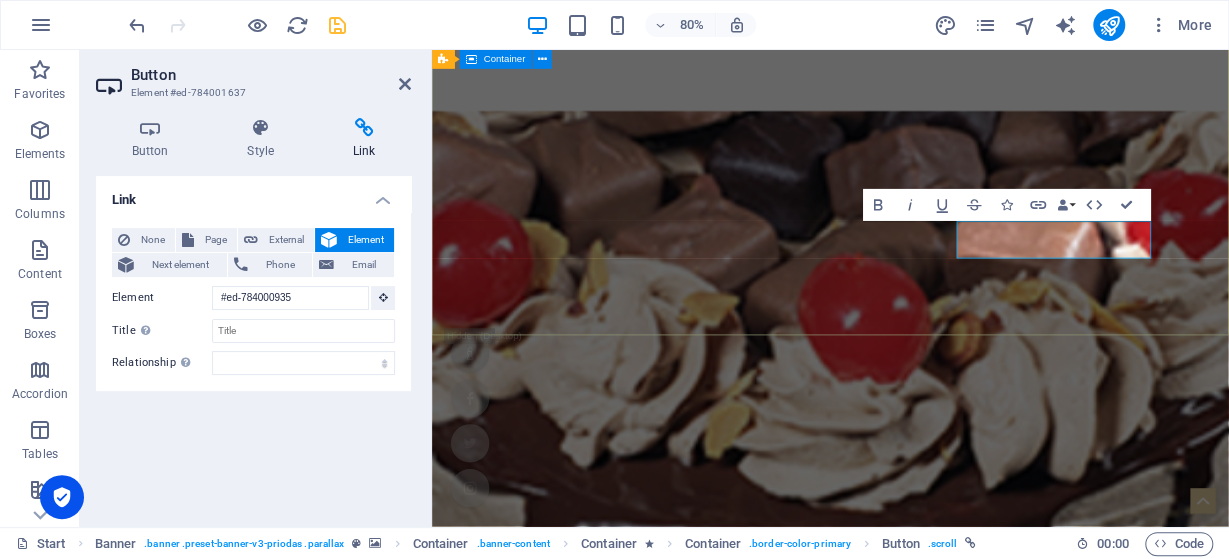 click on "Your wedding planners for your perfect day our products" at bounding box center (930, 824) 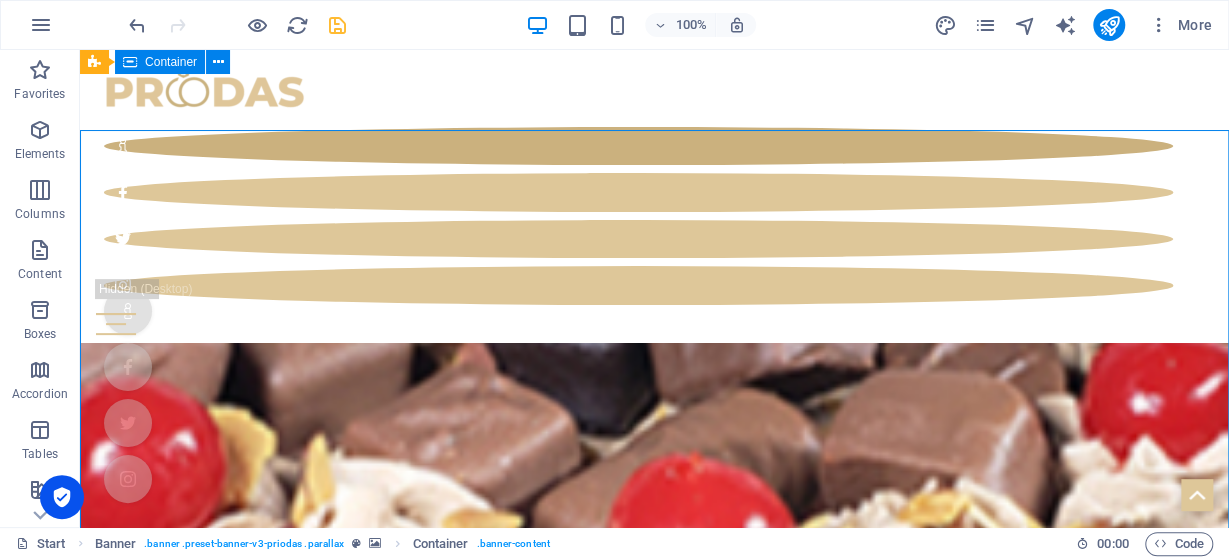 scroll, scrollTop: 0, scrollLeft: 0, axis: both 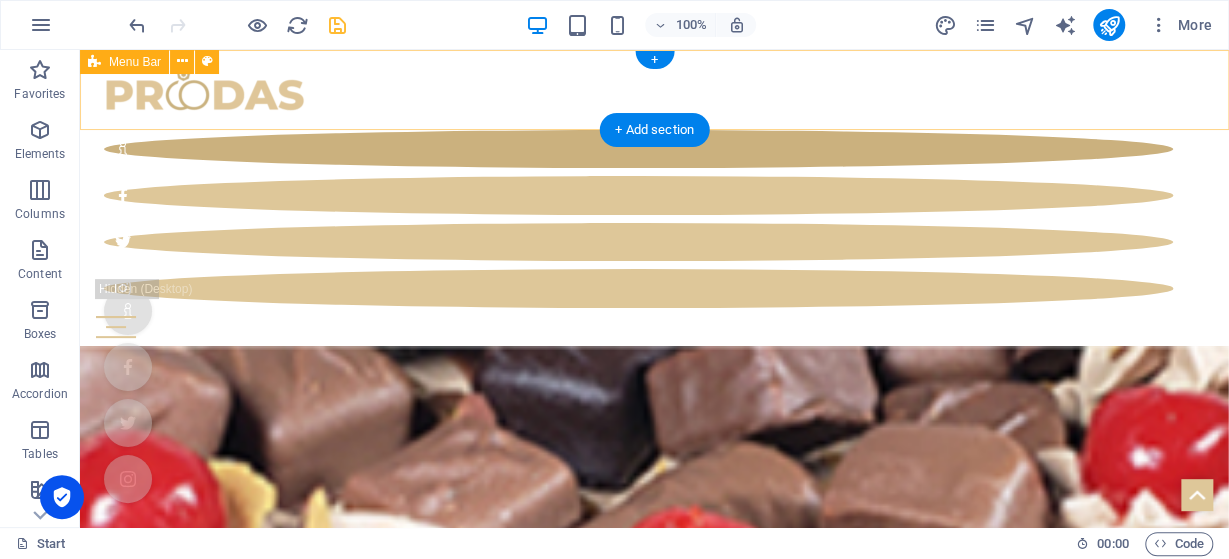 click on "Start Blog Wedding Stationery Bridal & Groom's fashion Florist Decorations & Events Contact us" at bounding box center (654, 198) 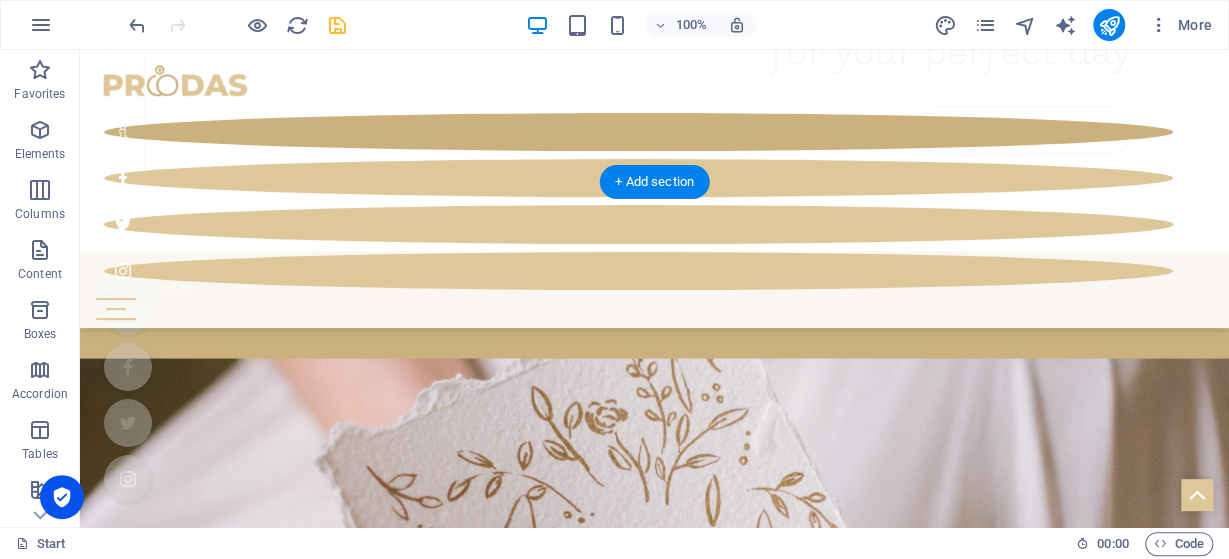 scroll, scrollTop: 832, scrollLeft: 0, axis: vertical 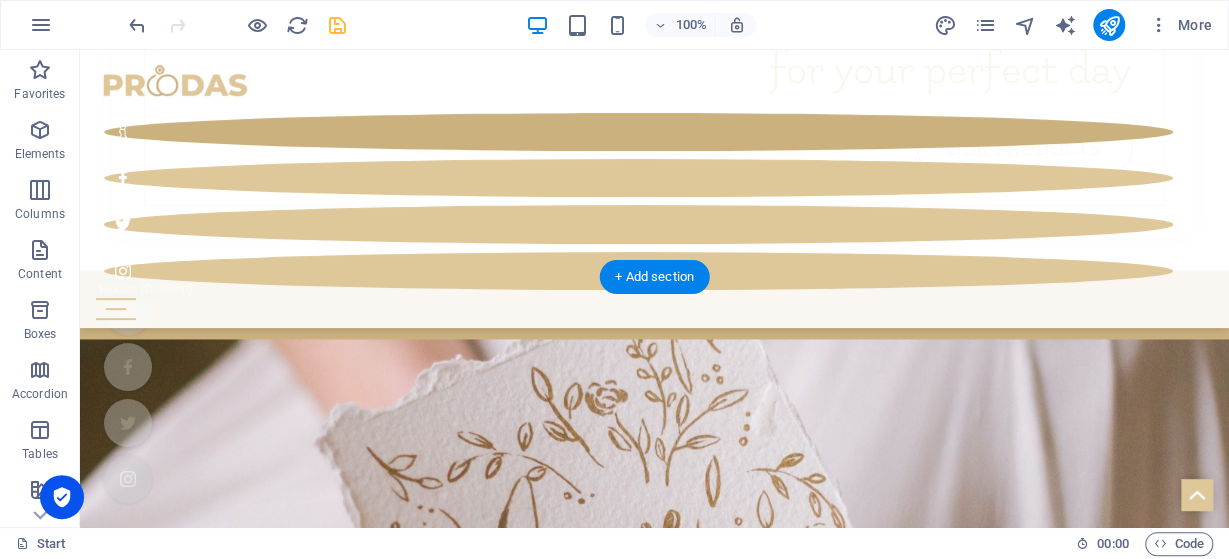 click at bounding box center [654, 2671] 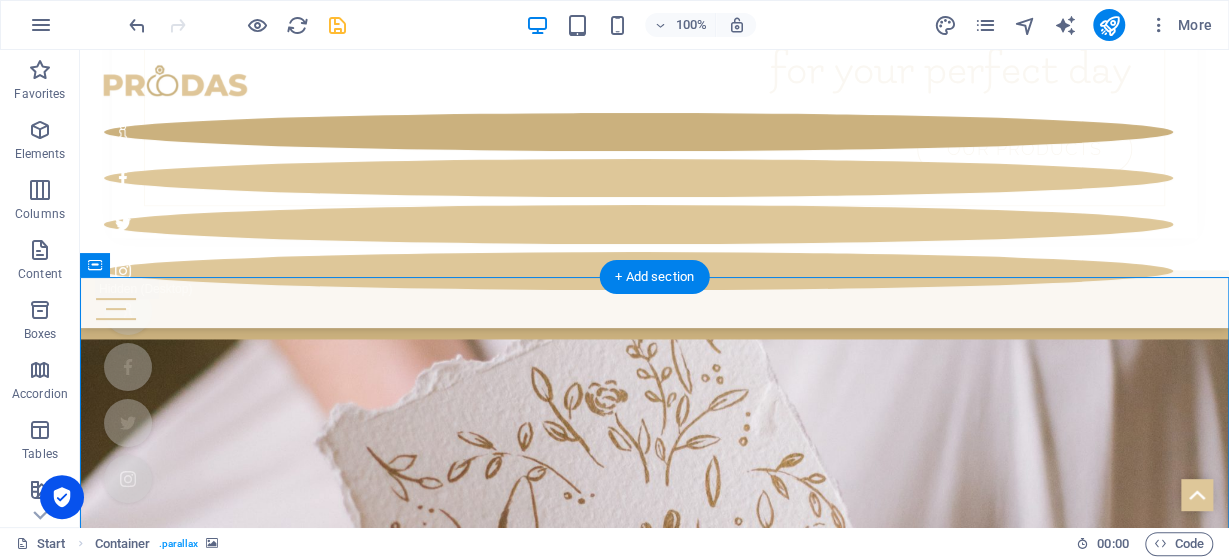 click at bounding box center (654, 2671) 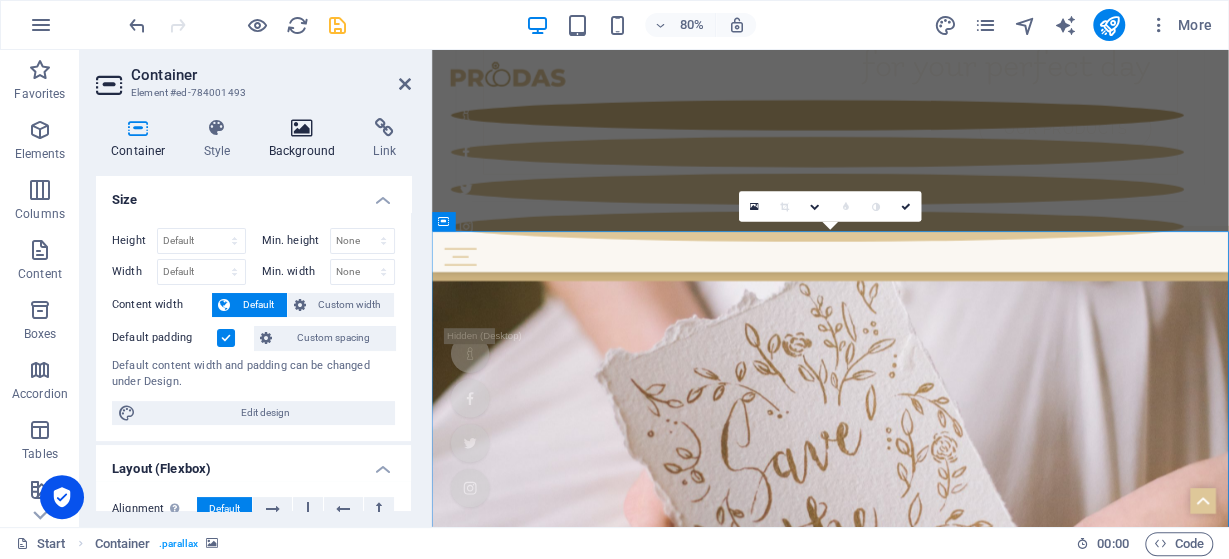click on "Background" at bounding box center (306, 139) 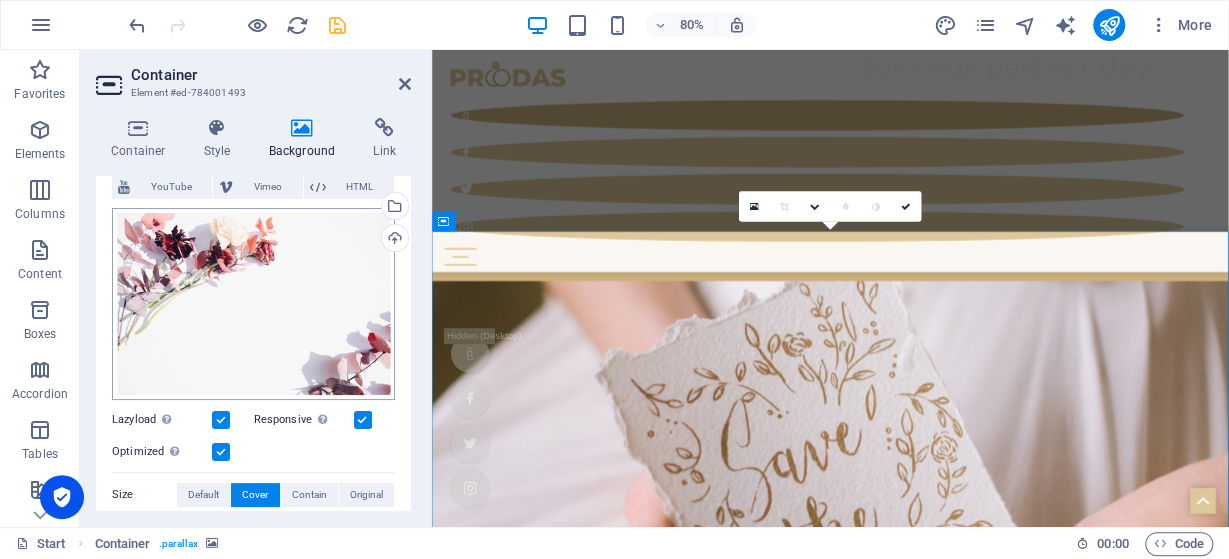 scroll, scrollTop: 49, scrollLeft: 0, axis: vertical 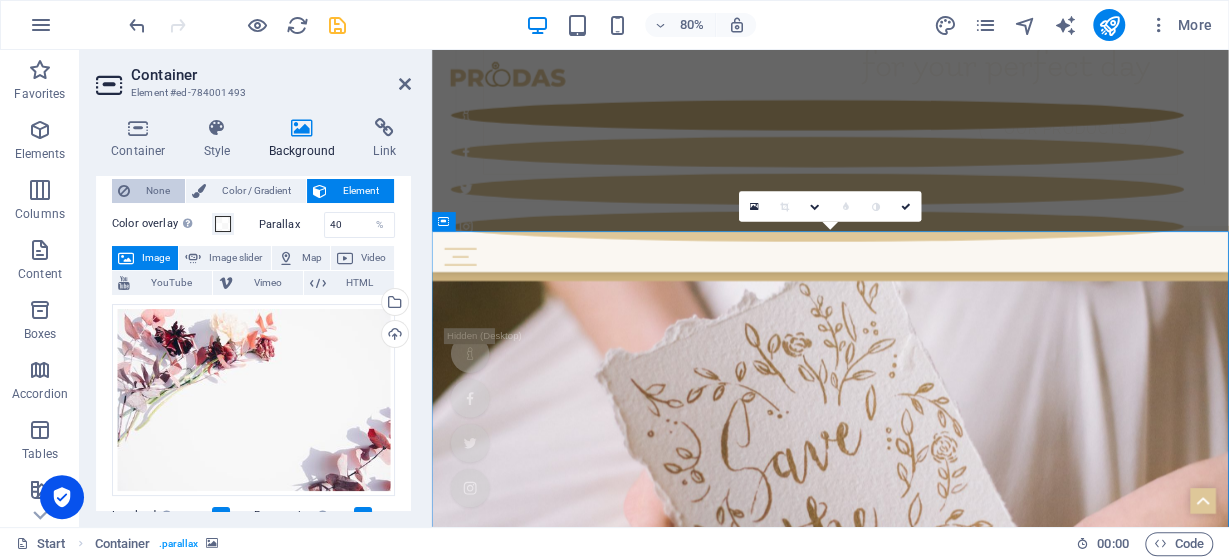 click on "None" at bounding box center (157, 191) 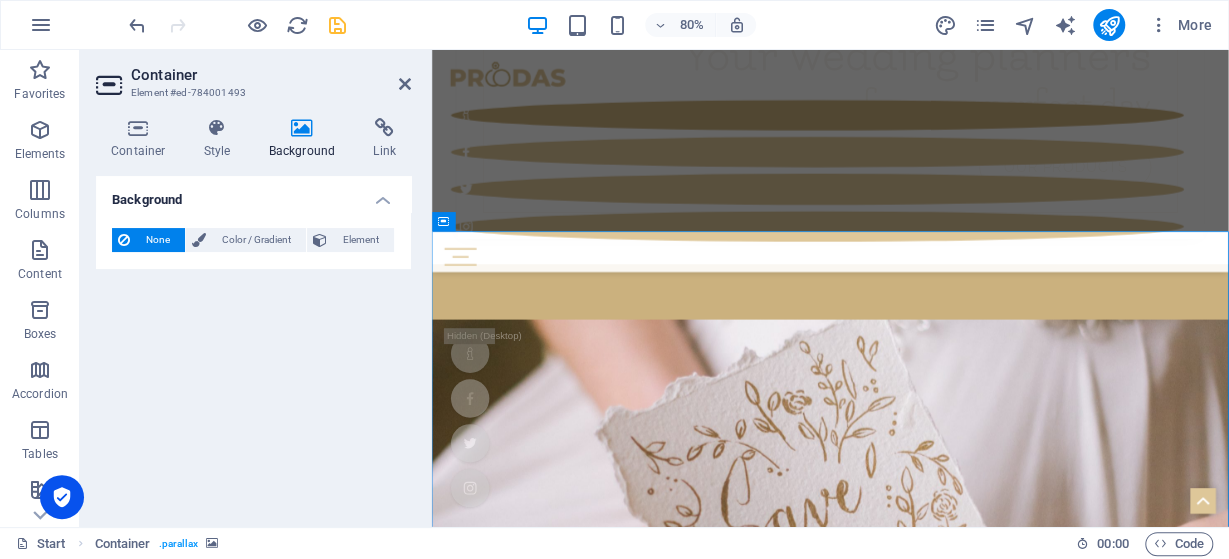 scroll, scrollTop: 0, scrollLeft: 0, axis: both 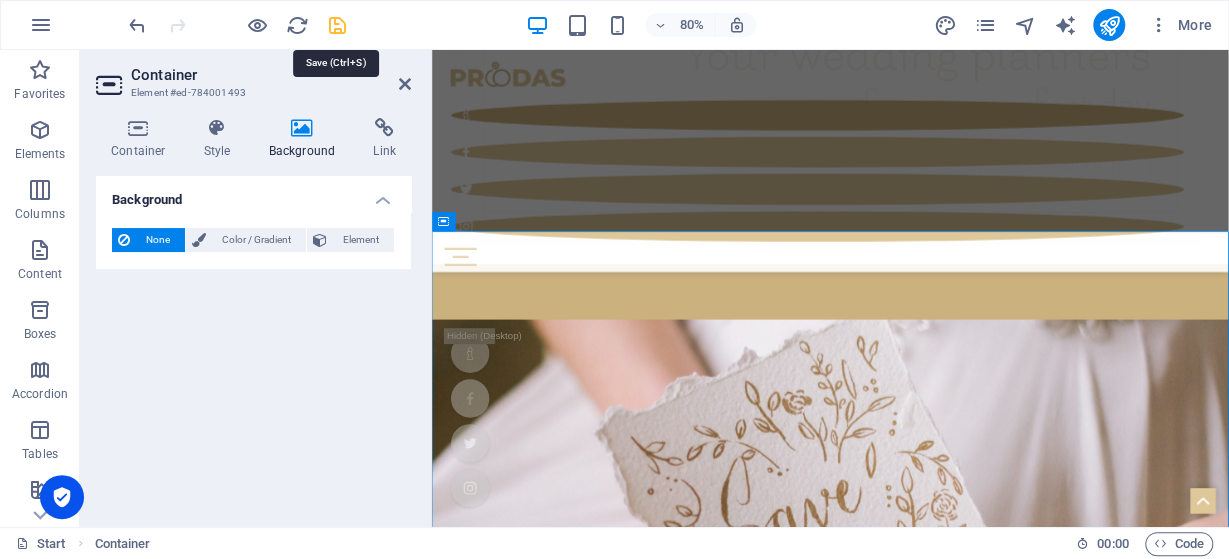 click at bounding box center [337, 25] 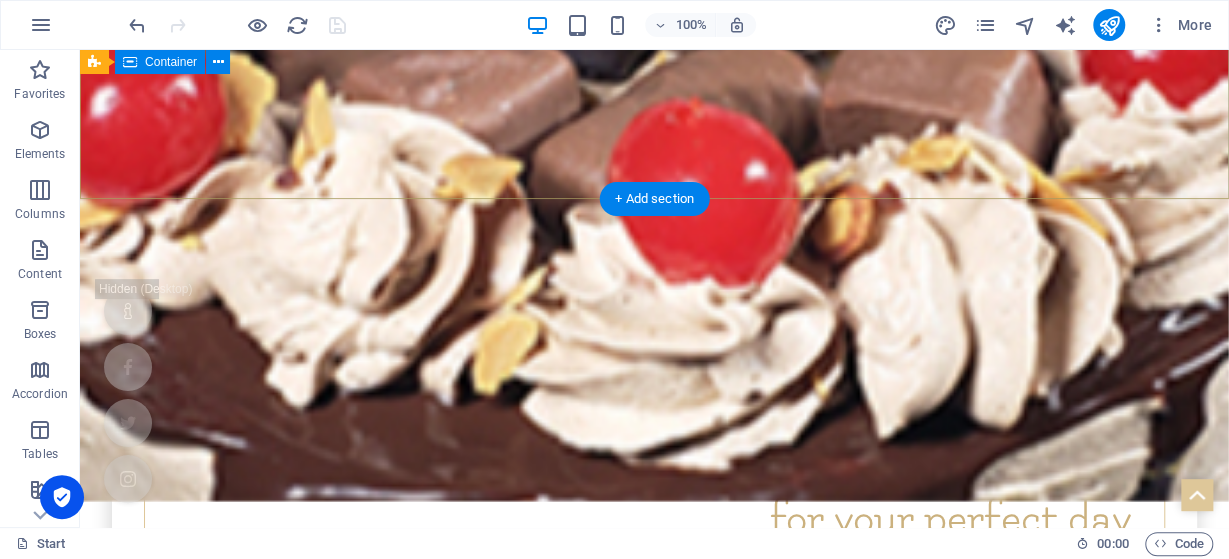 scroll, scrollTop: 520, scrollLeft: 0, axis: vertical 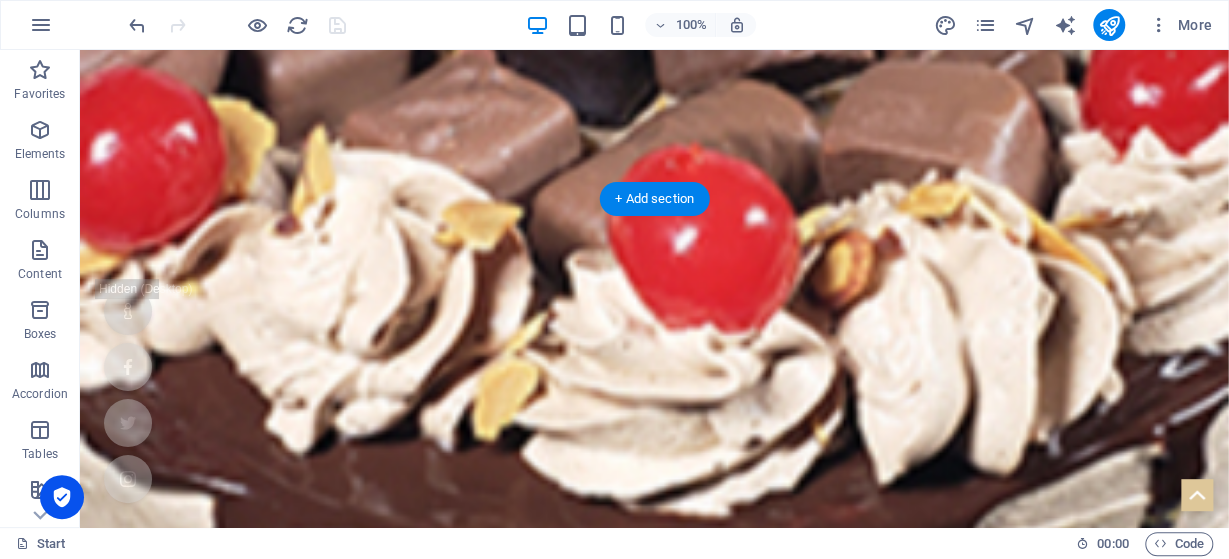 click at bounding box center (654, 921) 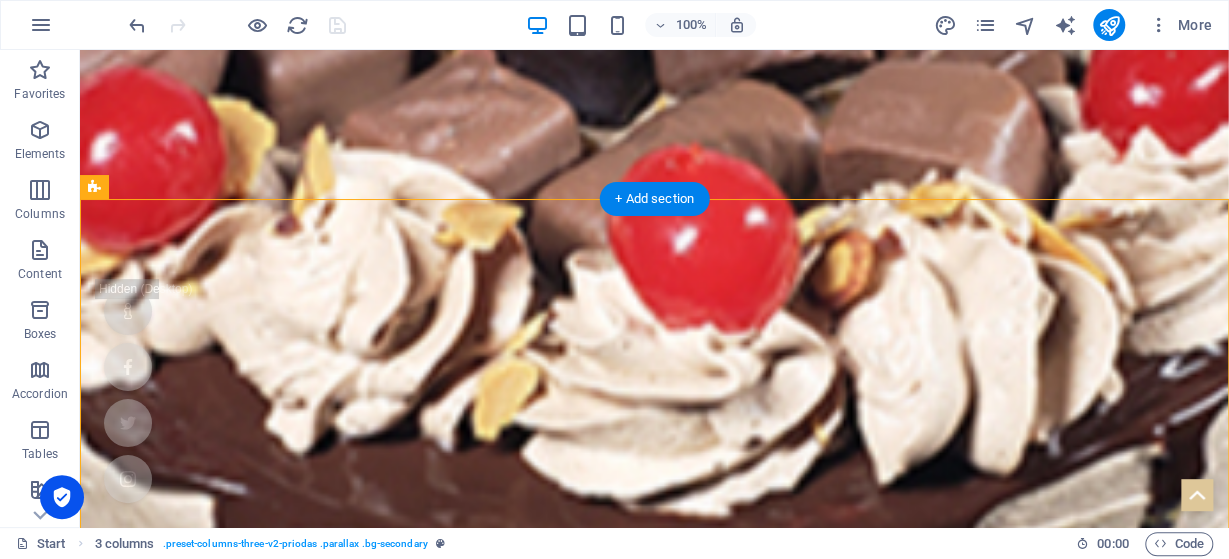 drag, startPoint x: 183, startPoint y: 239, endPoint x: 104, endPoint y: 237, distance: 79.025314 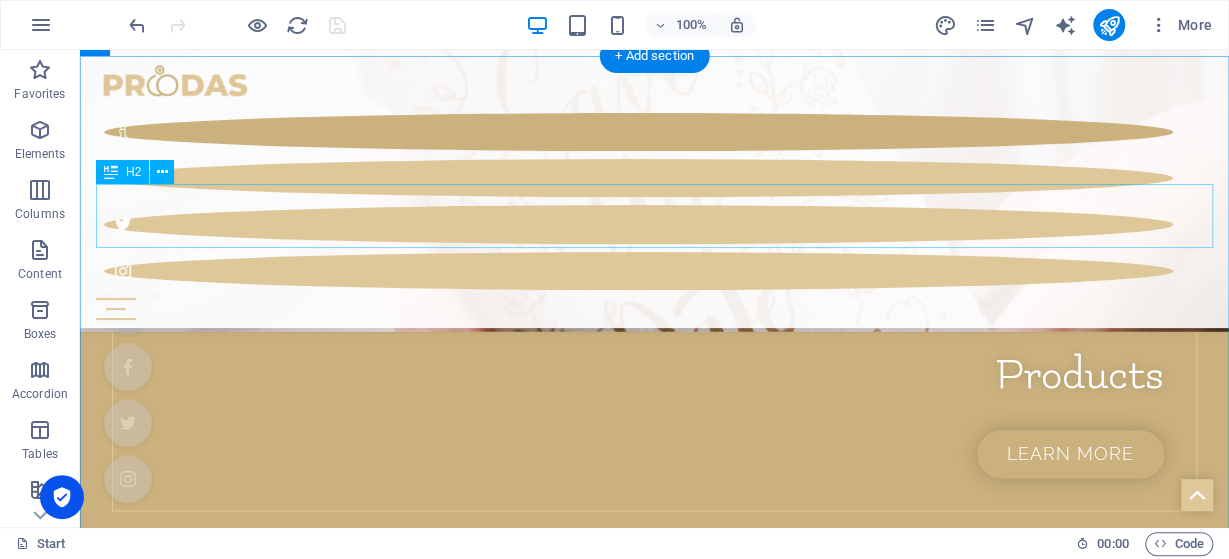 scroll, scrollTop: 936, scrollLeft: 0, axis: vertical 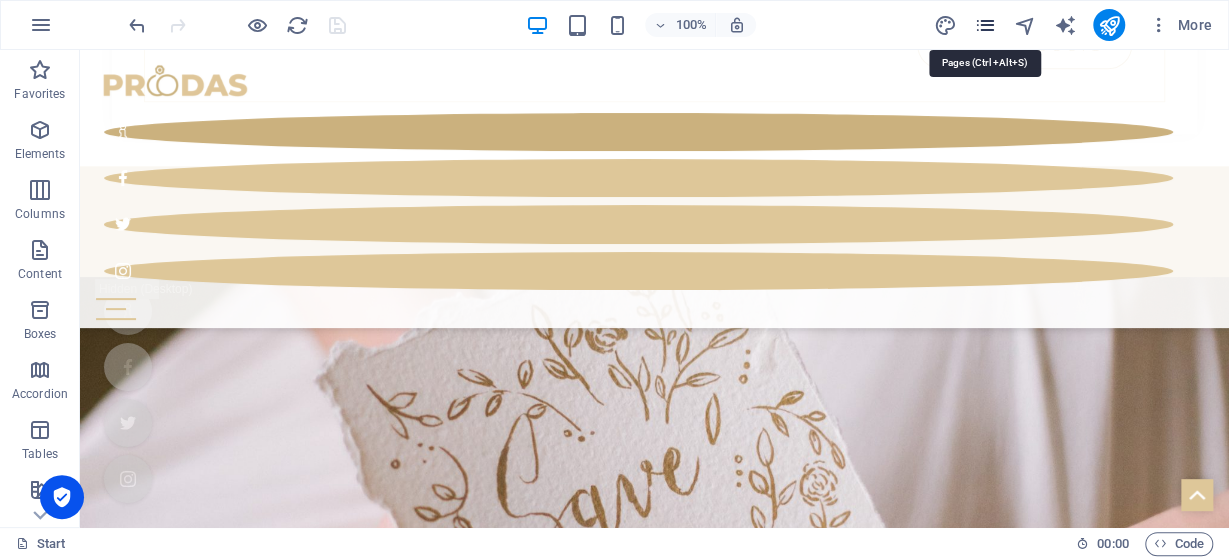 click at bounding box center (984, 25) 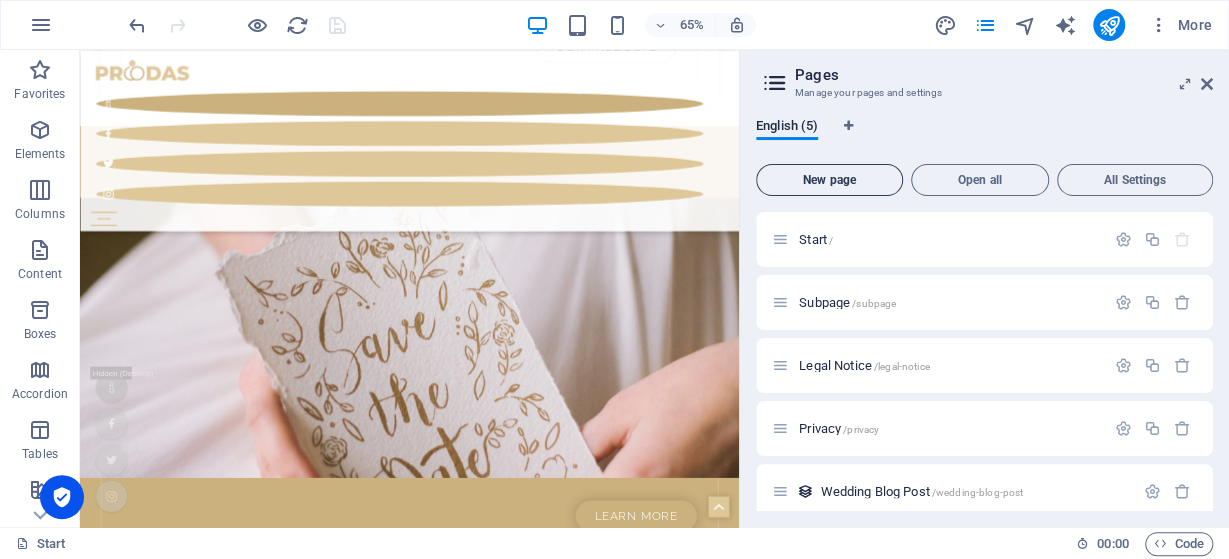 click on "New page" at bounding box center (829, 180) 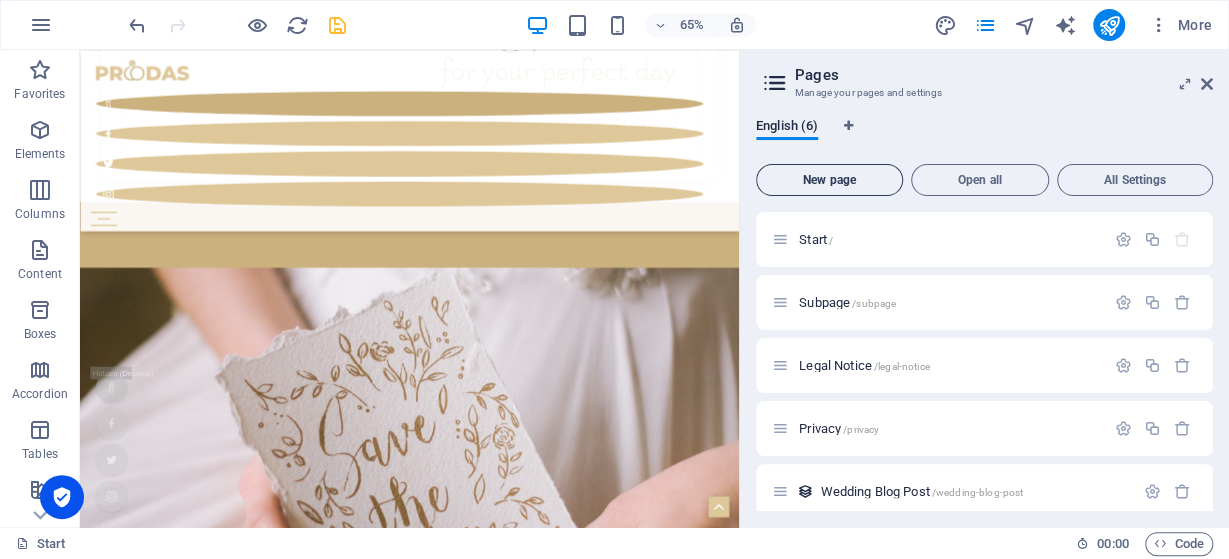 scroll, scrollTop: 269, scrollLeft: 0, axis: vertical 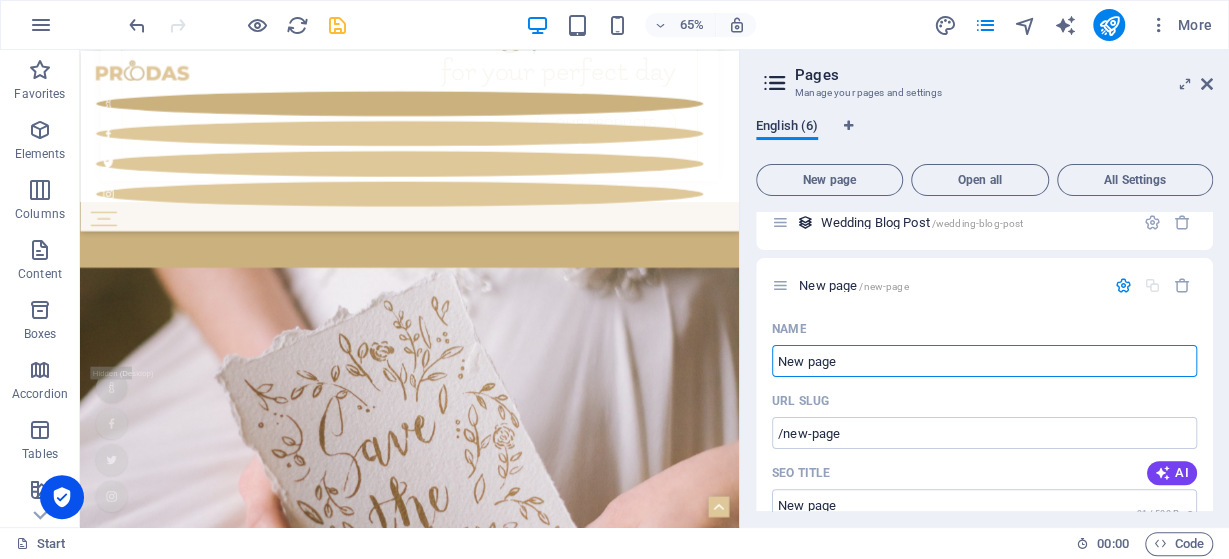 click on "English (6)" at bounding box center (787, 128) 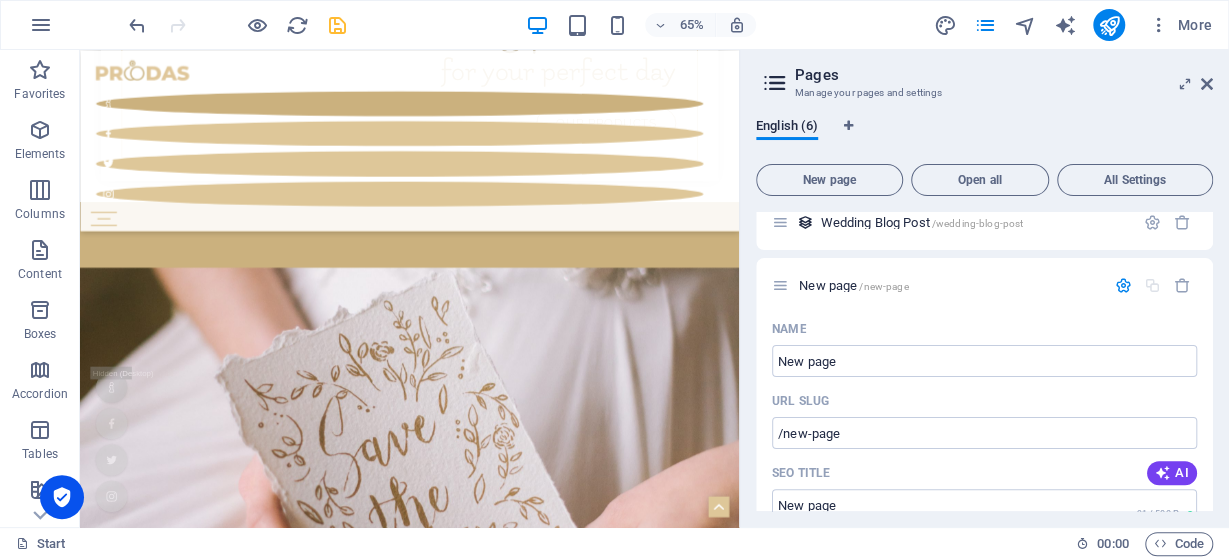 click at bounding box center [775, 83] 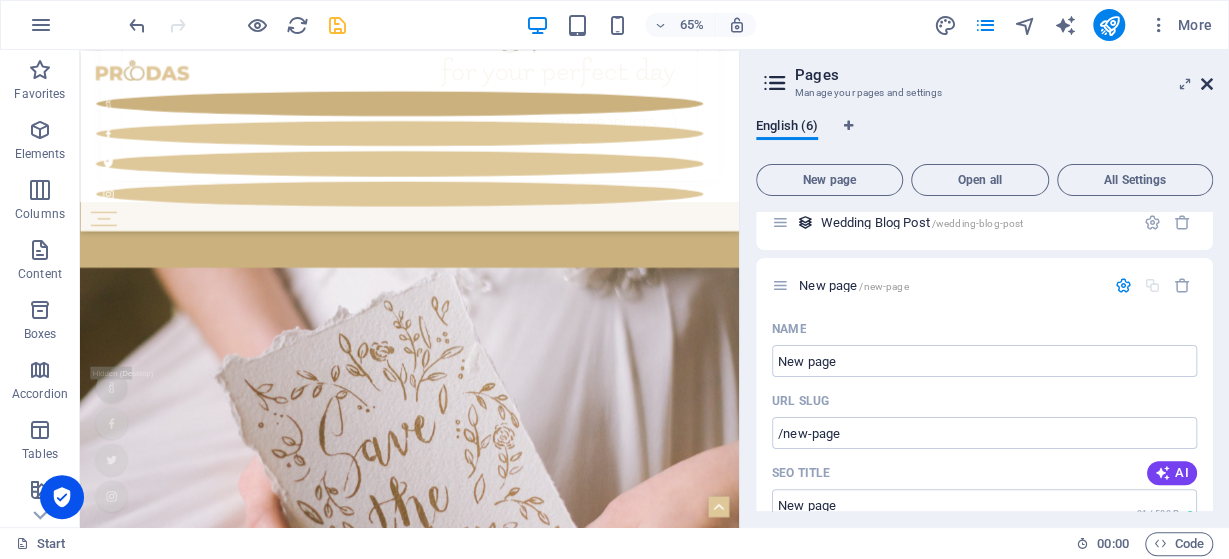 click at bounding box center (1207, 84) 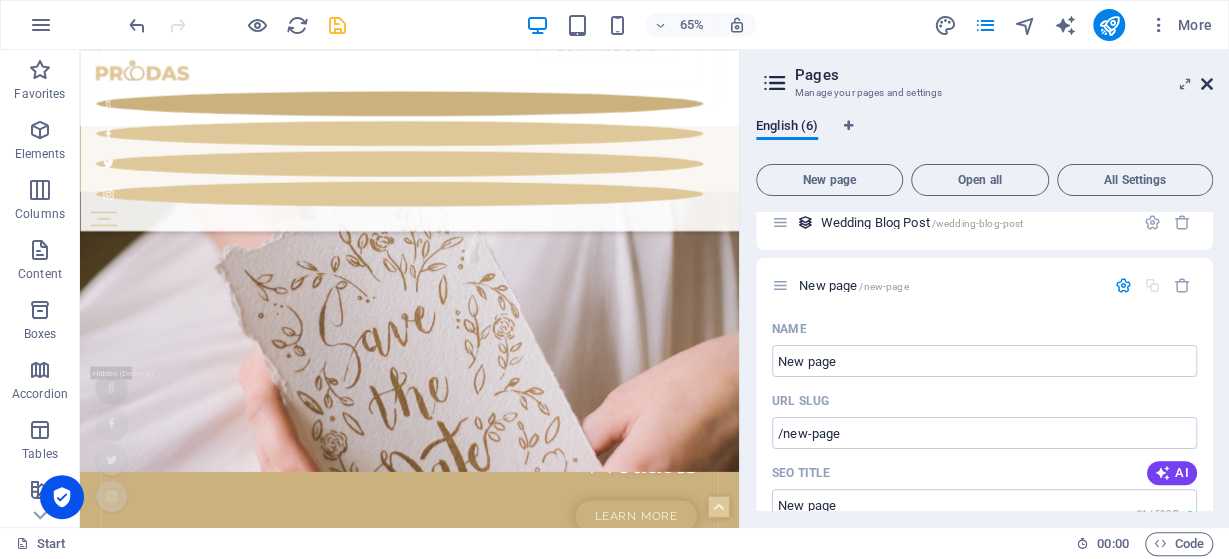 scroll, scrollTop: 912, scrollLeft: 0, axis: vertical 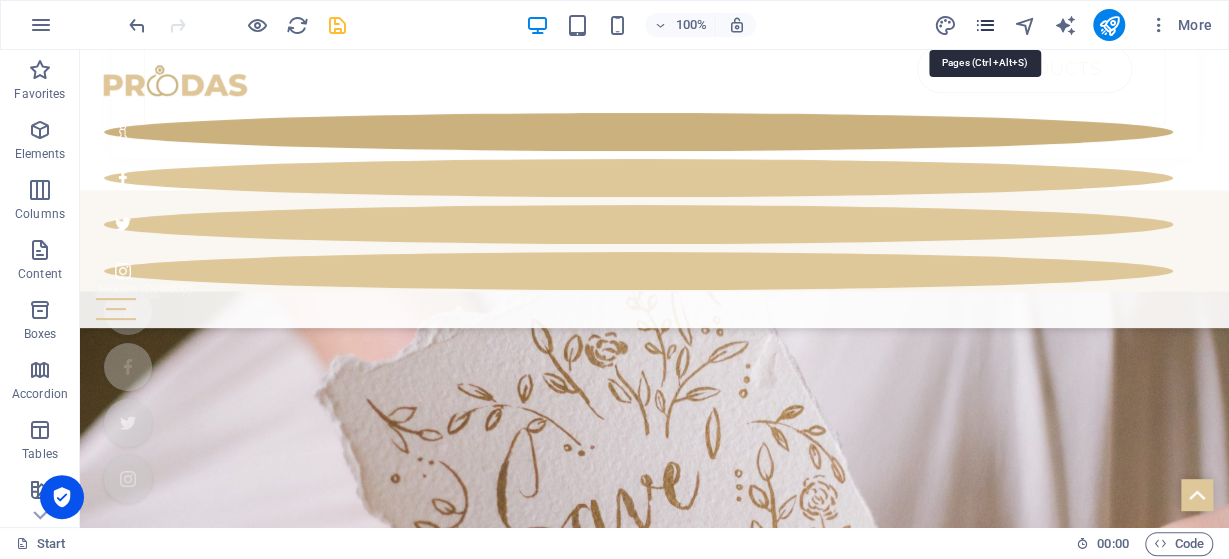 click at bounding box center [984, 25] 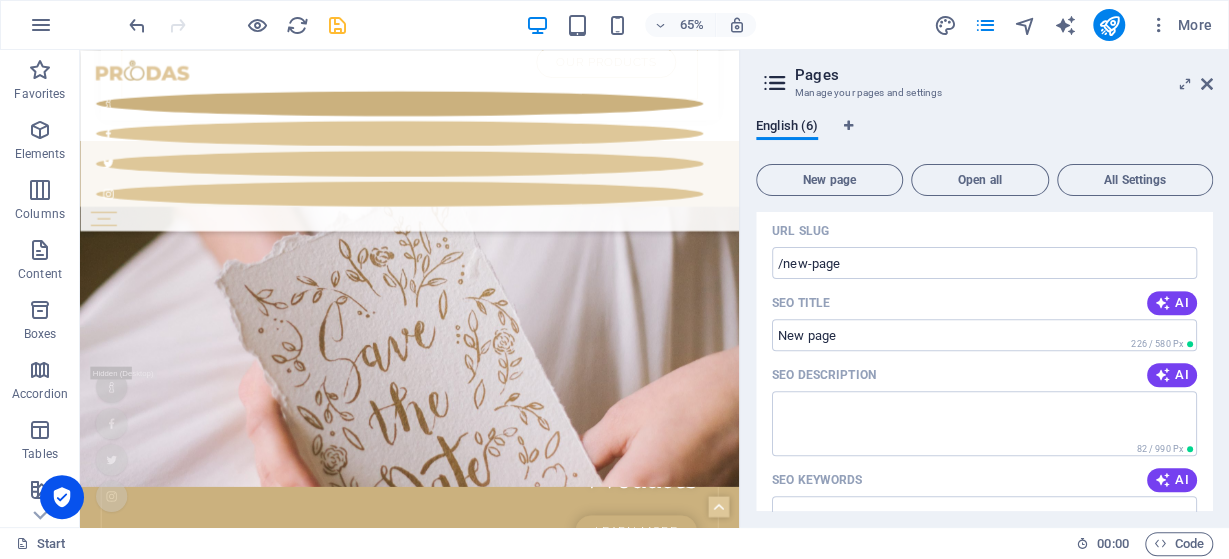 scroll, scrollTop: 247, scrollLeft: 0, axis: vertical 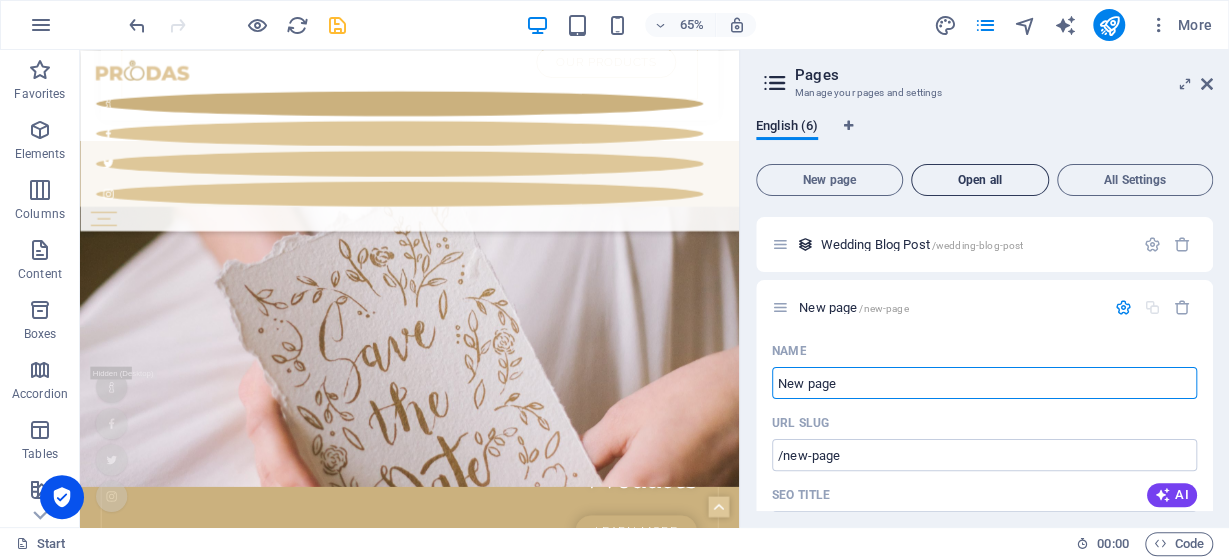 click on "Open all" at bounding box center [980, 180] 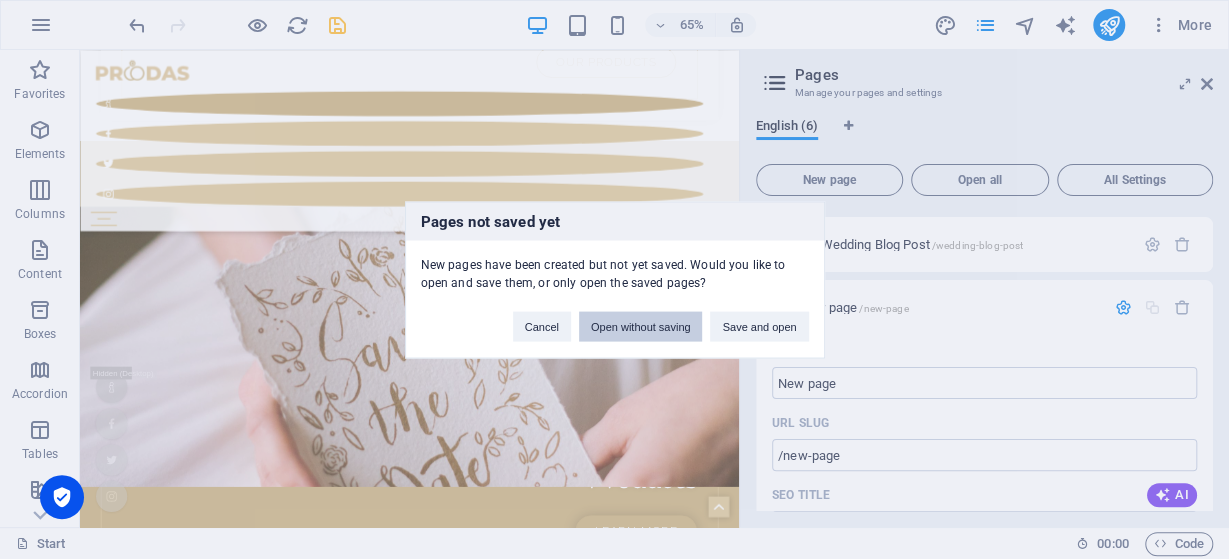 click on "Open without saving" at bounding box center (641, 326) 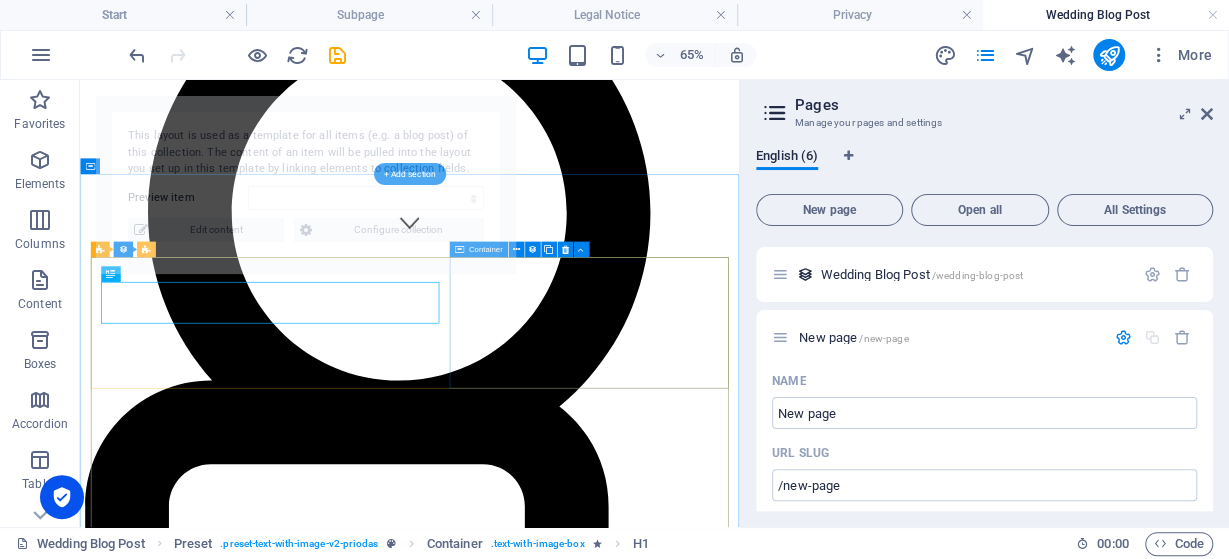 scroll, scrollTop: 436, scrollLeft: 0, axis: vertical 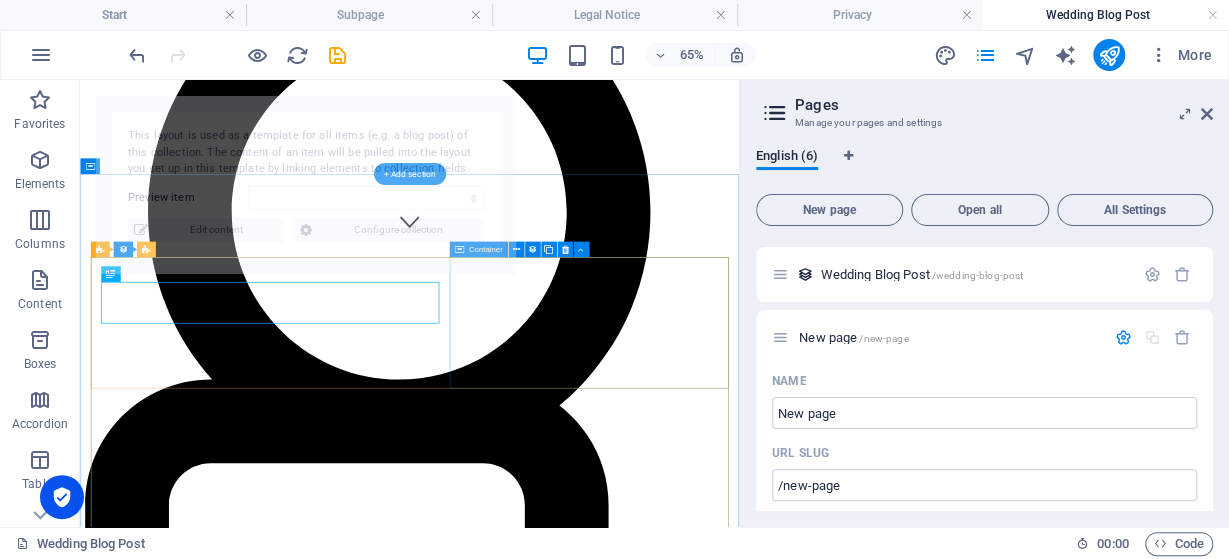 select on "687082da153dbb0d430f49c8" 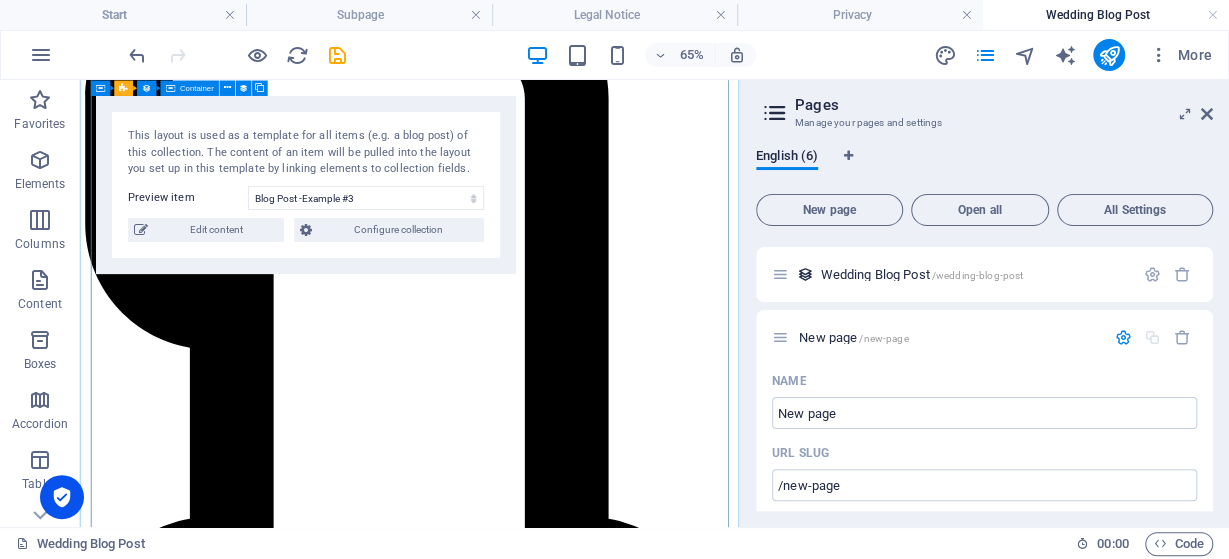 scroll, scrollTop: 955, scrollLeft: 0, axis: vertical 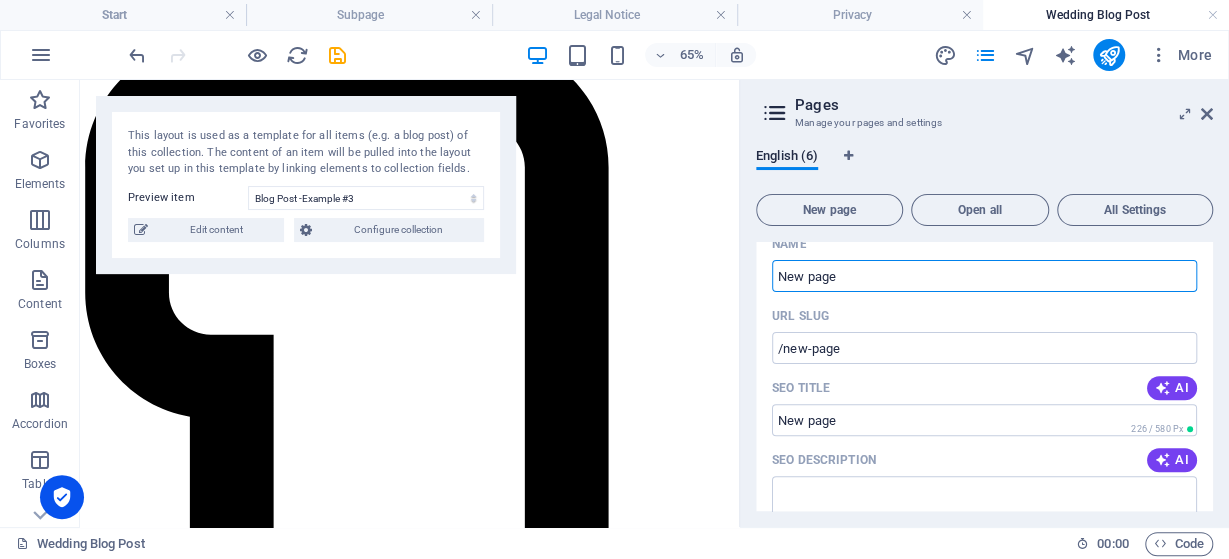 click on "New page" at bounding box center (984, 276) 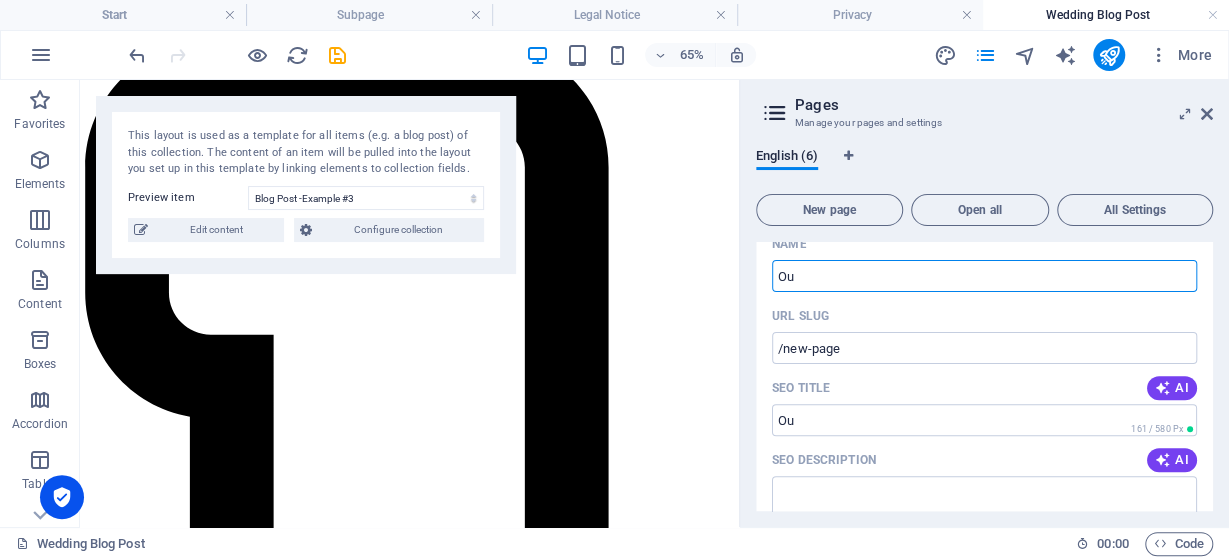 type on "Our" 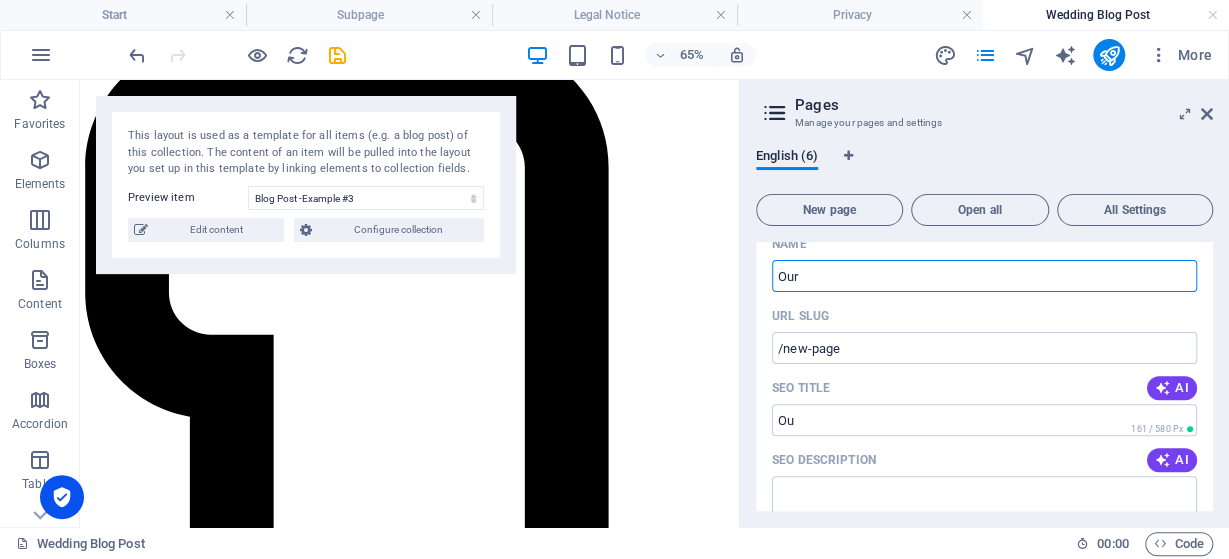 type on "/ou" 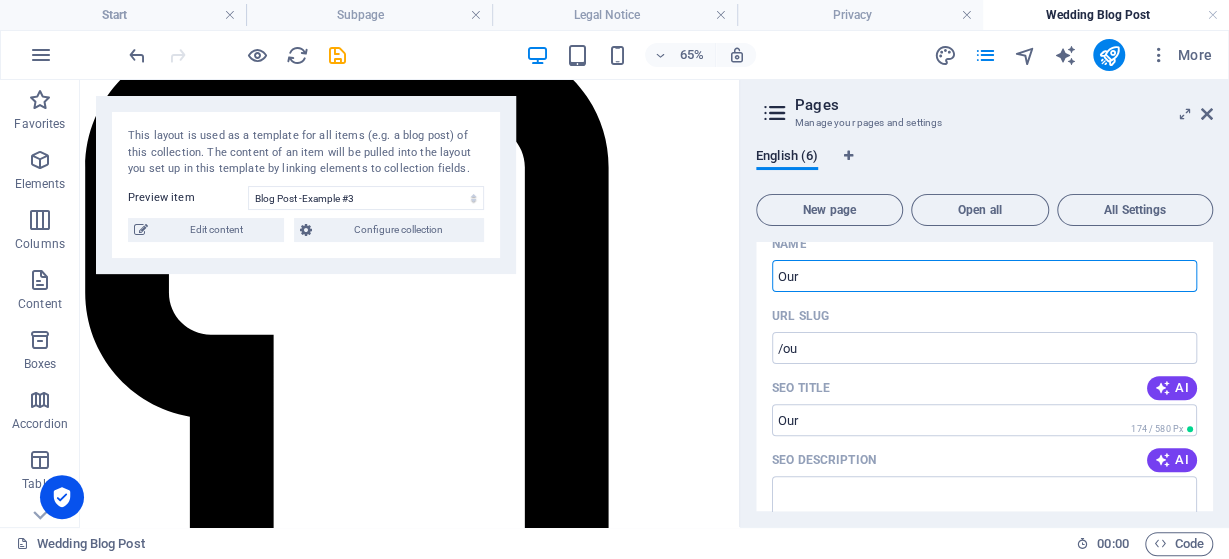 type on "Our" 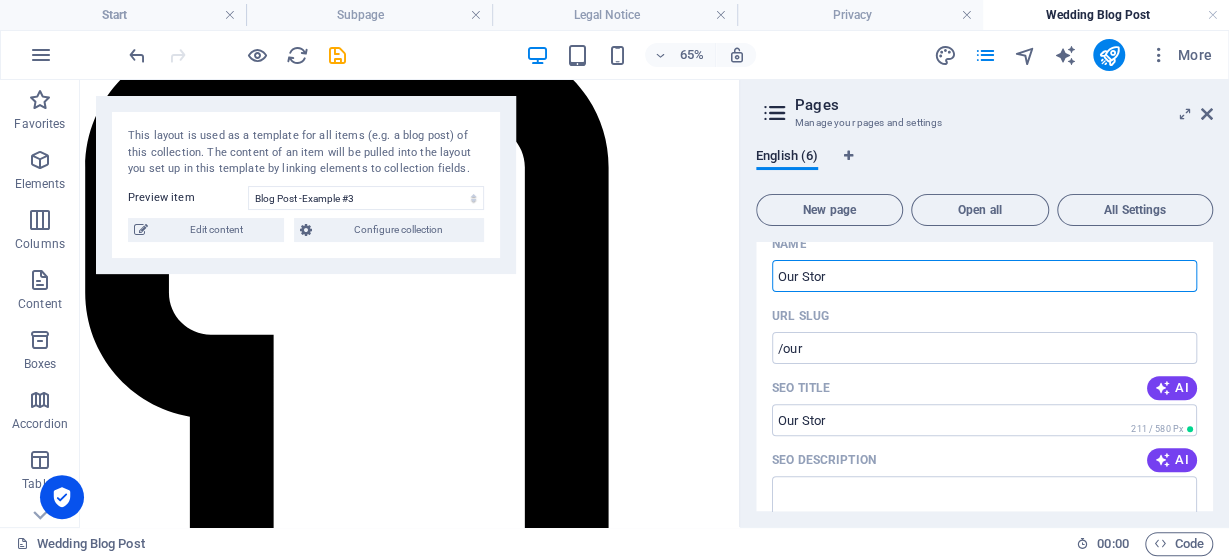 type on "Our Story" 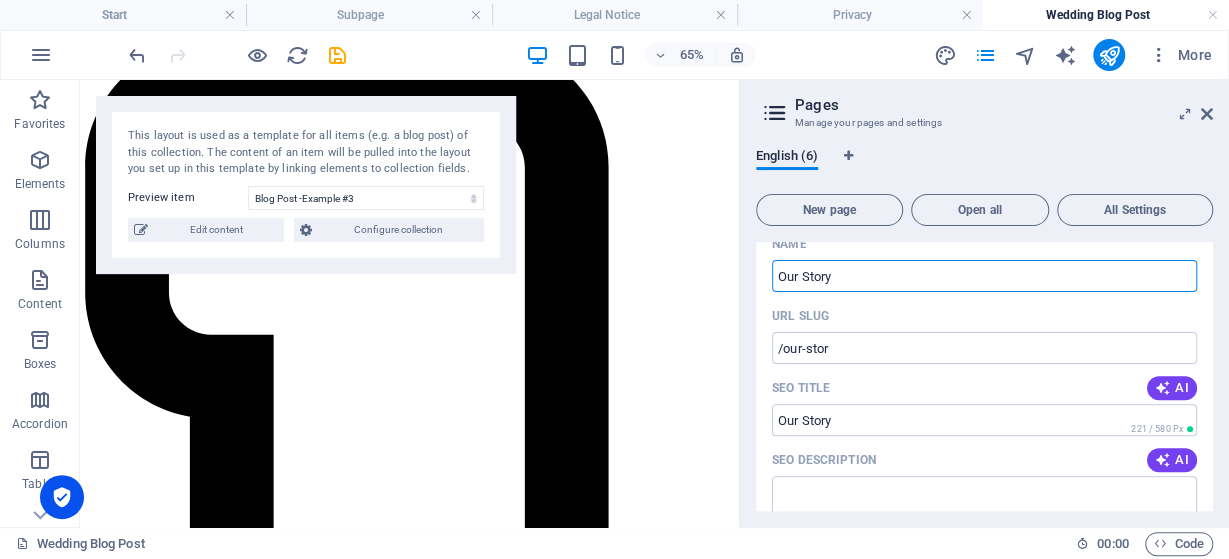 type on "Our Story" 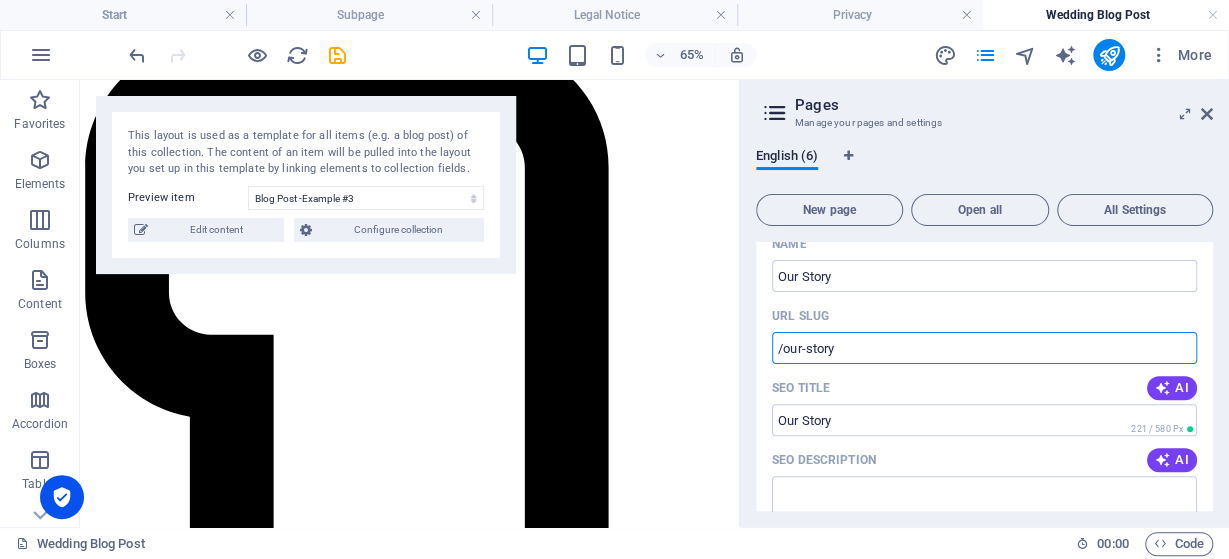 type 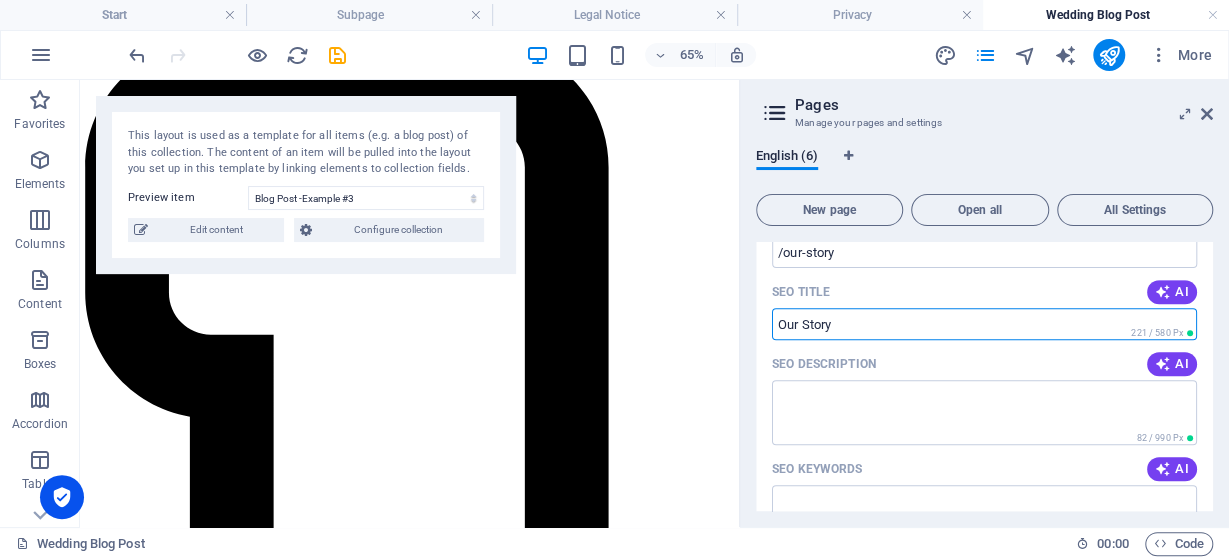 scroll, scrollTop: 576, scrollLeft: 0, axis: vertical 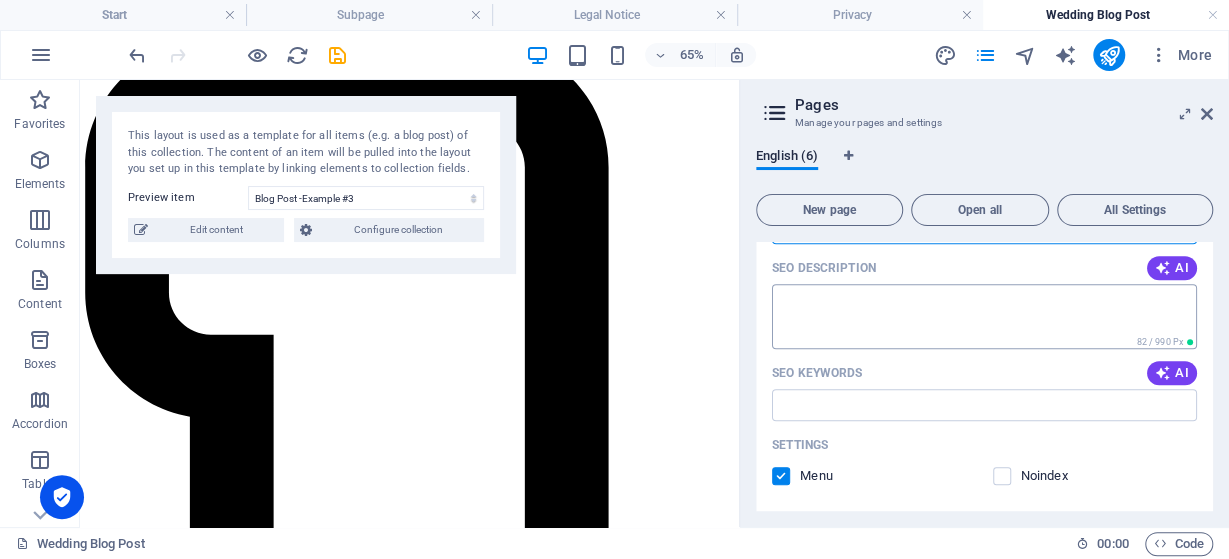 click on "SEO Description" at bounding box center [984, 316] 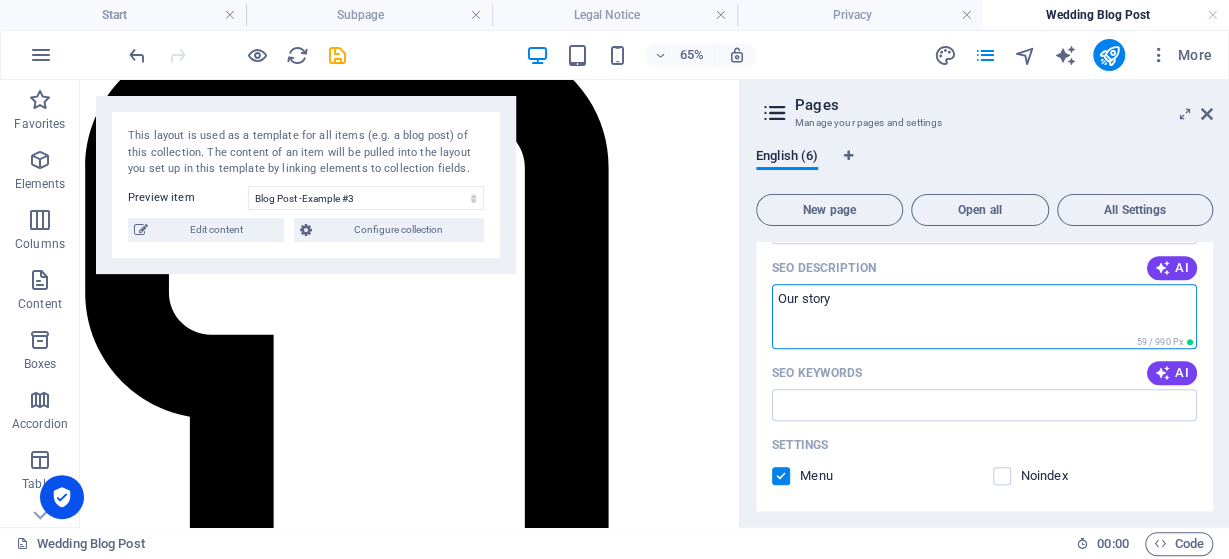 type on "Our story" 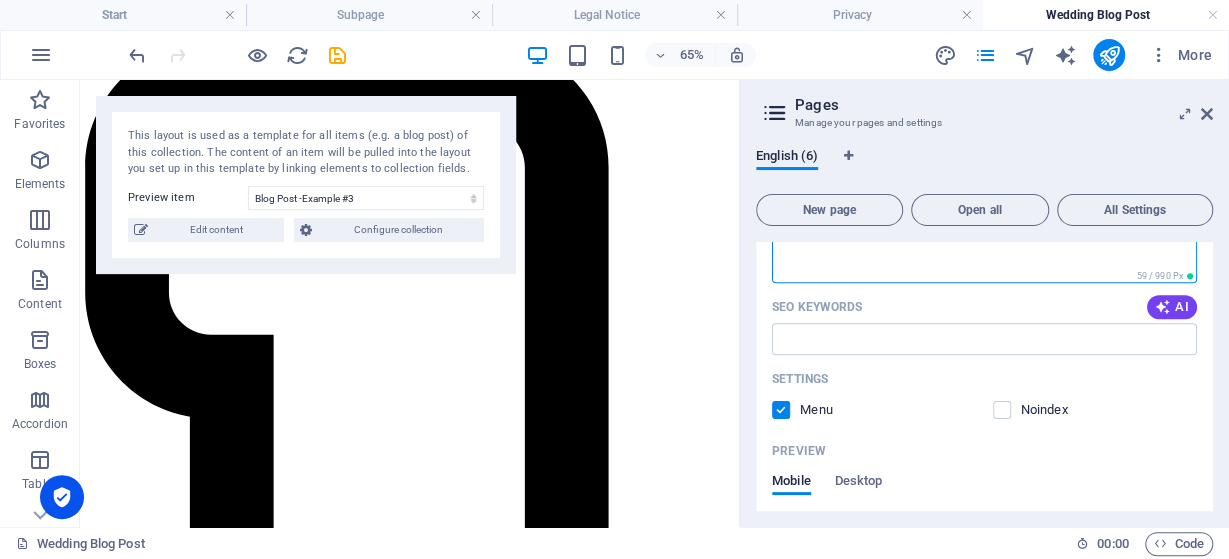scroll, scrollTop: 672, scrollLeft: 0, axis: vertical 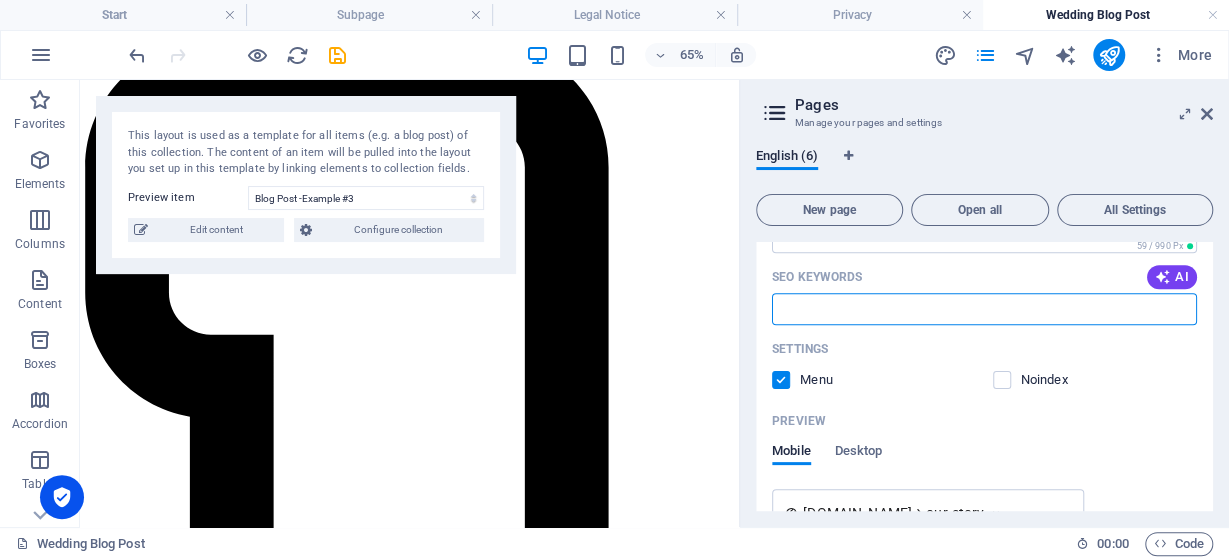 click on "SEO Keywords" at bounding box center [984, 309] 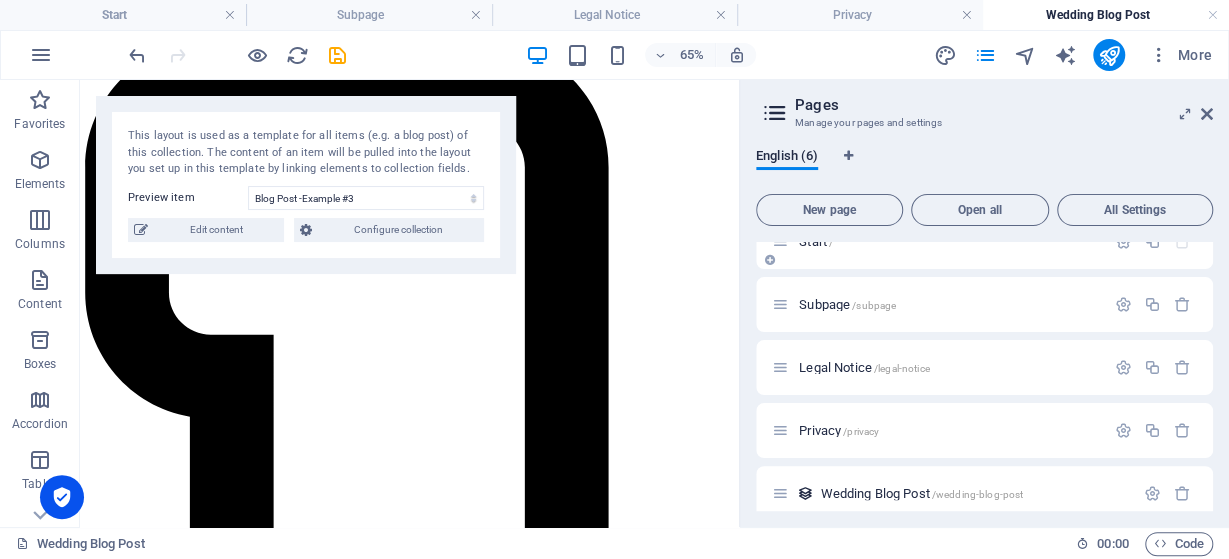 scroll, scrollTop: 0, scrollLeft: 0, axis: both 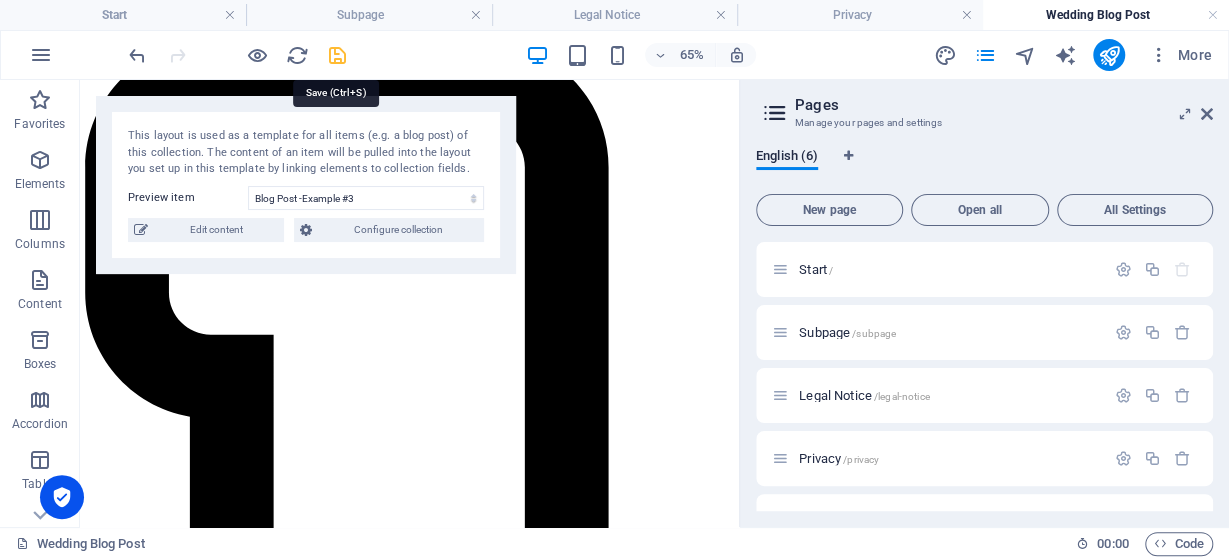 click at bounding box center [337, 55] 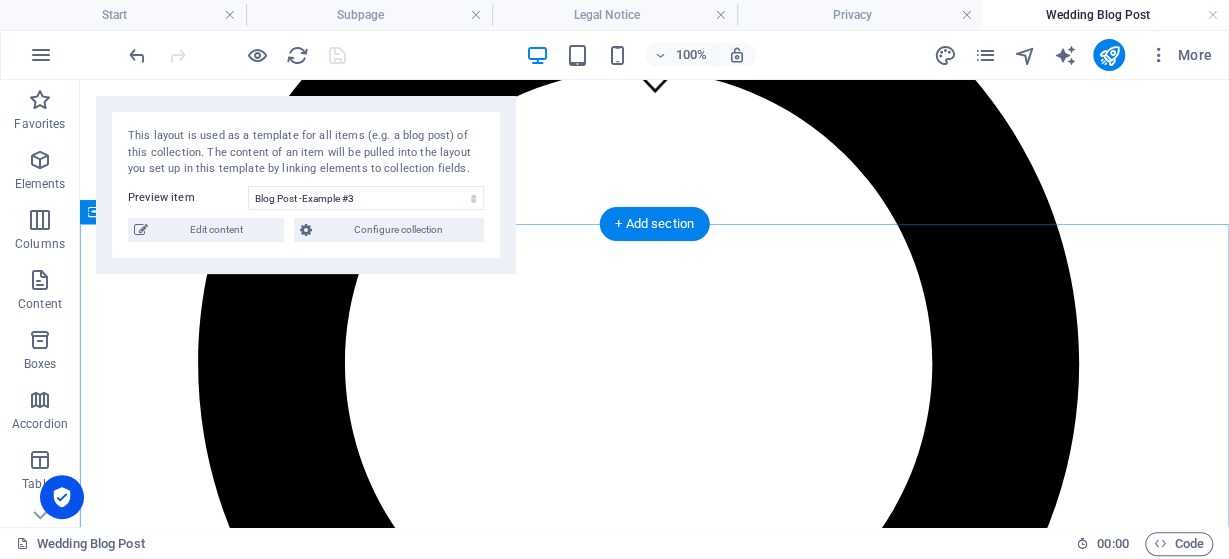 scroll, scrollTop: 435, scrollLeft: 0, axis: vertical 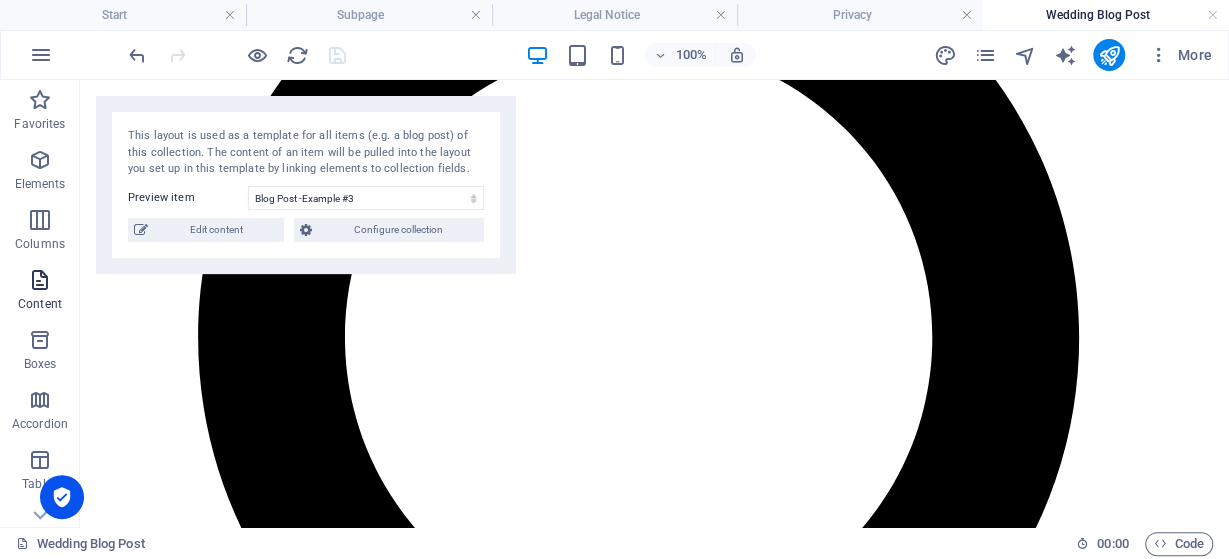 click on "Content" at bounding box center (40, 292) 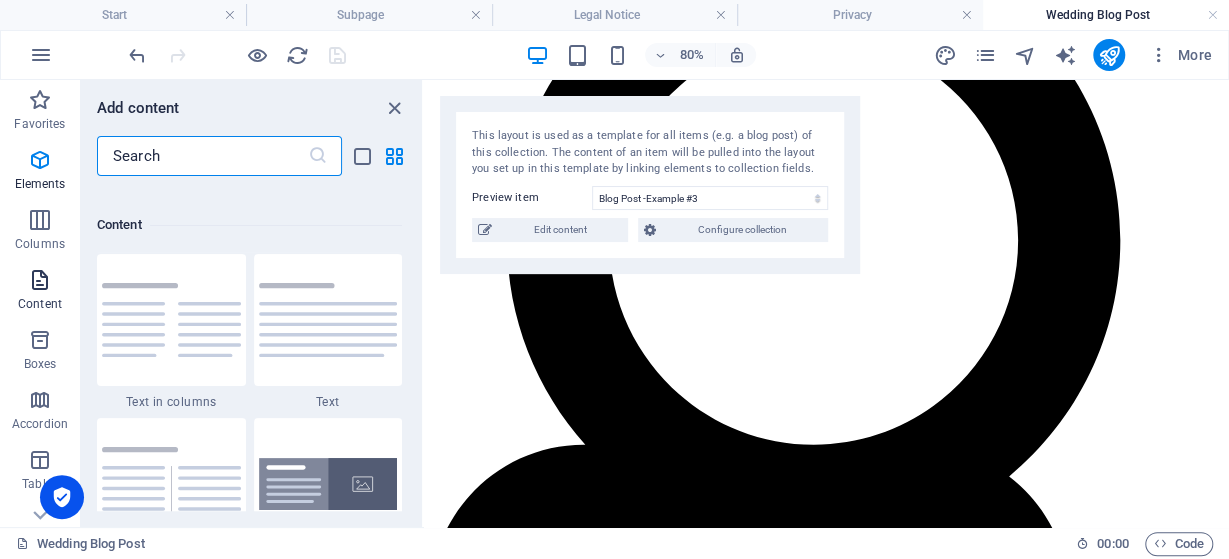 scroll, scrollTop: 3499, scrollLeft: 0, axis: vertical 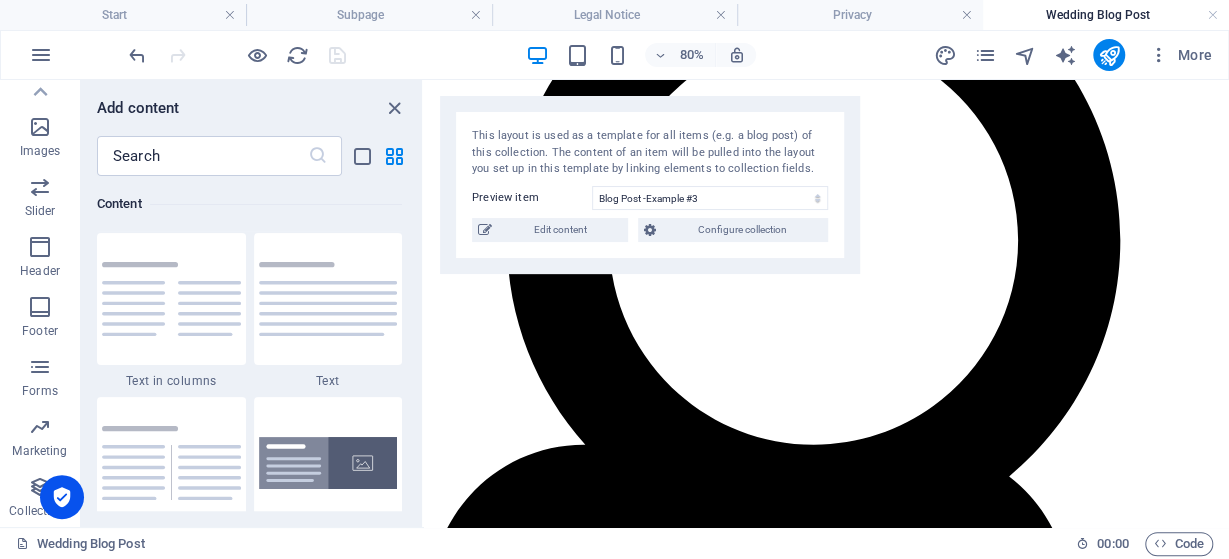 click on "More" at bounding box center [1076, 55] 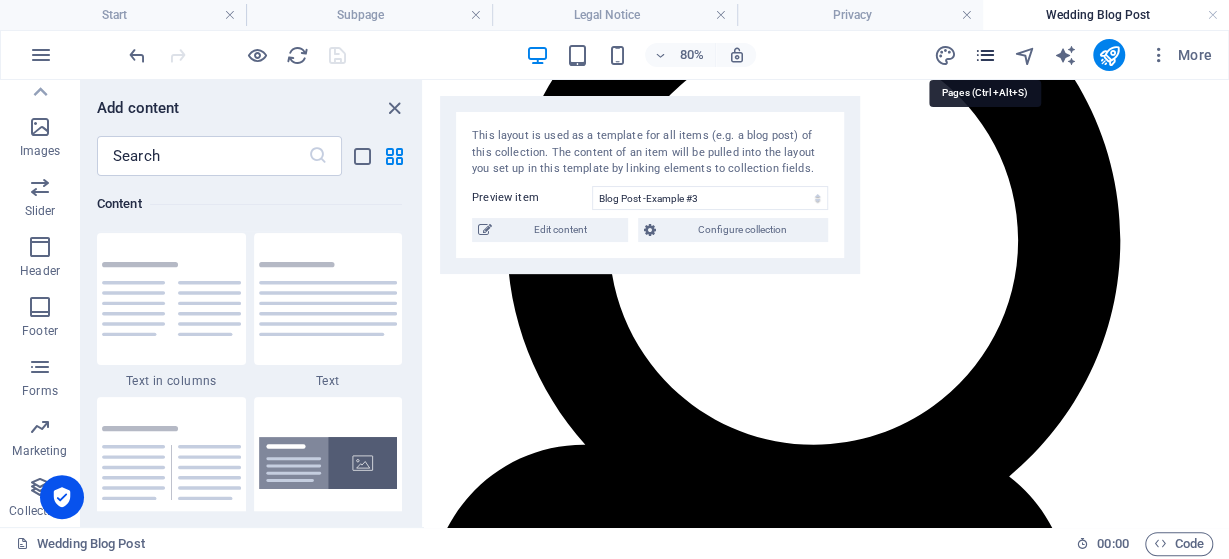 click at bounding box center [984, 55] 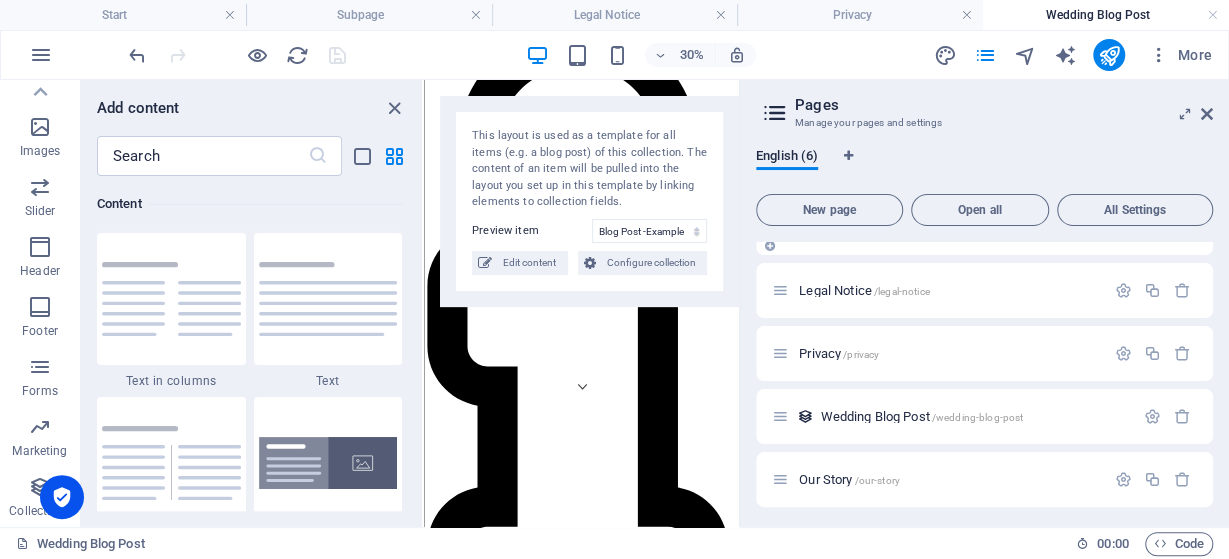 scroll, scrollTop: 109, scrollLeft: 0, axis: vertical 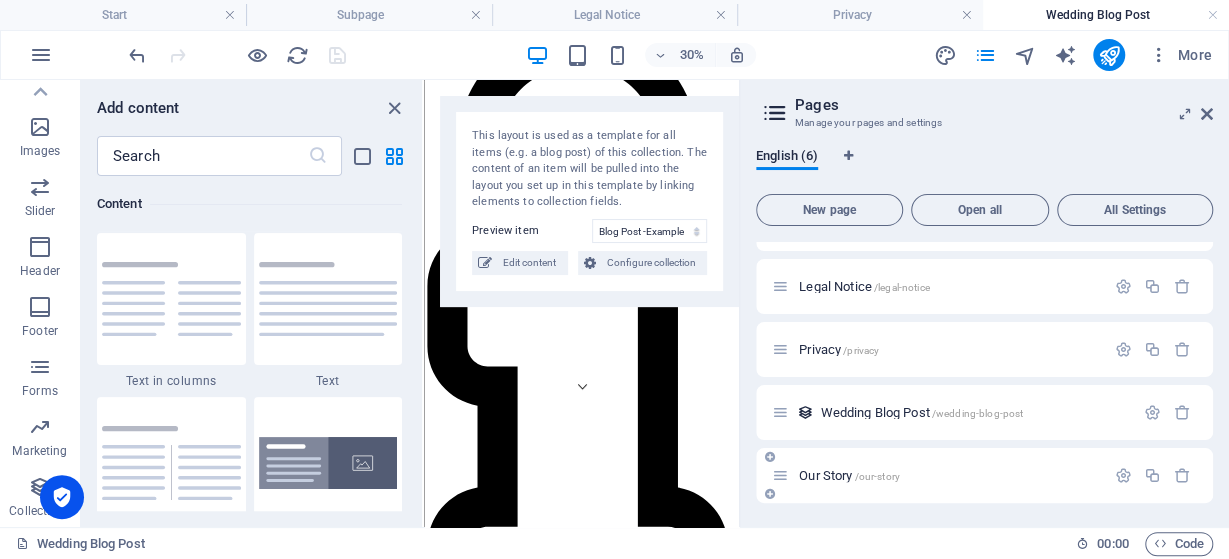 click on "Our Story /our-story" at bounding box center (938, 475) 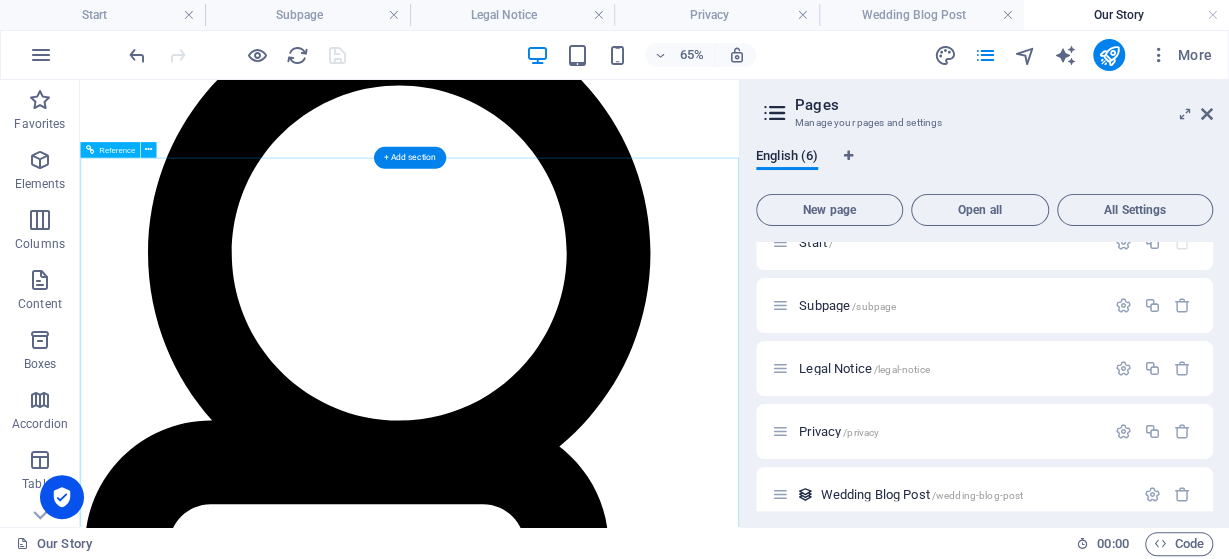 scroll, scrollTop: 0, scrollLeft: 0, axis: both 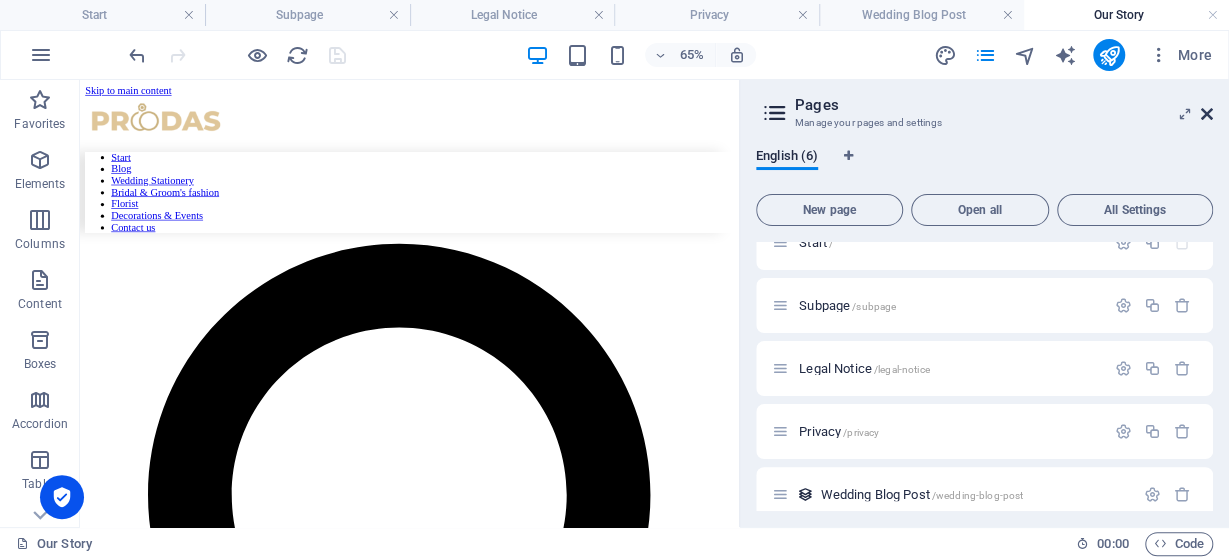 click at bounding box center [1207, 114] 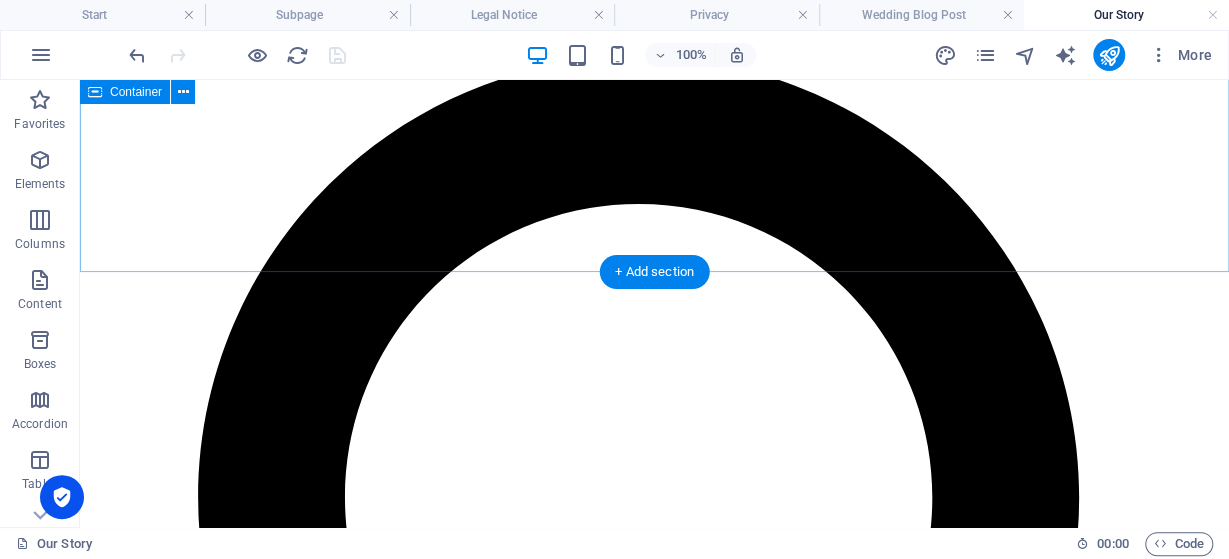 scroll, scrollTop: 0, scrollLeft: 0, axis: both 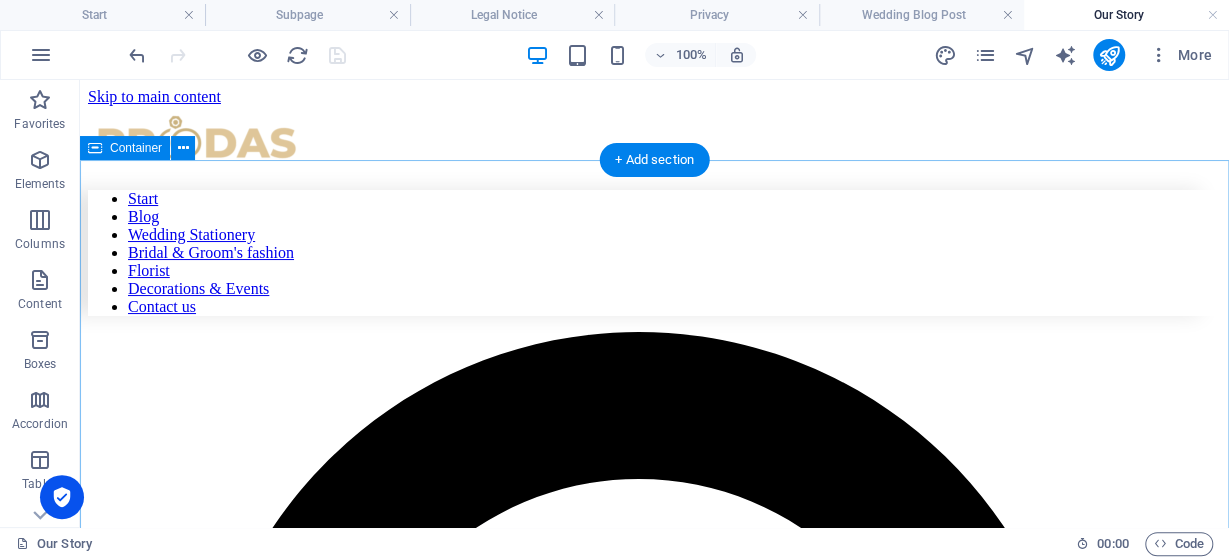 click on "Add elements" at bounding box center [595, 6946] 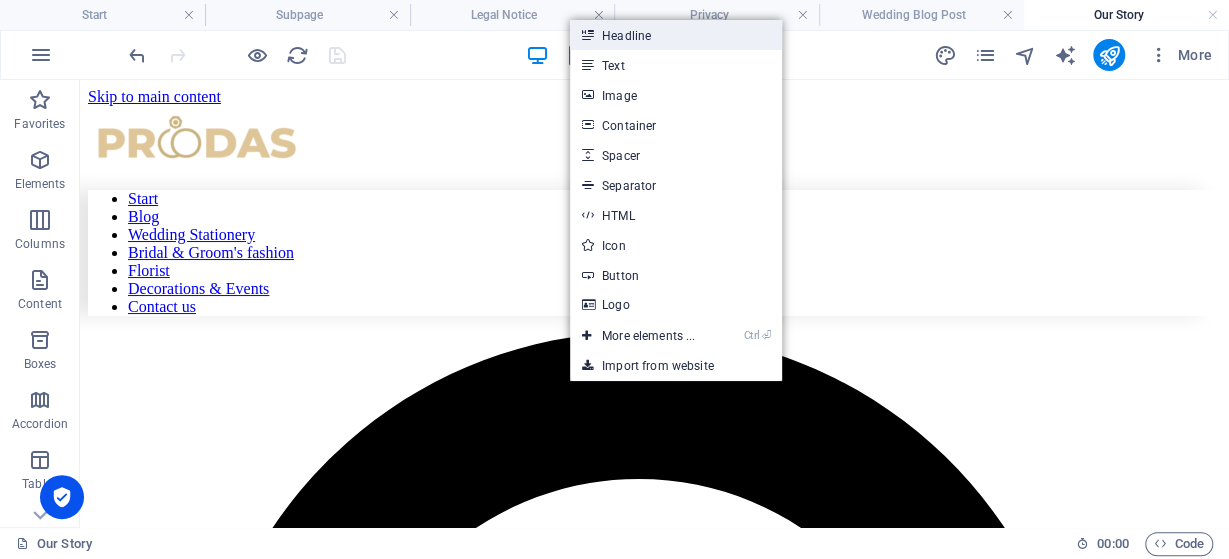 click on "Headline" at bounding box center (676, 35) 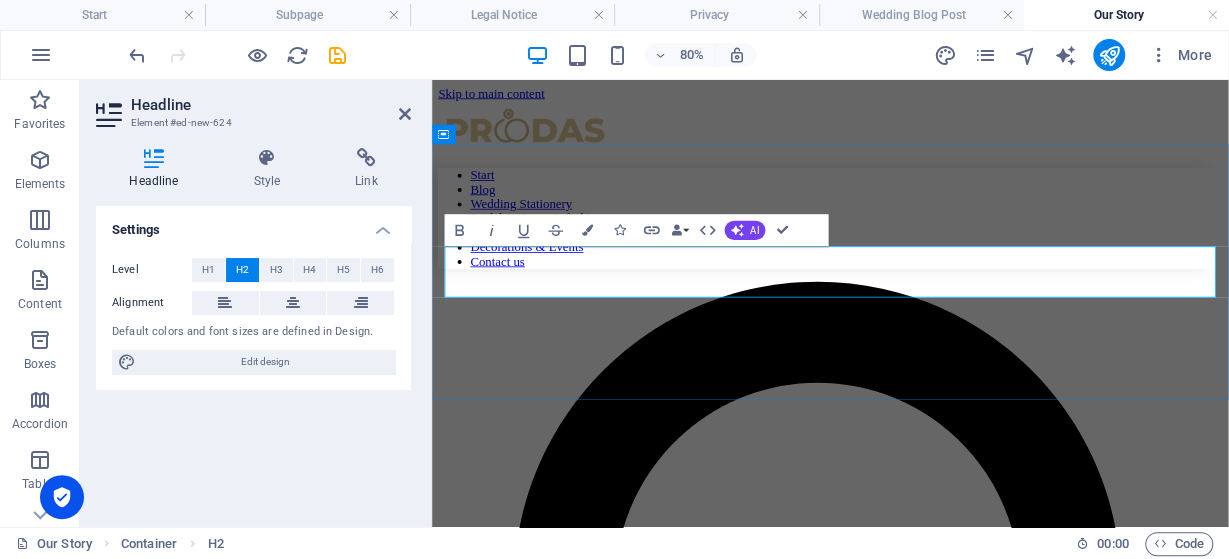 type 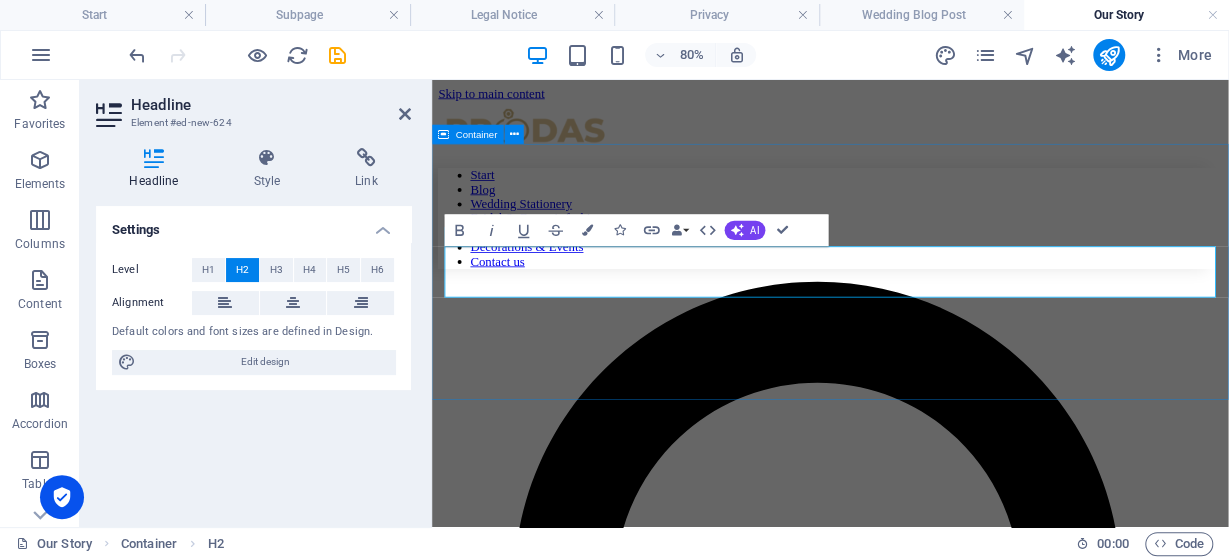 click on "Our Story" at bounding box center (930, 5978) 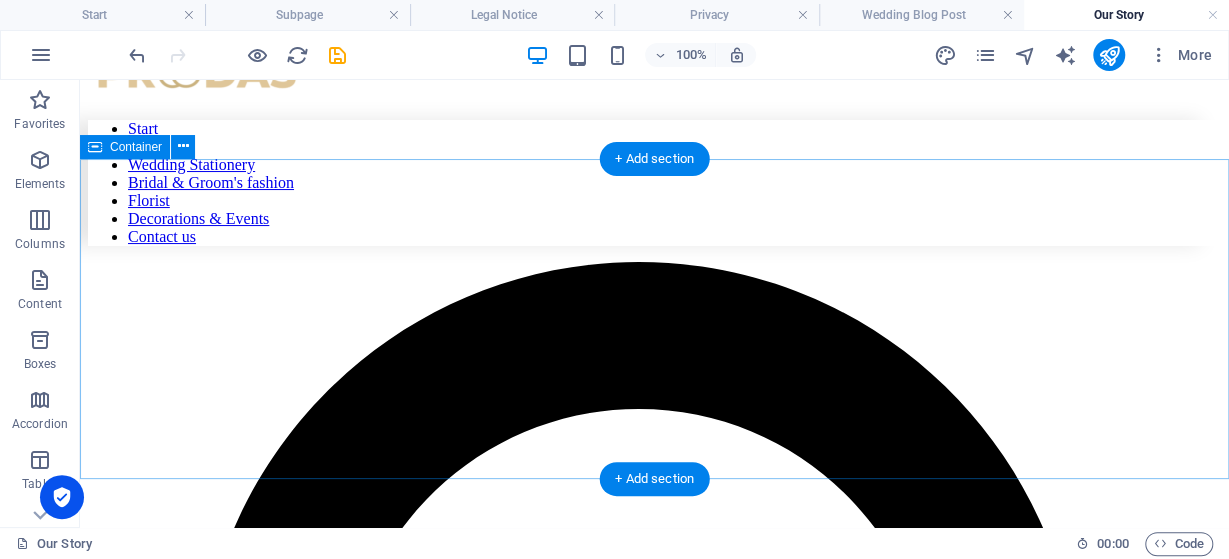 scroll, scrollTop: 0, scrollLeft: 0, axis: both 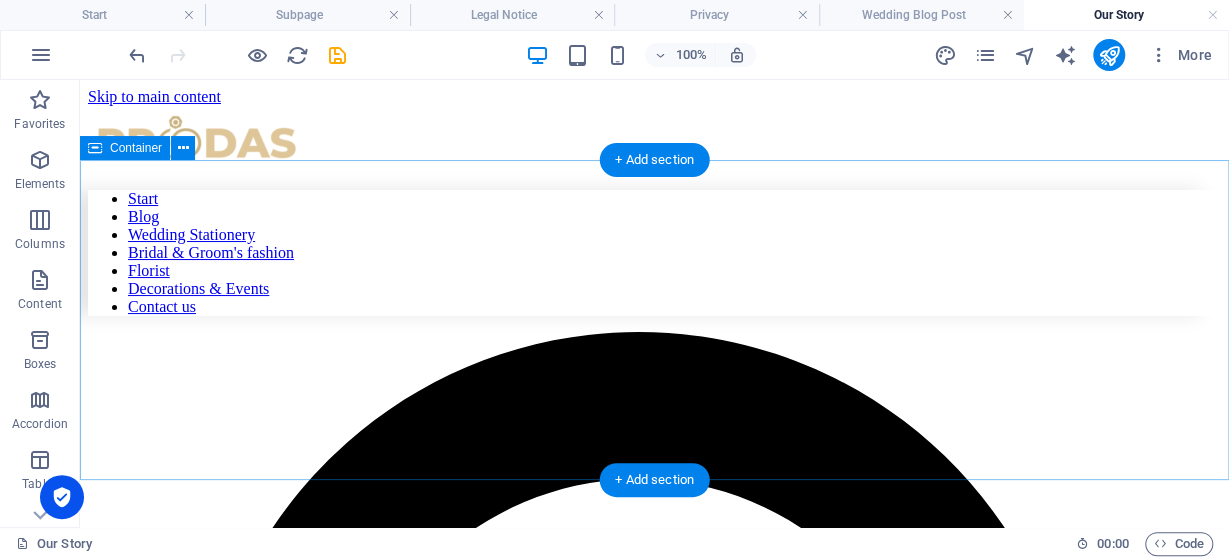 click on "Our Story" at bounding box center [654, 6878] 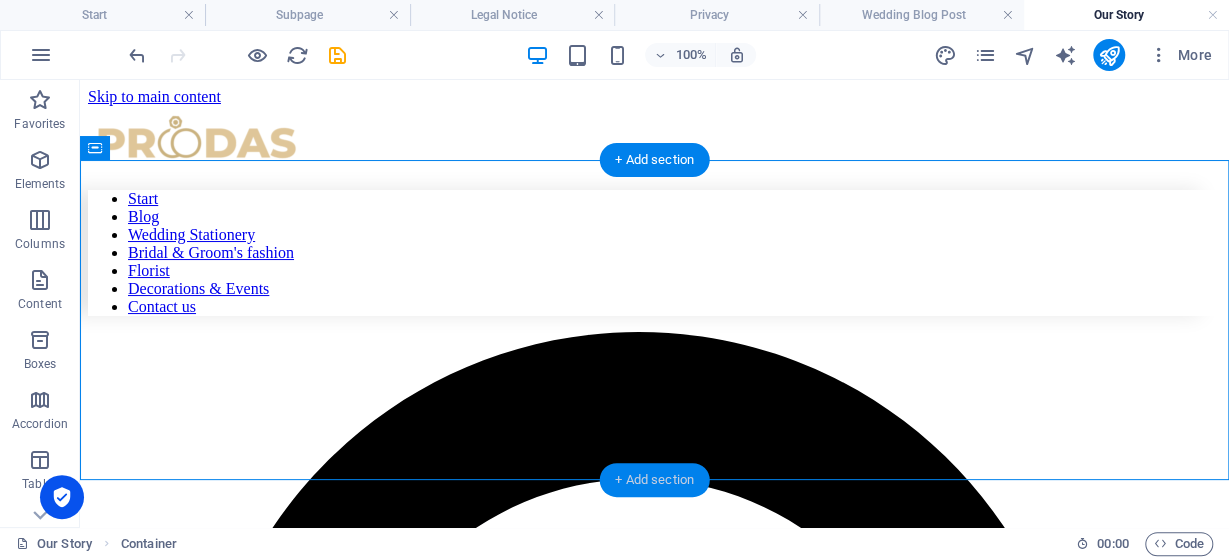 click on "+ Add section" at bounding box center [654, 480] 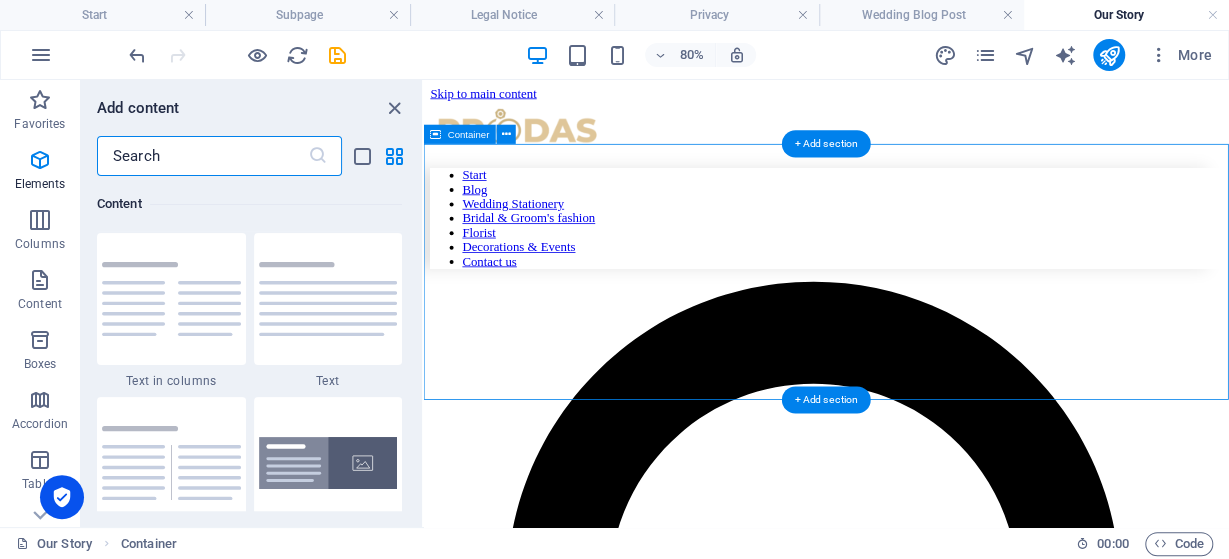 scroll, scrollTop: 3499, scrollLeft: 0, axis: vertical 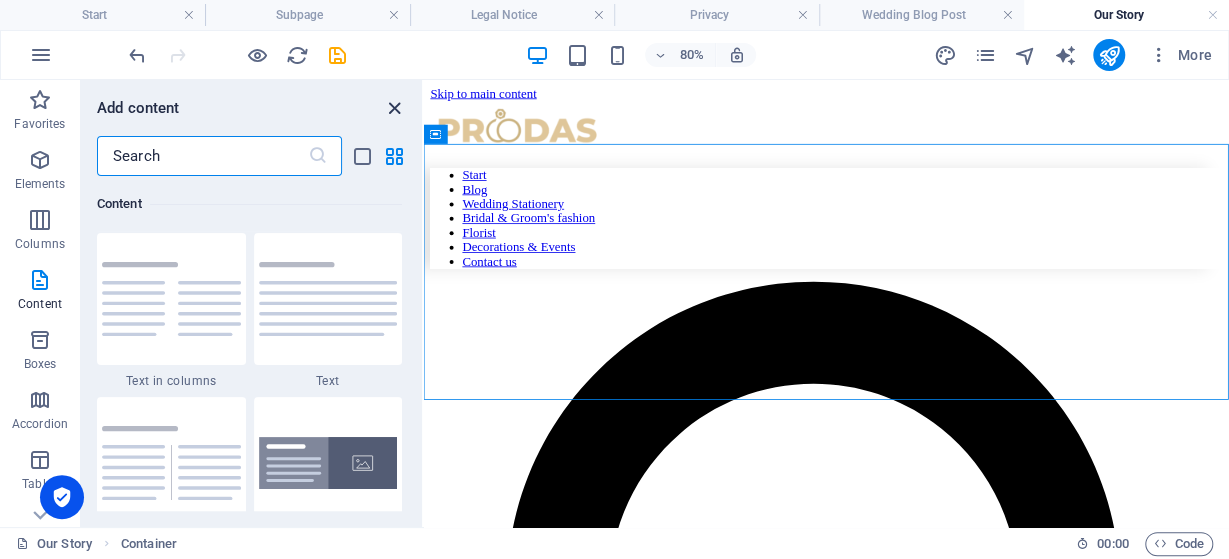 click at bounding box center [394, 108] 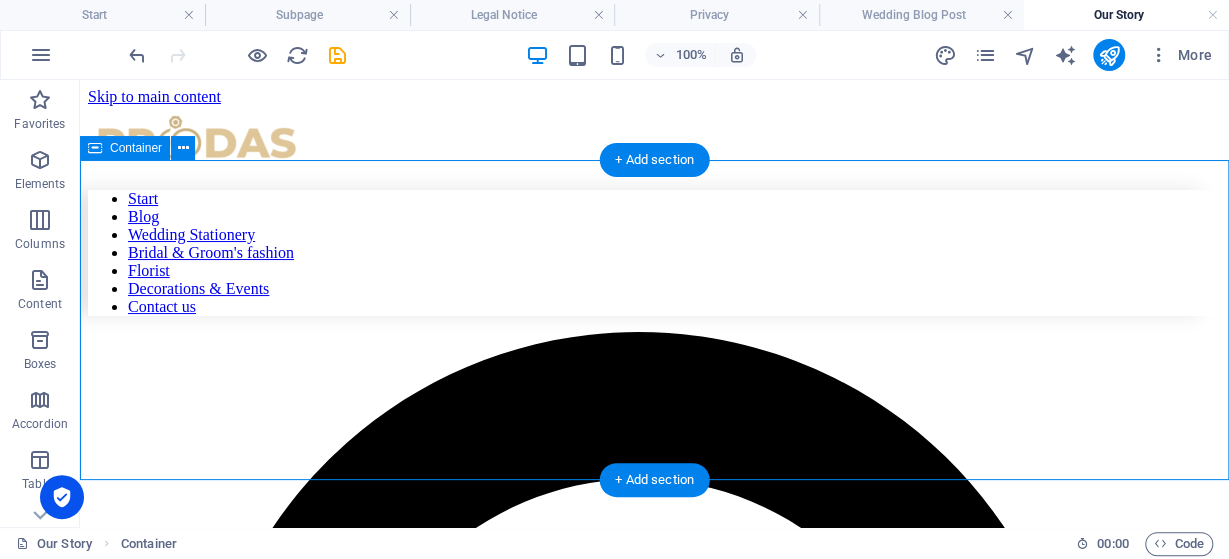 click on "Our Story" at bounding box center [654, 6878] 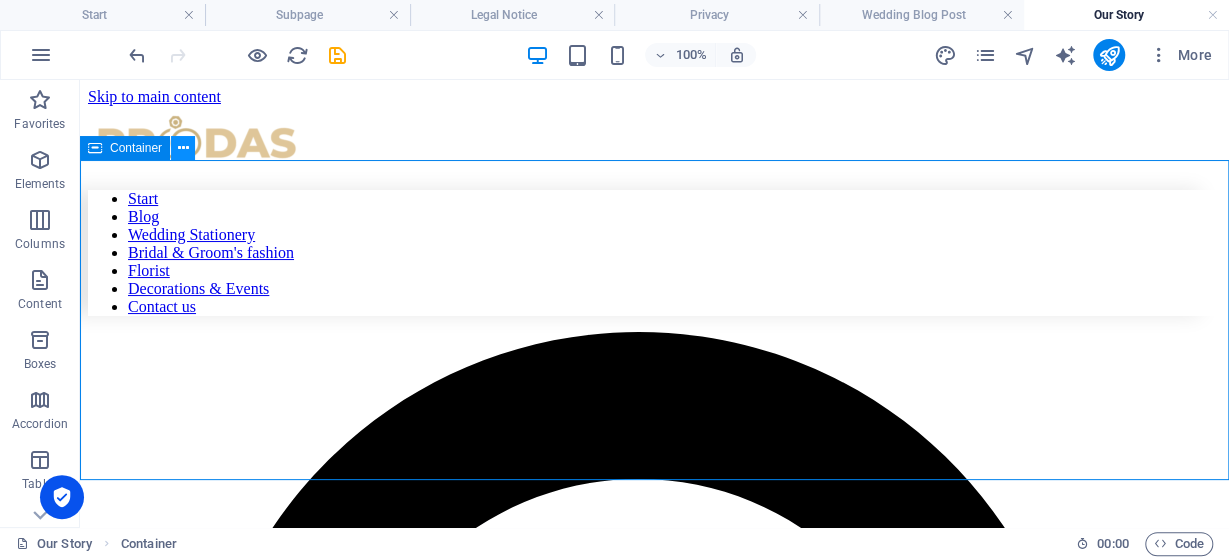 click at bounding box center [183, 148] 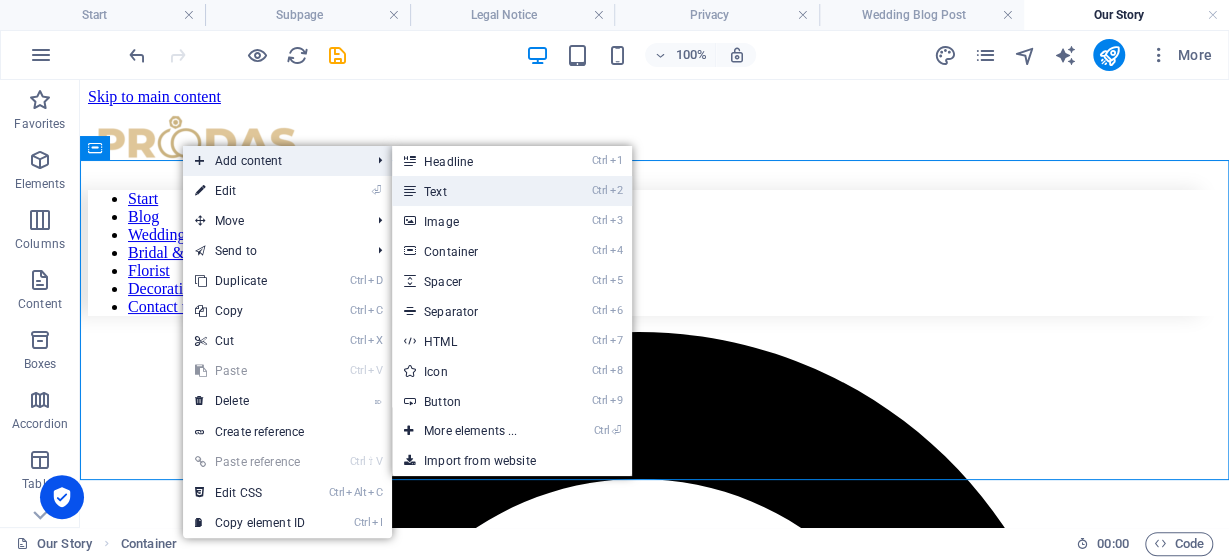 click on "Ctrl 2  Text" at bounding box center [474, 191] 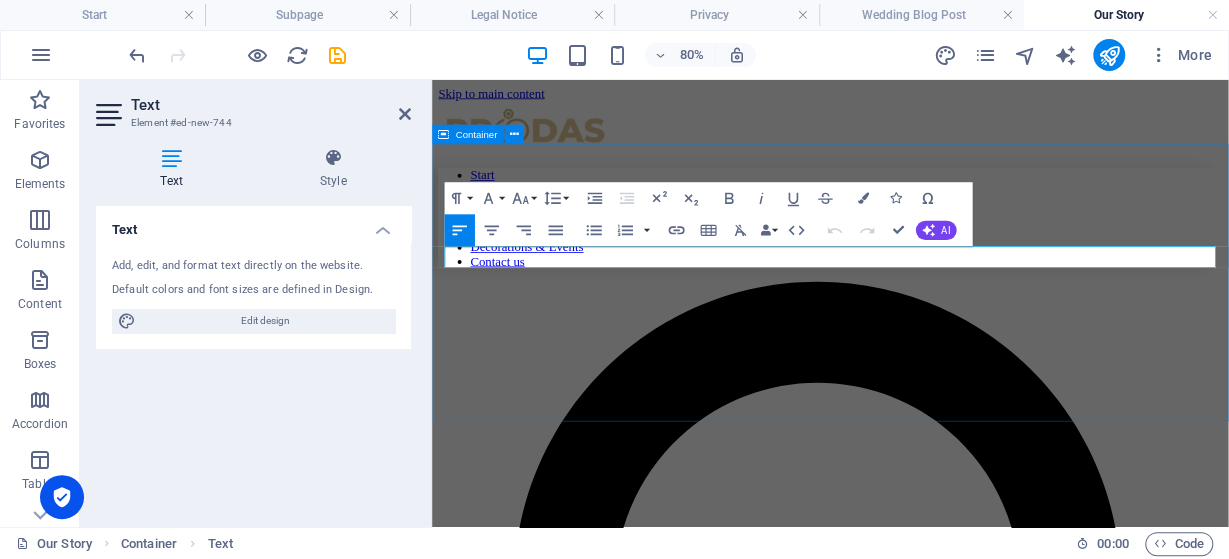 click on "New text element Our Story" at bounding box center [930, 5993] 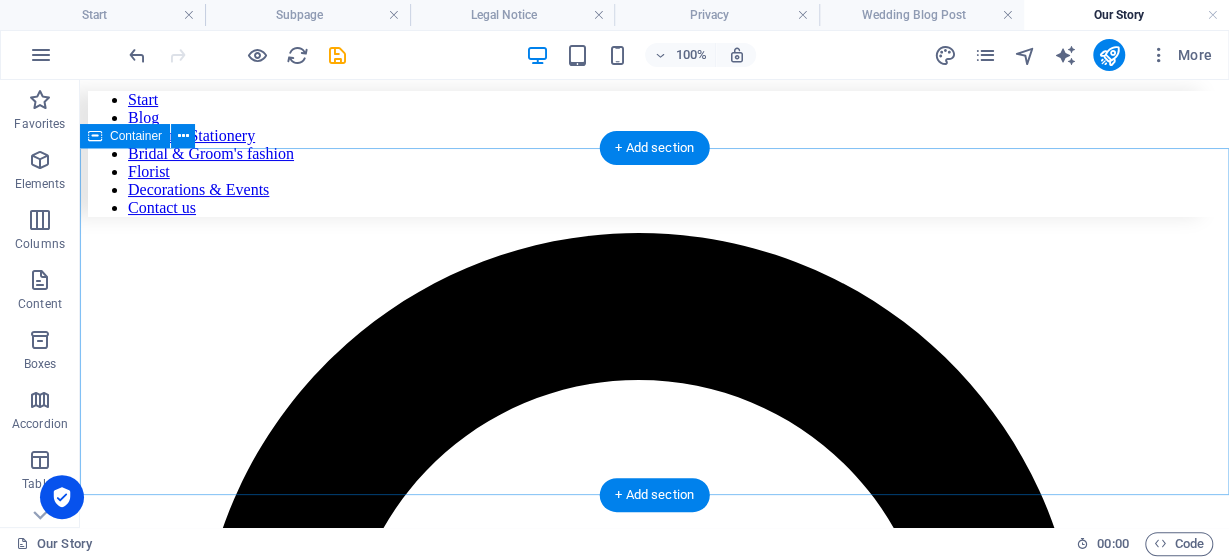 scroll, scrollTop: 0, scrollLeft: 0, axis: both 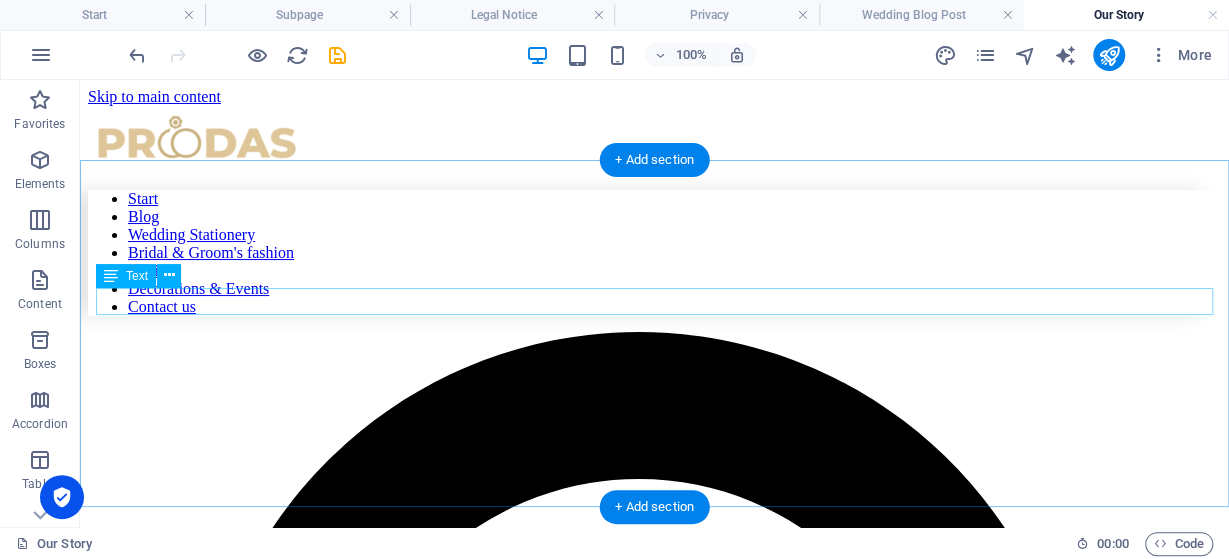 click on "New text element" at bounding box center (654, 6870) 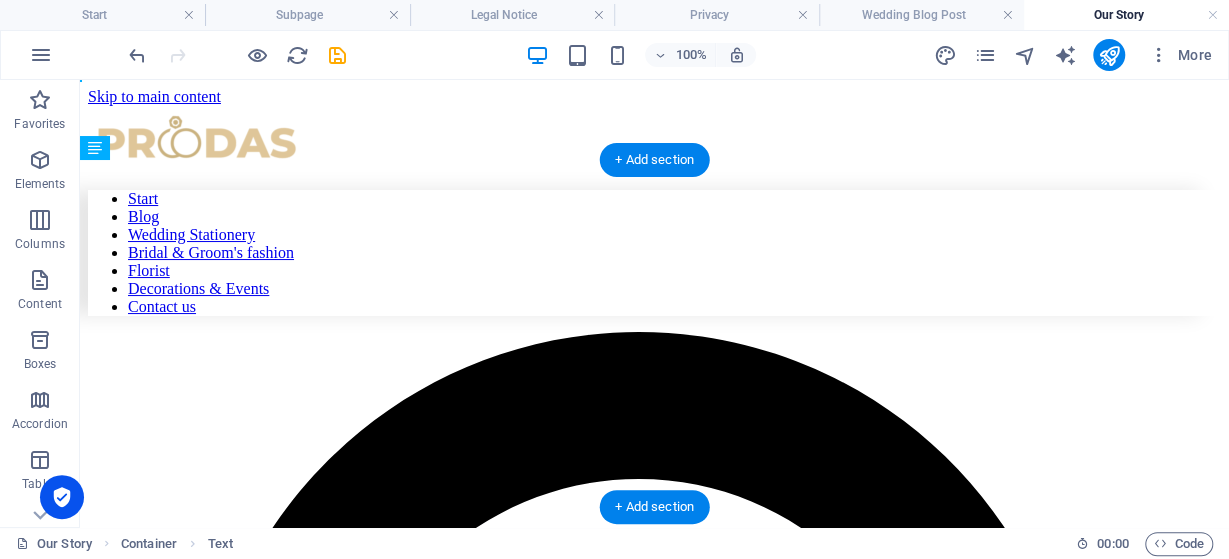 drag, startPoint x: 202, startPoint y: 289, endPoint x: 197, endPoint y: 369, distance: 80.1561 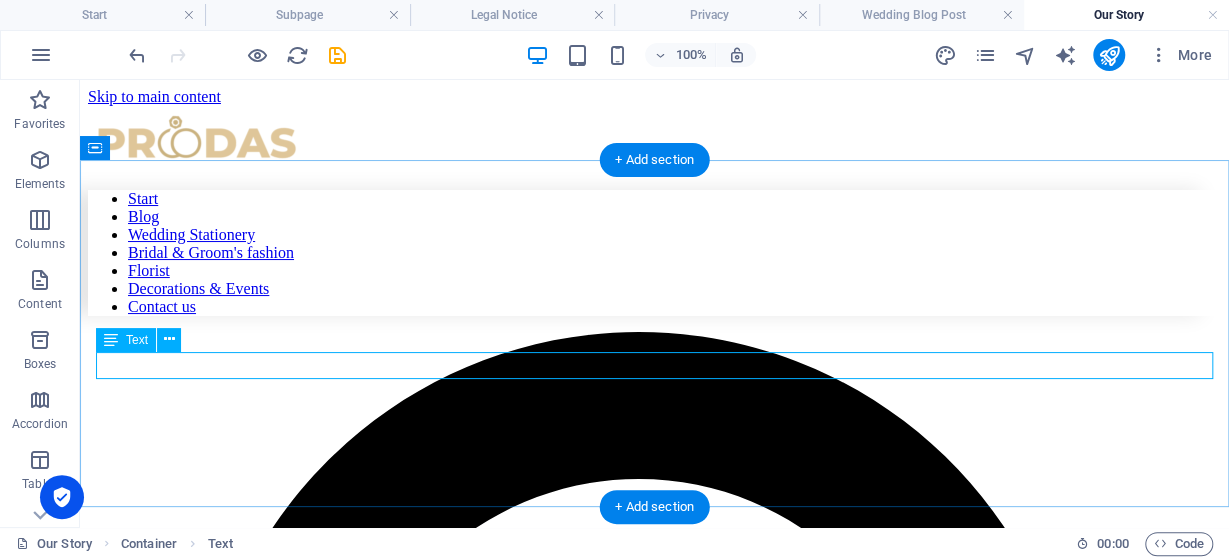 click on "New text element" at bounding box center [654, 6921] 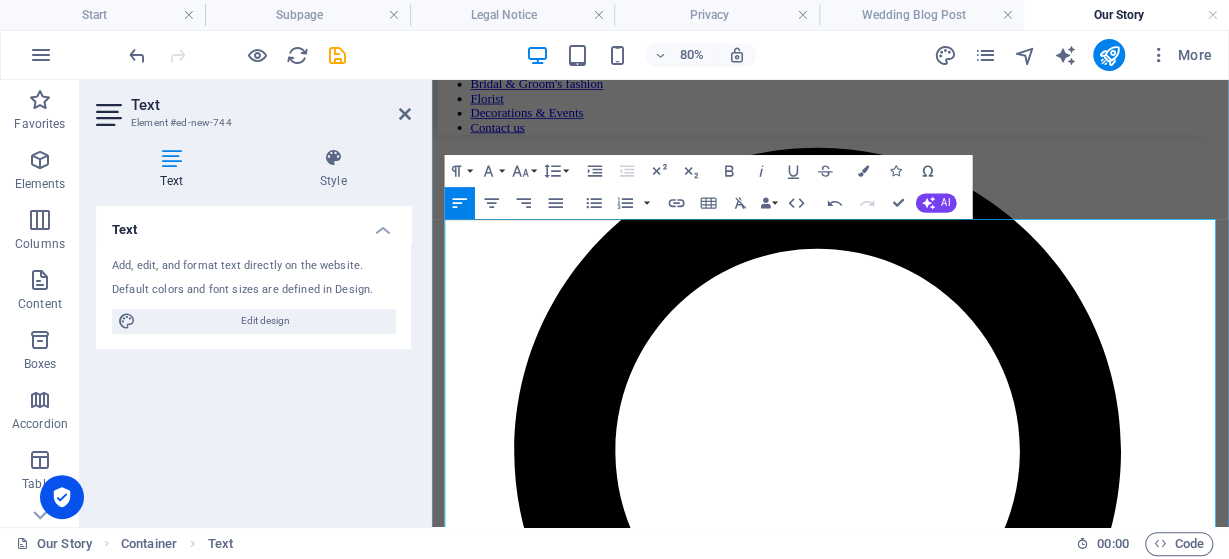 scroll, scrollTop: 198, scrollLeft: 0, axis: vertical 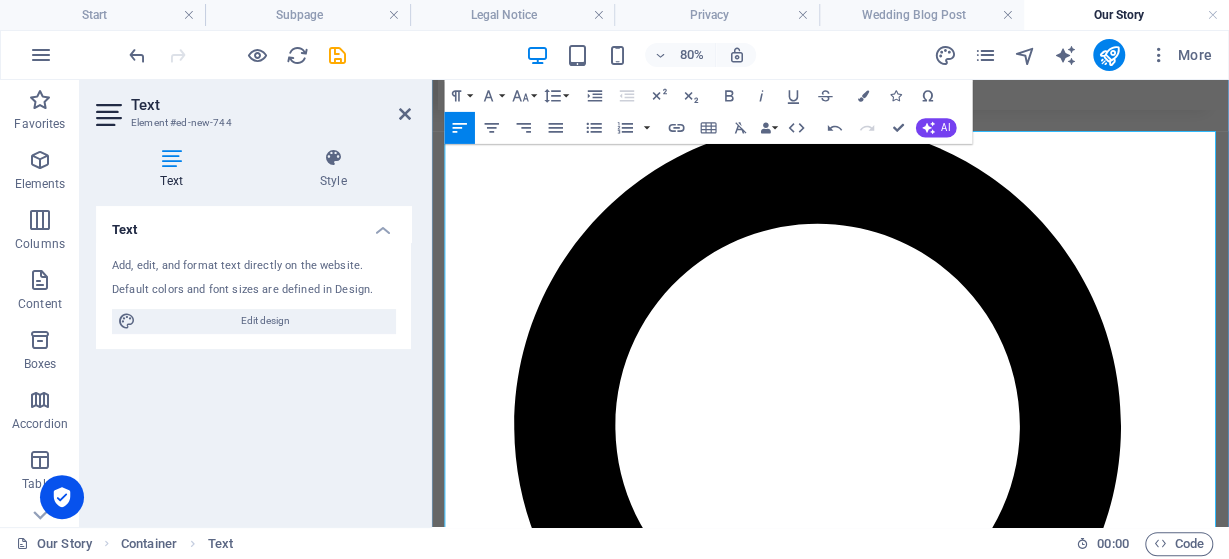 click on "Lorem ipsum dolor sit amet, consectetur adipiscing elit. Morbi vehicula faucibus ipsum non sodales. Proin a lobortis diam. Duis tristique tempus libero feugiat porta. Donec [PERSON_NAME], augue in sagittis ullamcorper, erat risus congue arcu, ut porttitor lorem mauris nec massa. Aenean in dictum libero. In varius, odio nec feugiat pretium, risus felis convallis eros, at semper mi turpis eu erat. Integer tincidunt mi vitae lectus molestie pretium. Etiam in bibendum [PERSON_NAME]. Interdum et malesuada fames ac ante ipsum primis in faucibus. Pellentesque consectetur pretium [PERSON_NAME] ut gravida. Donec dolor [PERSON_NAME], pharetra tempor nibh ac, feugiat luctus nulla." at bounding box center (930, 5859) 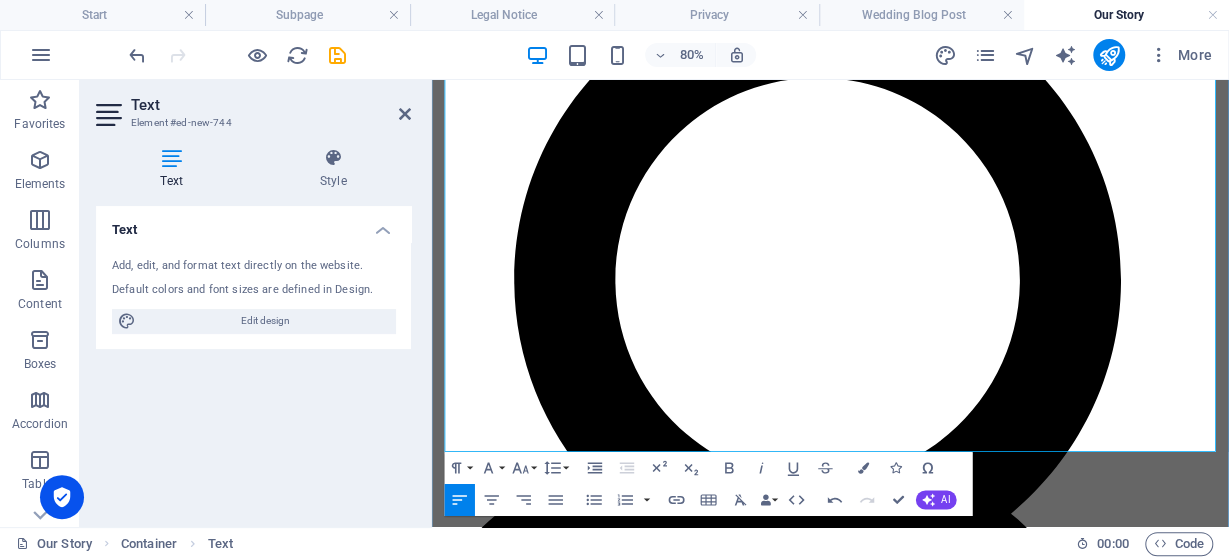 scroll, scrollTop: 406, scrollLeft: 0, axis: vertical 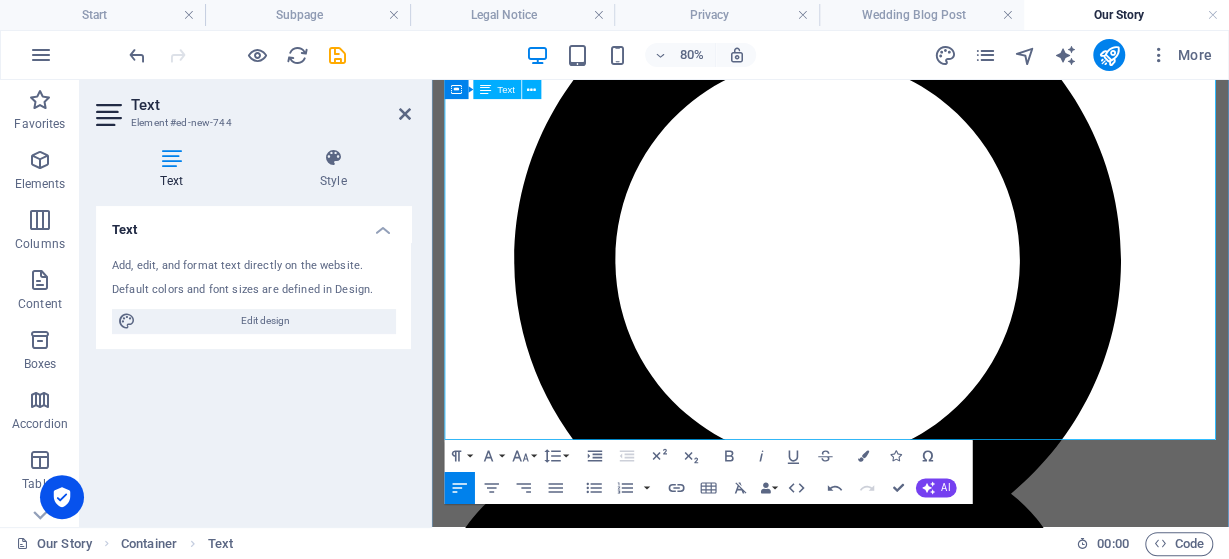 click on "Maecenas nec ex lacus. Pellentesque maximus felis ut suscipit vulputate. Aliquam sed venenatis lorem. Phasellus diam purus, commodo non dolor vel, [PERSON_NAME] facilisis elit. Aenean malesuada a purus quis tincidunt. Sed vestibulum risus vel purus scelerisque elementum. Nam nibh sem, congue in consequat et, mollis a nibh. Nullam vestibulum, lorem sit amet finibus iaculis, tortor [PERSON_NAME] molestie magna, et gravida ligula sem molestie ante. Fusce quis eleifend tellus, eu commodo sapien. Proin dui tellus, ullamcorper et volutpat sit amet, tristique in ante." at bounding box center [930, 5958] 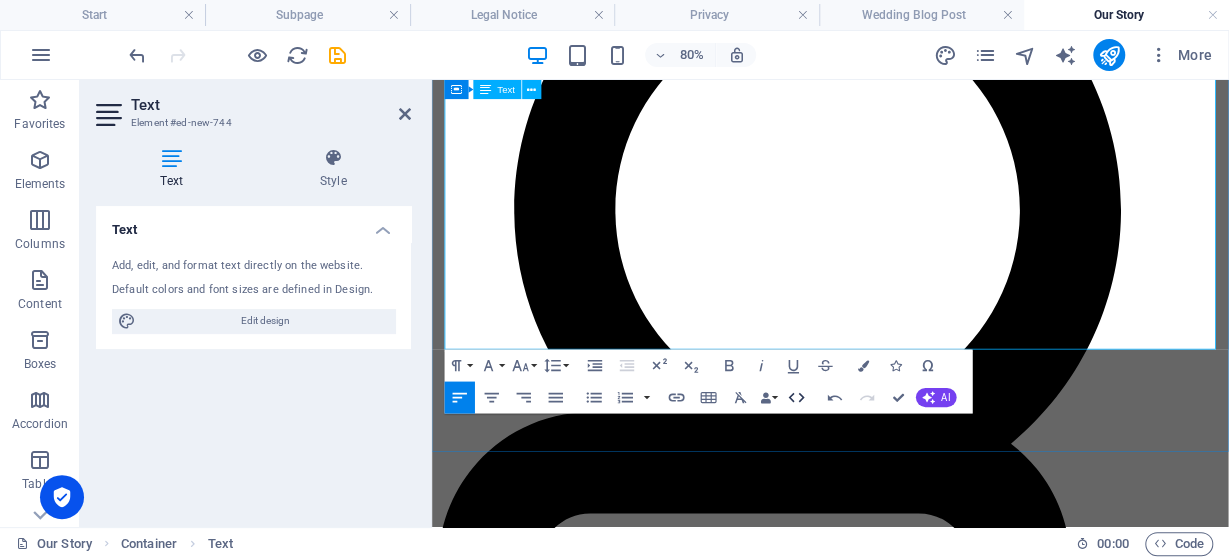 scroll, scrollTop: 614, scrollLeft: 0, axis: vertical 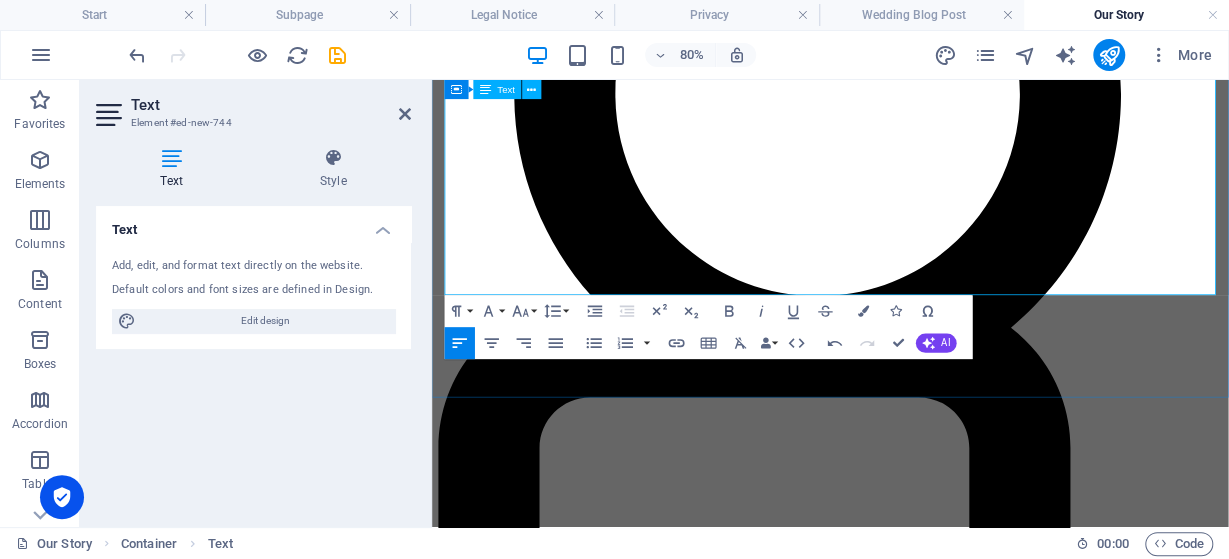 click on "Maecenas nec ex lacus. Pellentesque maximus felis ut suscipit vulputate. Aliquam sed venenatis lorem. Phasellus diam purus, commodo non dolor vel, [PERSON_NAME] facilisis elit. Aenean malesuada a purus quis tincidunt. Sed vestibulum risus vel purus scelerisque elementum. Nam nibh sem, congue in consequat et, mollis a nibh. Nullam vestibulum, lorem sit amet finibus iaculis, tortor [PERSON_NAME] molestie magna, et gravida ligula sem molestie ante. Fusce quis eleifend tellus, eu commodo sapien. Proin dui tellus, ullamcorper et volutpat sit amet, tristique in ante." at bounding box center [930, 5784] 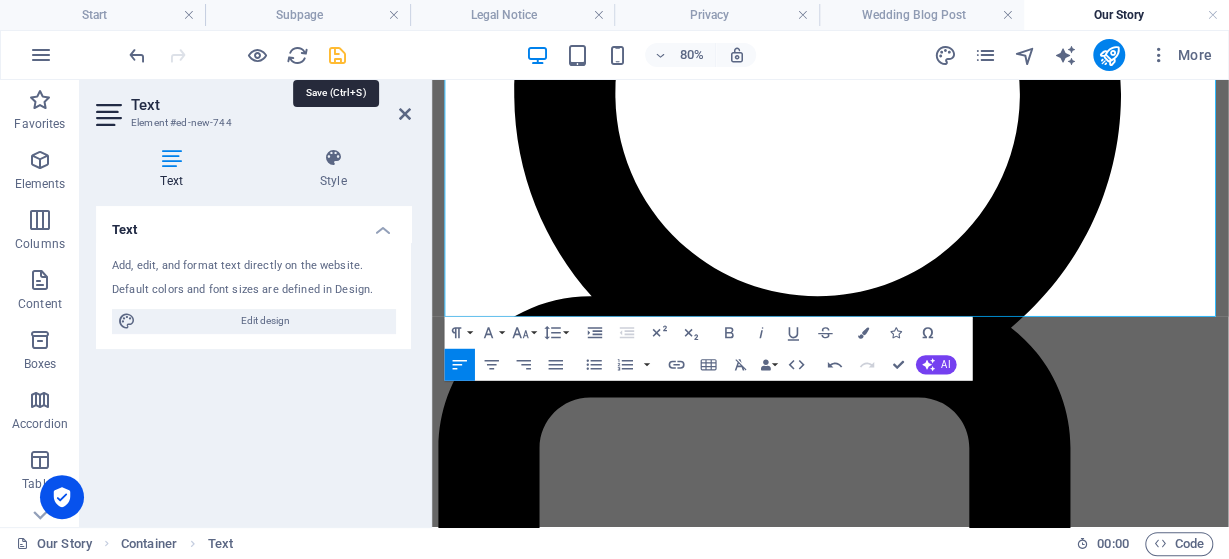 click at bounding box center (337, 55) 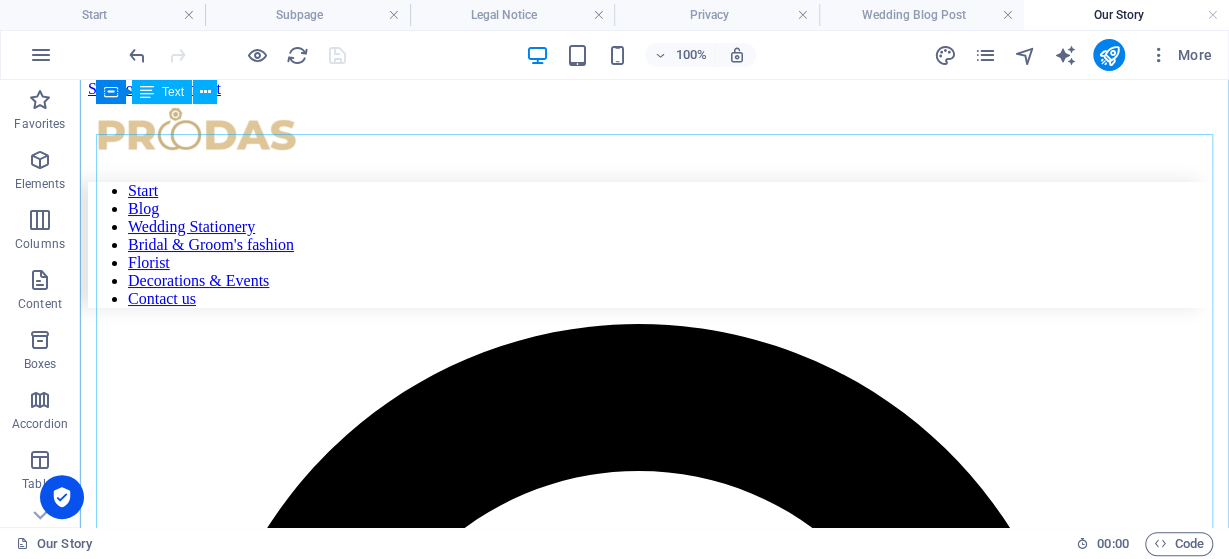 scroll, scrollTop: 0, scrollLeft: 0, axis: both 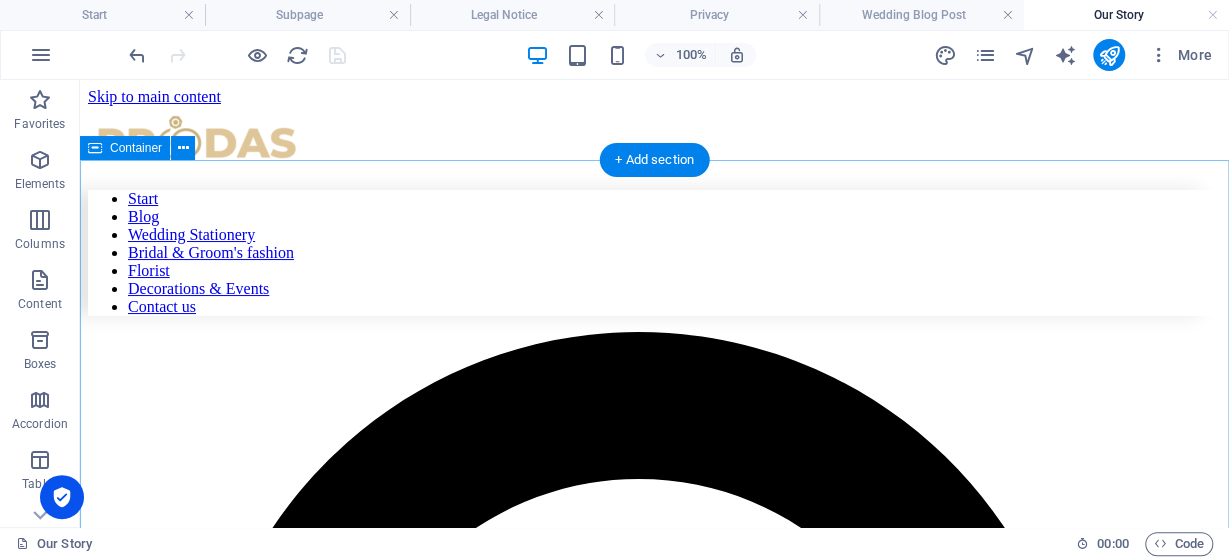 click on "Our Story Lorem ipsum dolor sit amet, consectetur adipiscing elit. Morbi vehicula faucibus ipsum non sodales. Proin a lobortis diam. Duis tristique tempus libero feugiat porta. Donec [PERSON_NAME], augue in sagittis ullamcorper, erat risus congue arcu, ut porttitor lorem mauris nec massa. Aenean in dictum libero. In varius, odio nec feugiat pretium, risus felis convallis eros, at semper mi turpis eu erat. Integer tincidunt mi vitae lectus molestie pretium. Etiam in bibendum [PERSON_NAME]. Interdum et malesuada fames ac ante ipsum primis in faucibus. Pellentesque consectetur pretium [PERSON_NAME] ut gravida. Donec dolor [PERSON_NAME], pharetra tempor nibh ac, feugiat luctus nulla." at bounding box center (654, 7098) 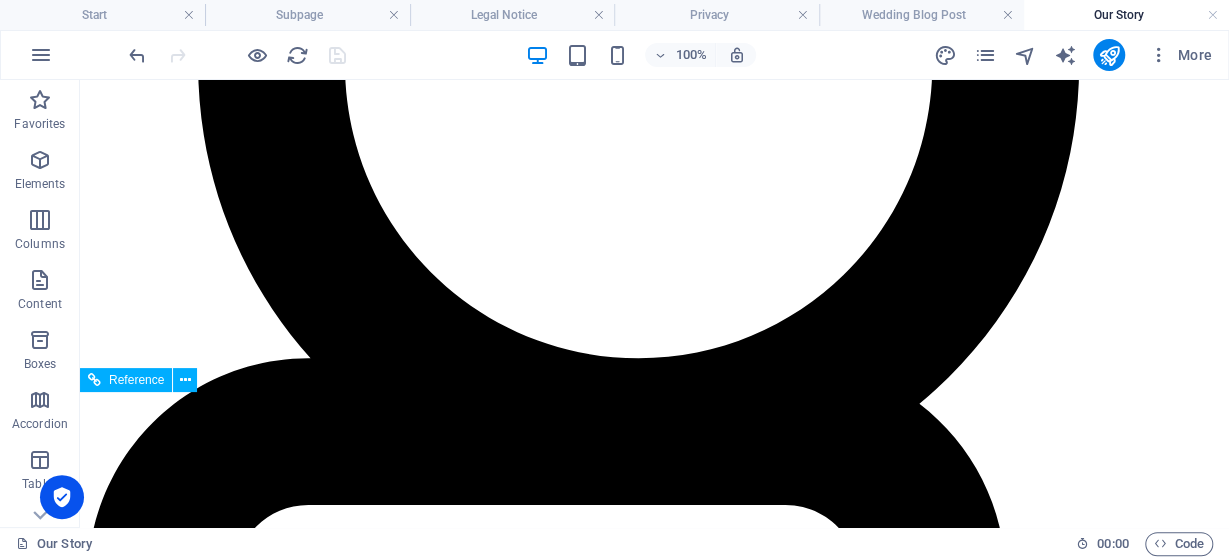 scroll, scrollTop: 614, scrollLeft: 0, axis: vertical 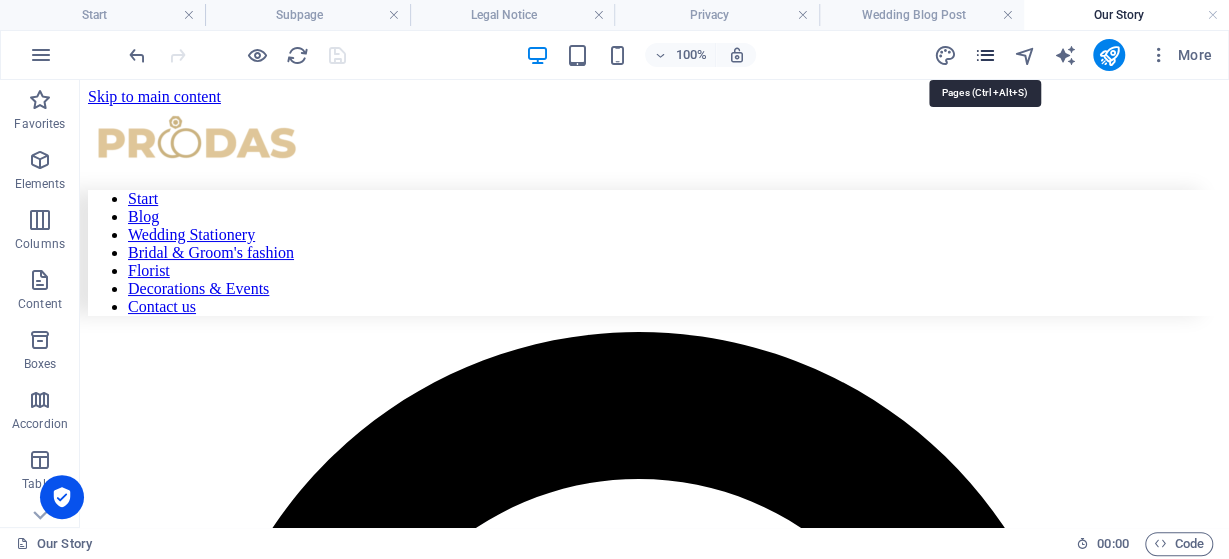 click at bounding box center (984, 55) 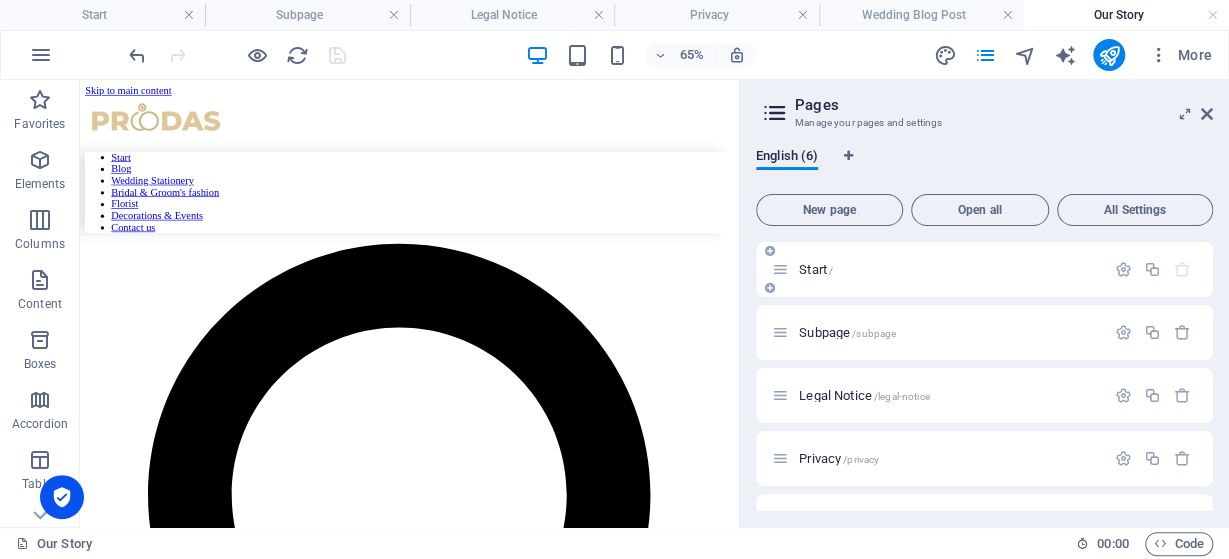 click on "Start /" at bounding box center (938, 269) 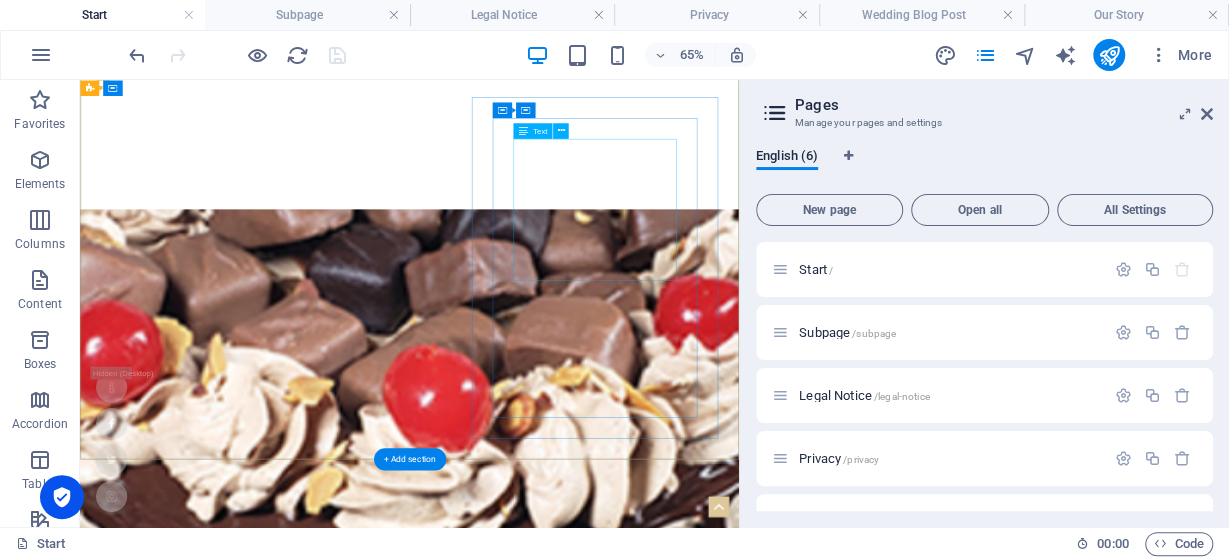 scroll, scrollTop: 137, scrollLeft: 0, axis: vertical 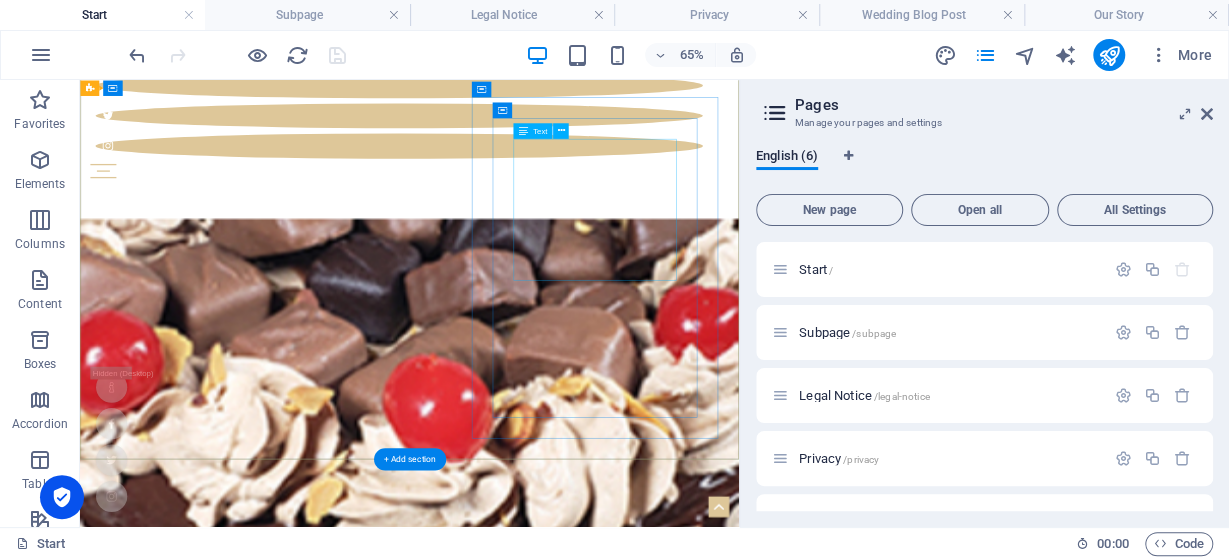 click on "Your wedding planners" at bounding box center (587, 1036) 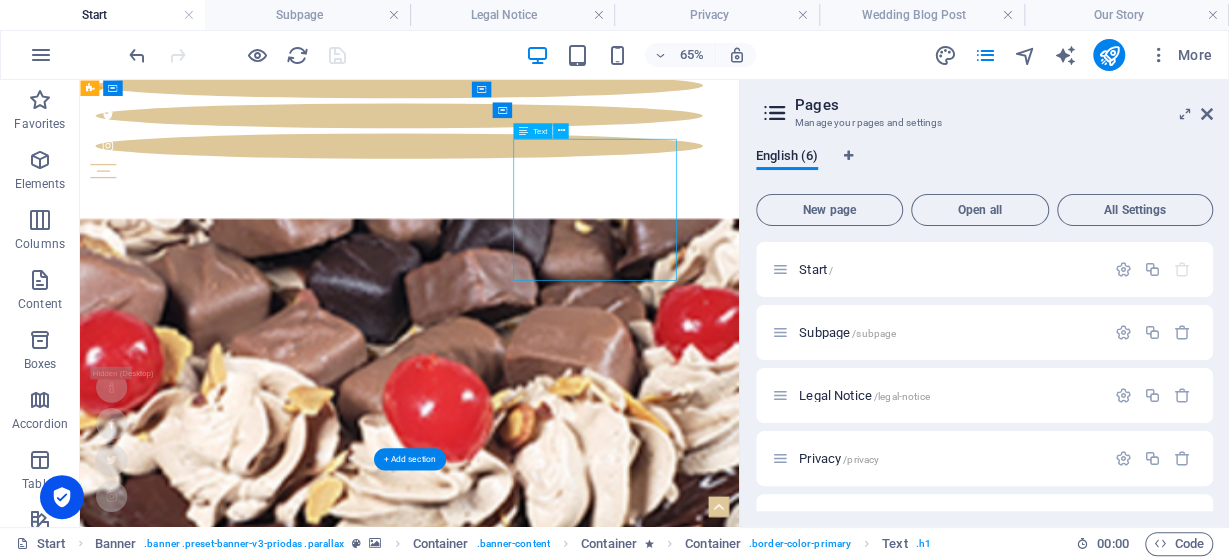 click on "Your wedding planners" at bounding box center (587, 1036) 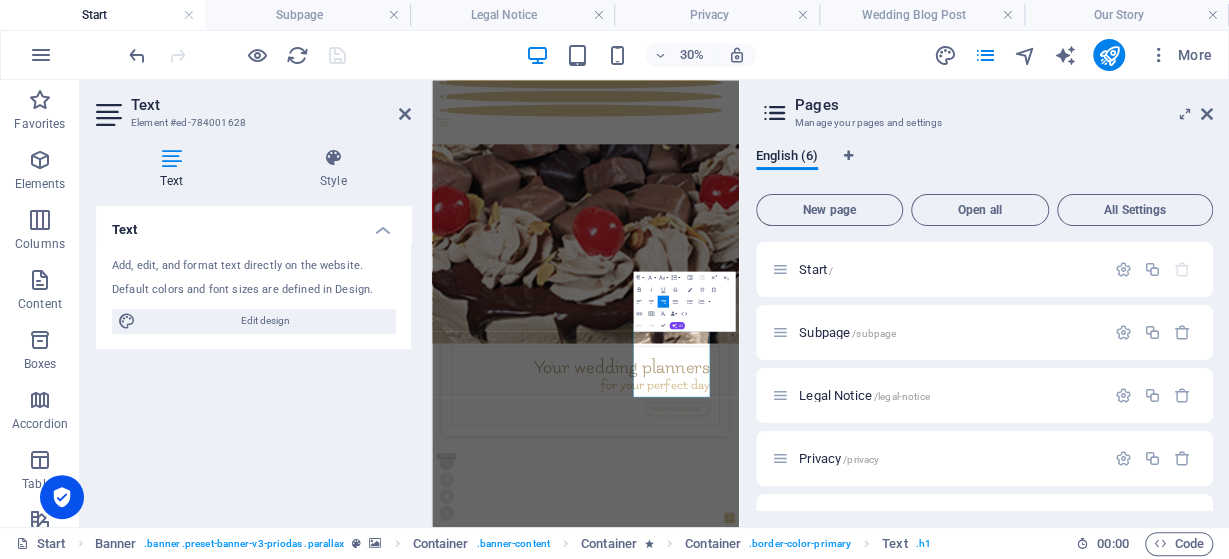 click at bounding box center [171, 158] 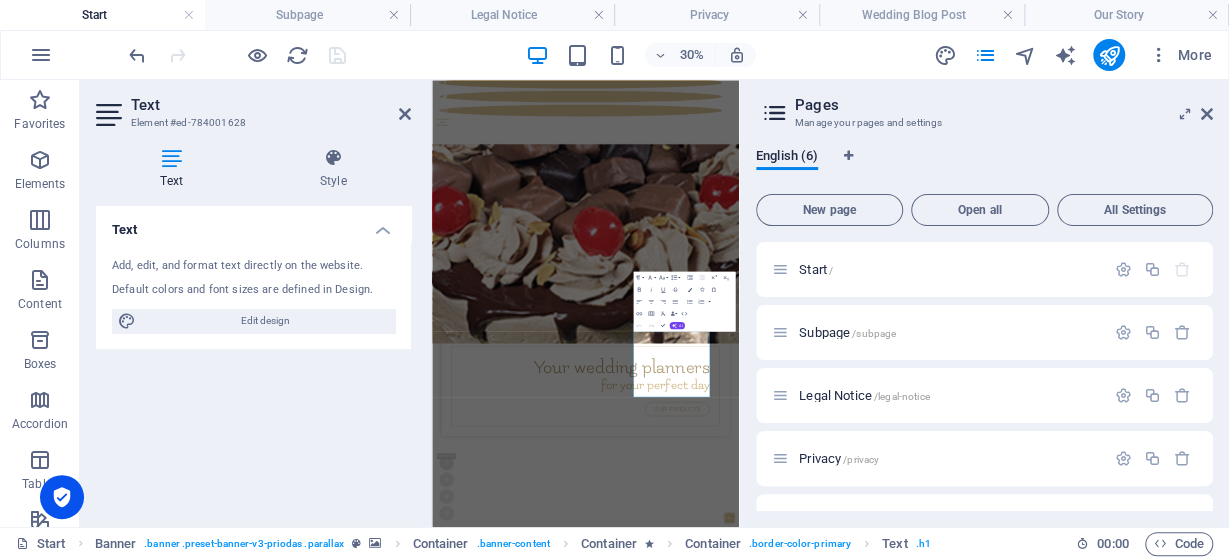 click on "Text" at bounding box center (253, 224) 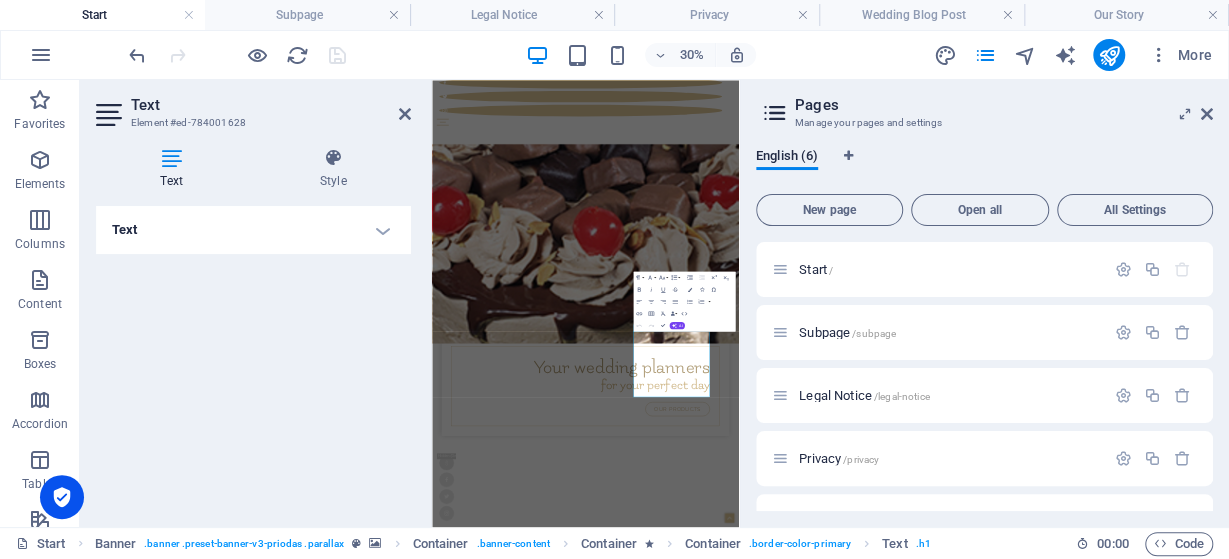 click on "Text" at bounding box center [253, 230] 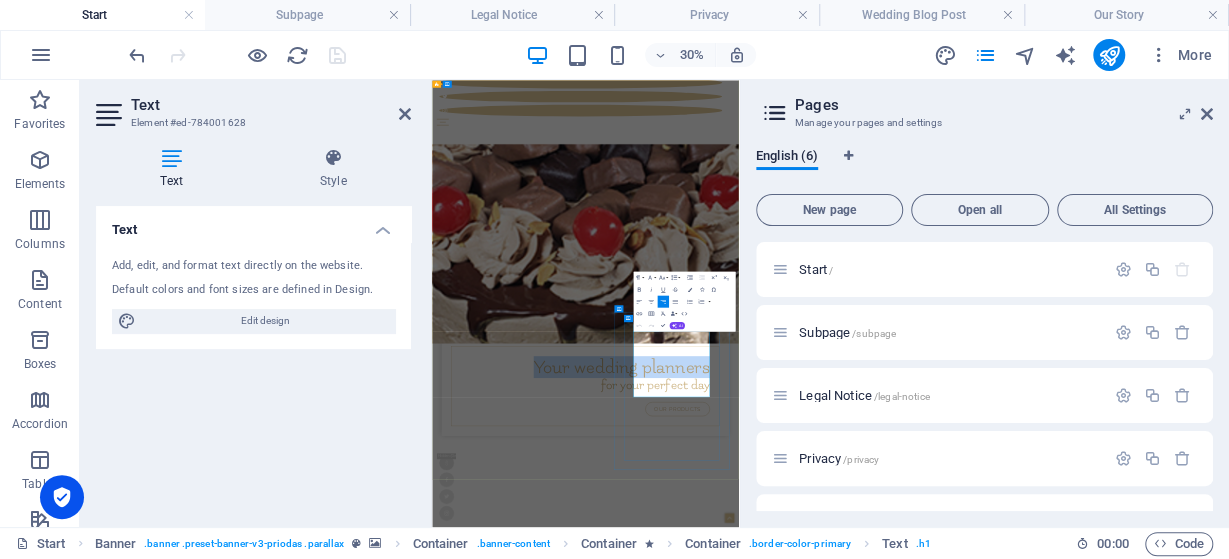 drag, startPoint x: 1243, startPoint y: 942, endPoint x: 1345, endPoint y: 1107, distance: 193.98196 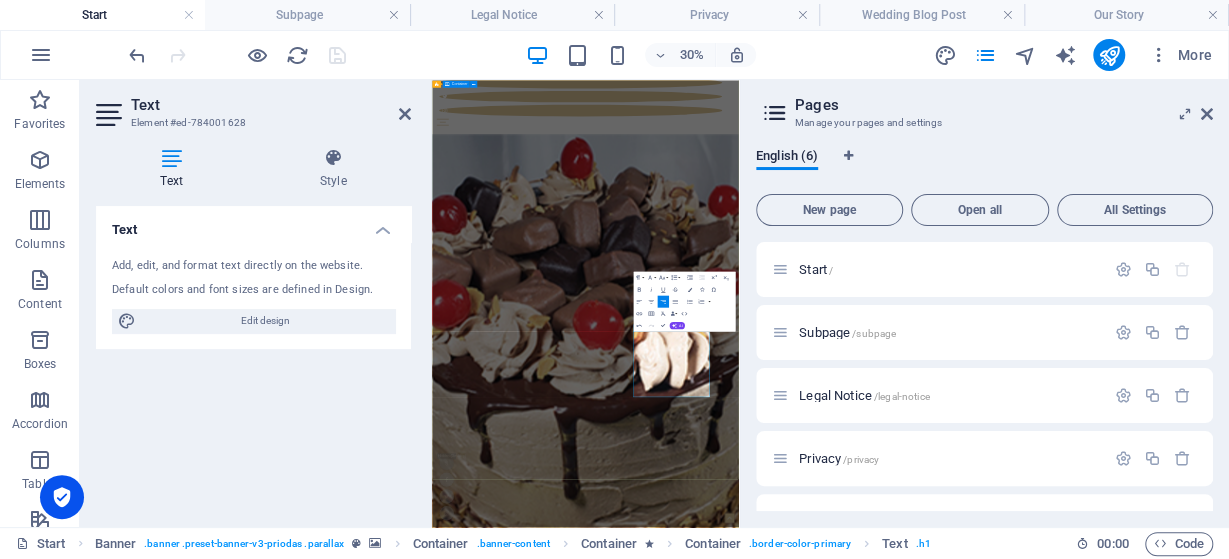 click on "Home-Baked Goodness for your perfect day our products" at bounding box center (943, 1865) 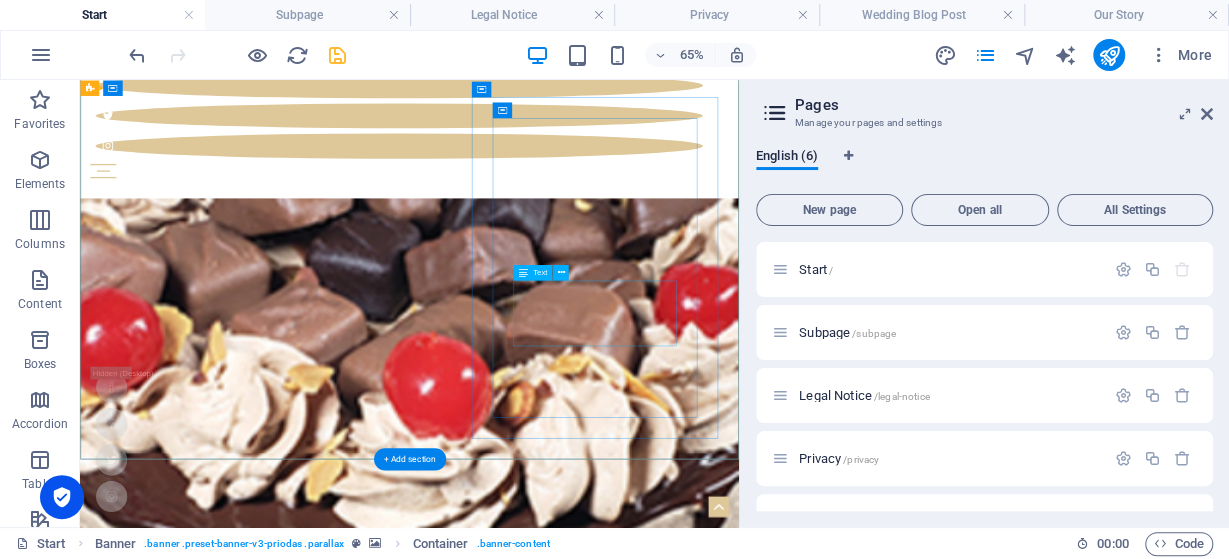 click on "for your perfect day" at bounding box center [587, 1093] 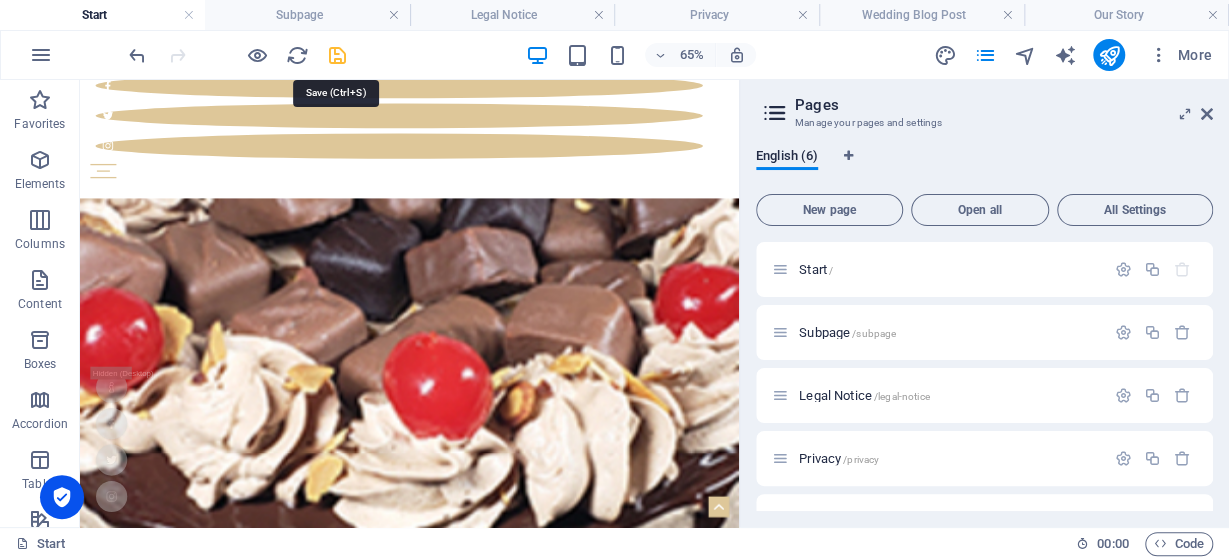 click at bounding box center (337, 55) 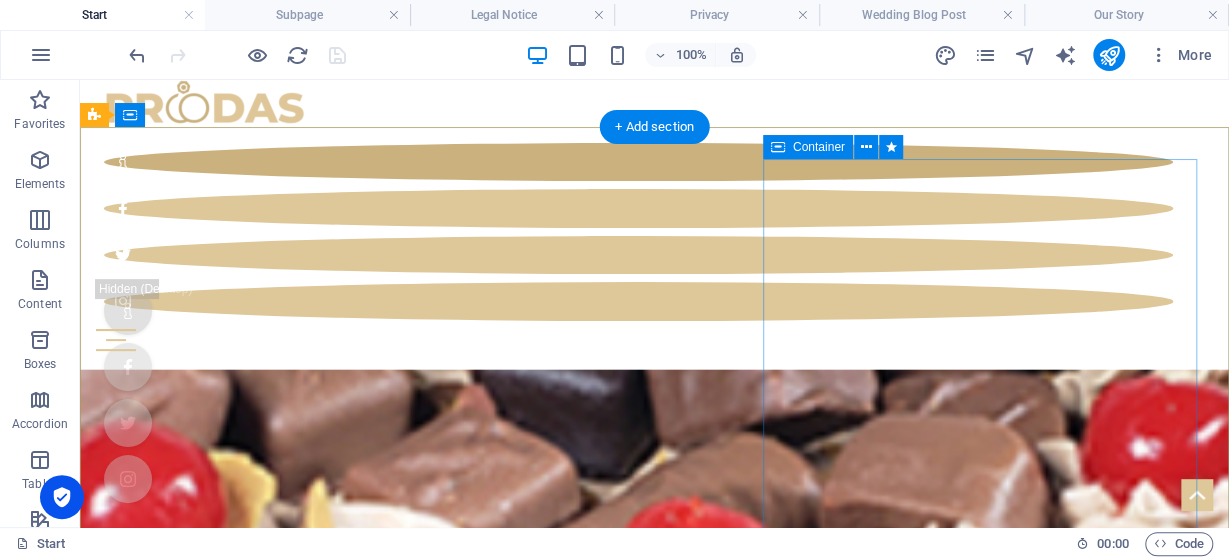scroll, scrollTop: 0, scrollLeft: 0, axis: both 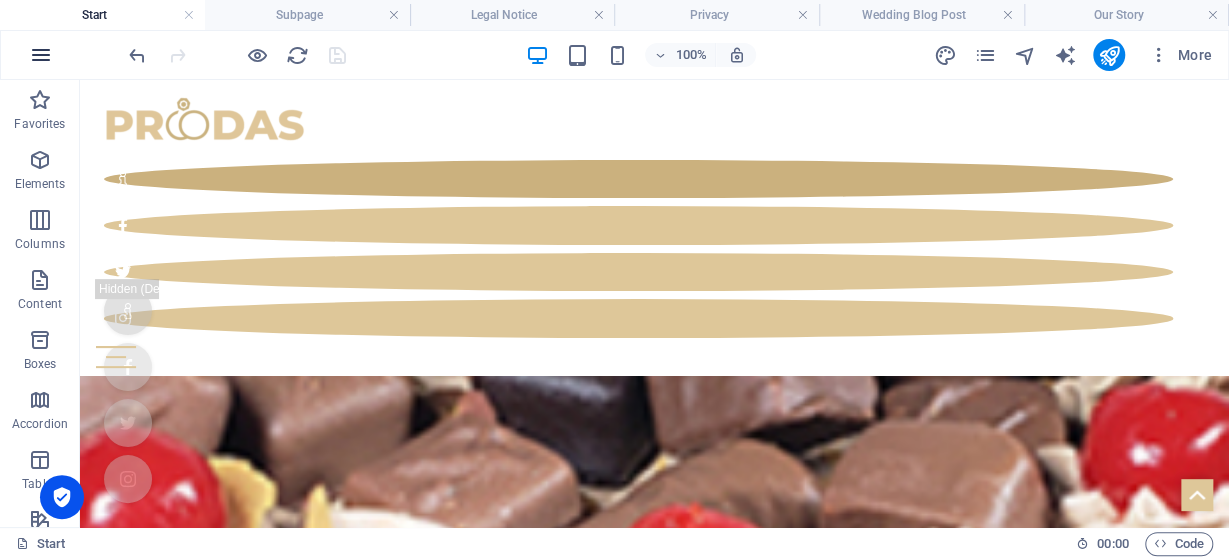 click at bounding box center [41, 55] 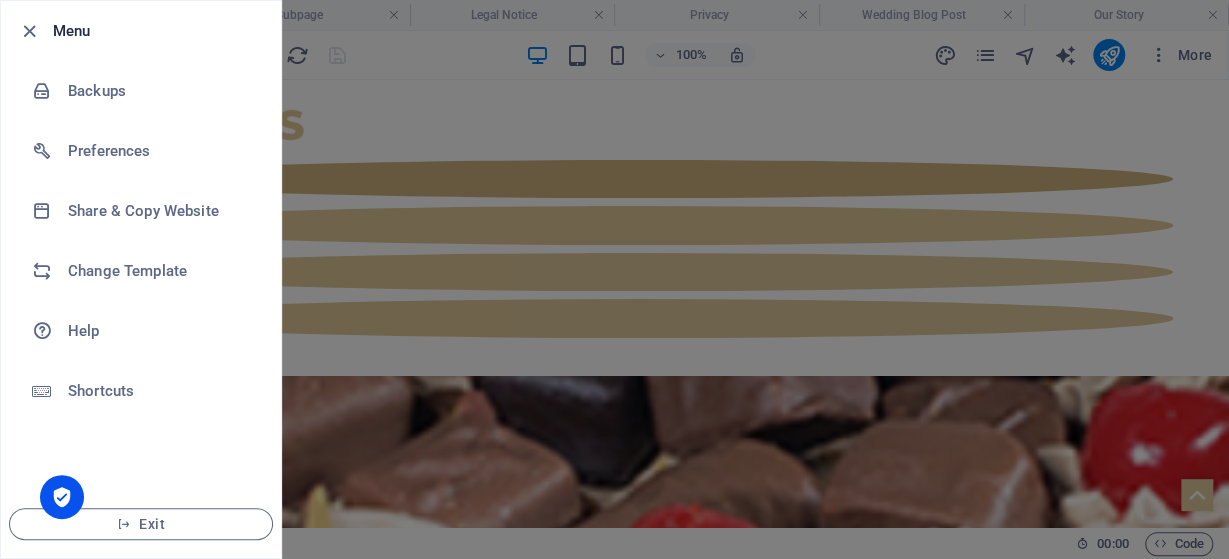 click at bounding box center [614, 279] 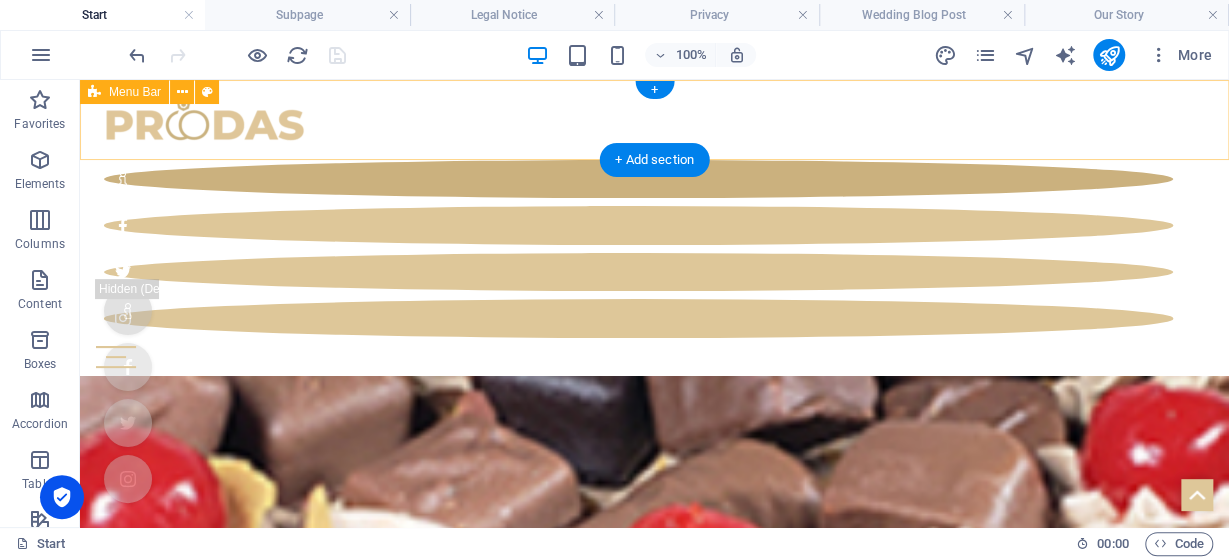 type 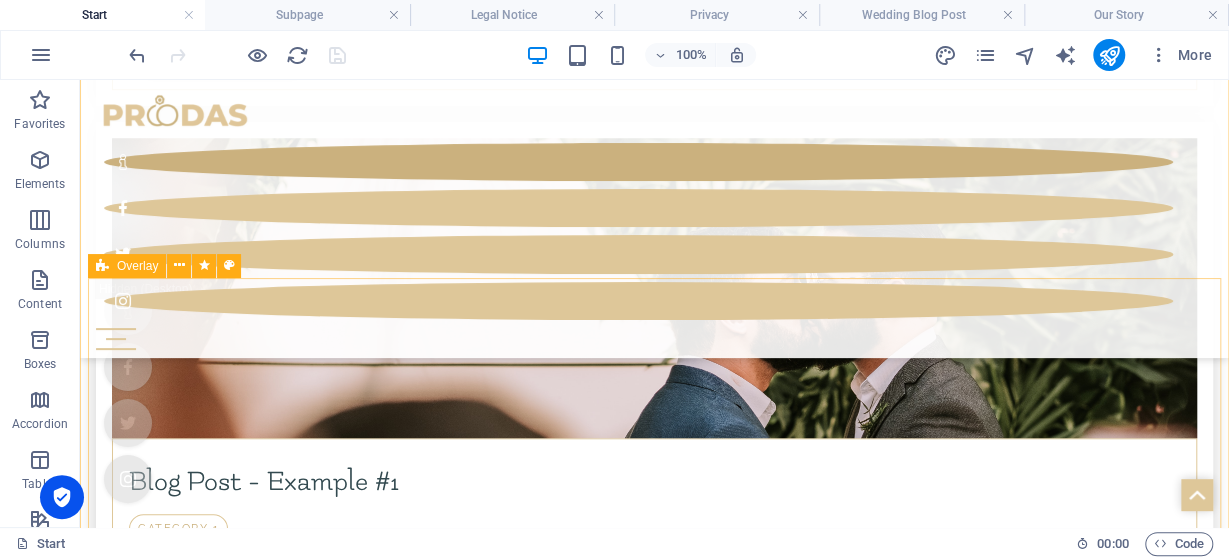 scroll, scrollTop: 4470, scrollLeft: 0, axis: vertical 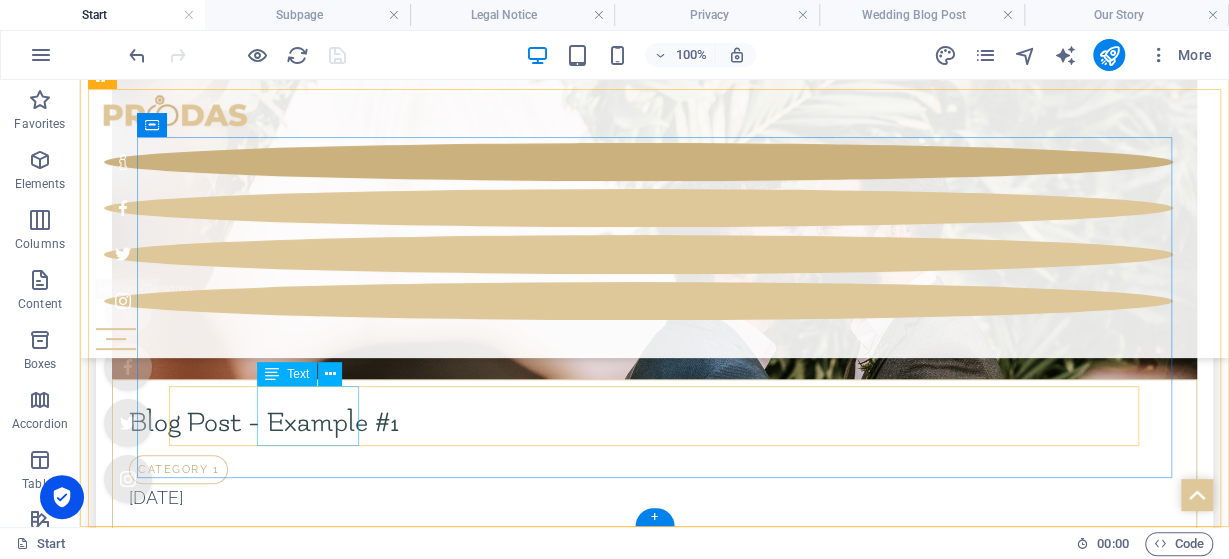 click on "[DATE] closed" at bounding box center (655, 4787) 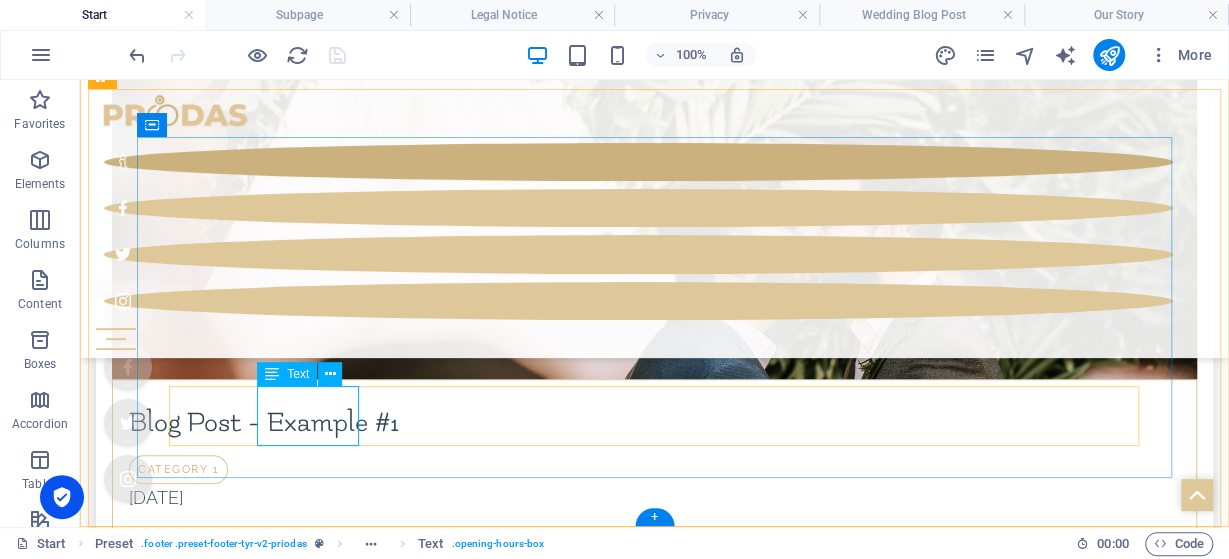 click on "[DATE] closed" at bounding box center (655, 4787) 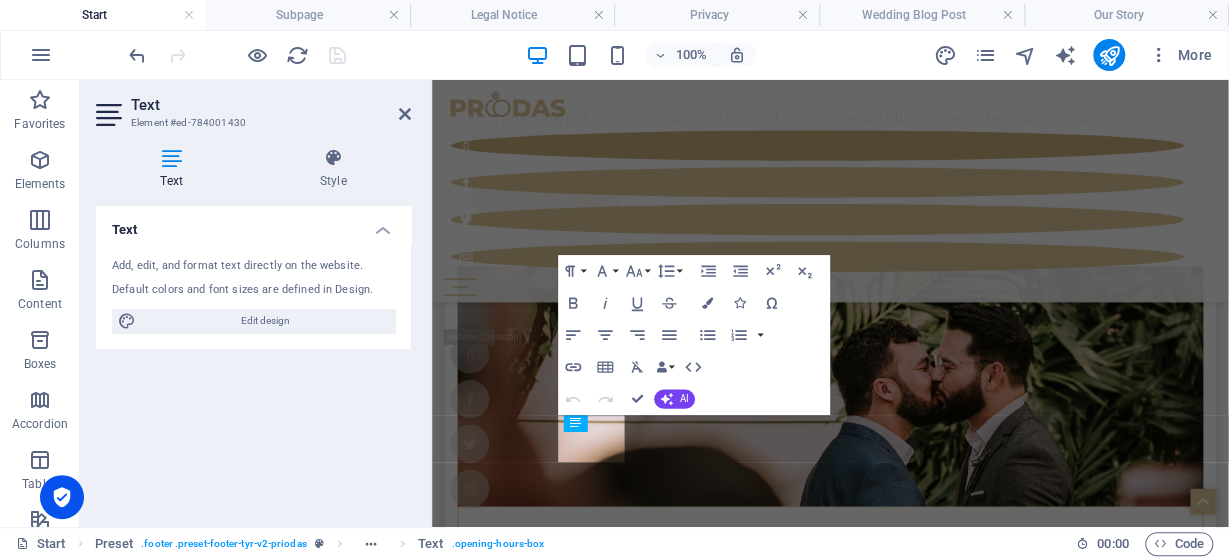 scroll, scrollTop: 4472, scrollLeft: 0, axis: vertical 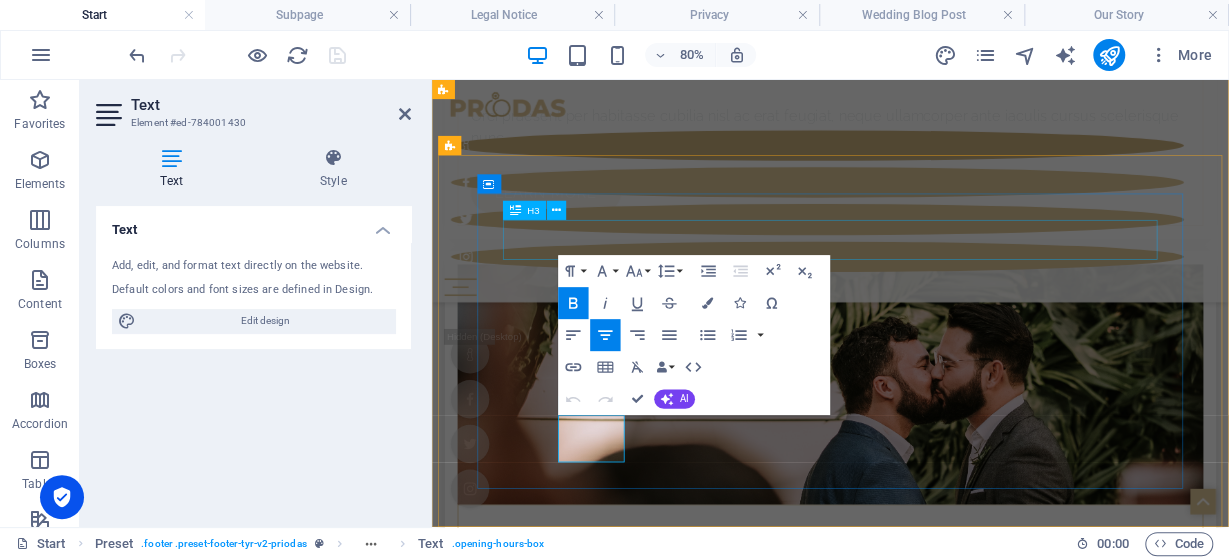 click on "Contact & Openings" at bounding box center [930, 4656] 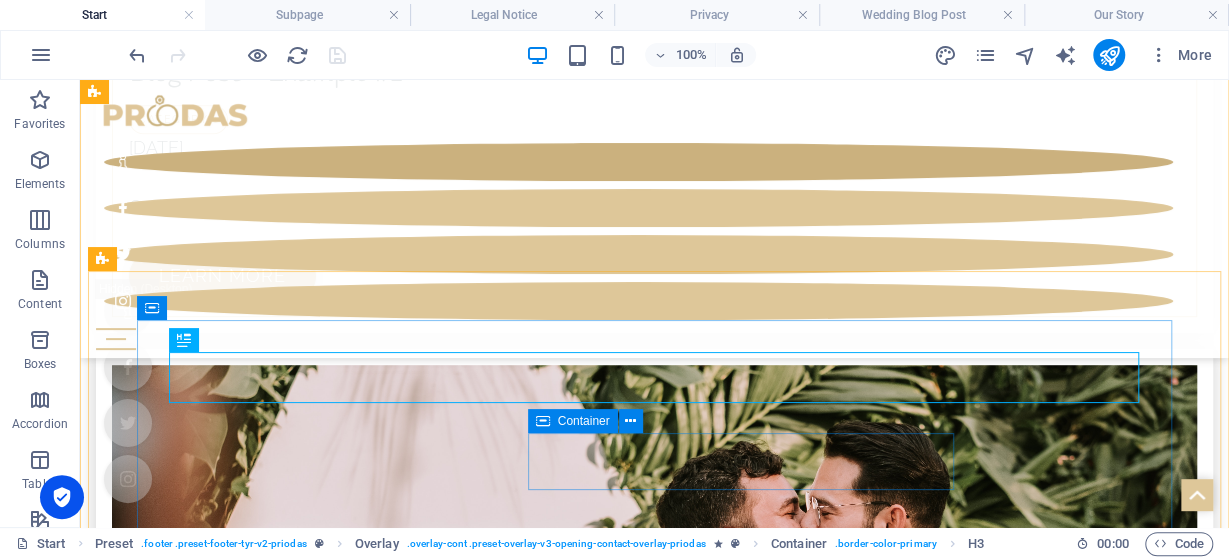 scroll, scrollTop: 4158, scrollLeft: 0, axis: vertical 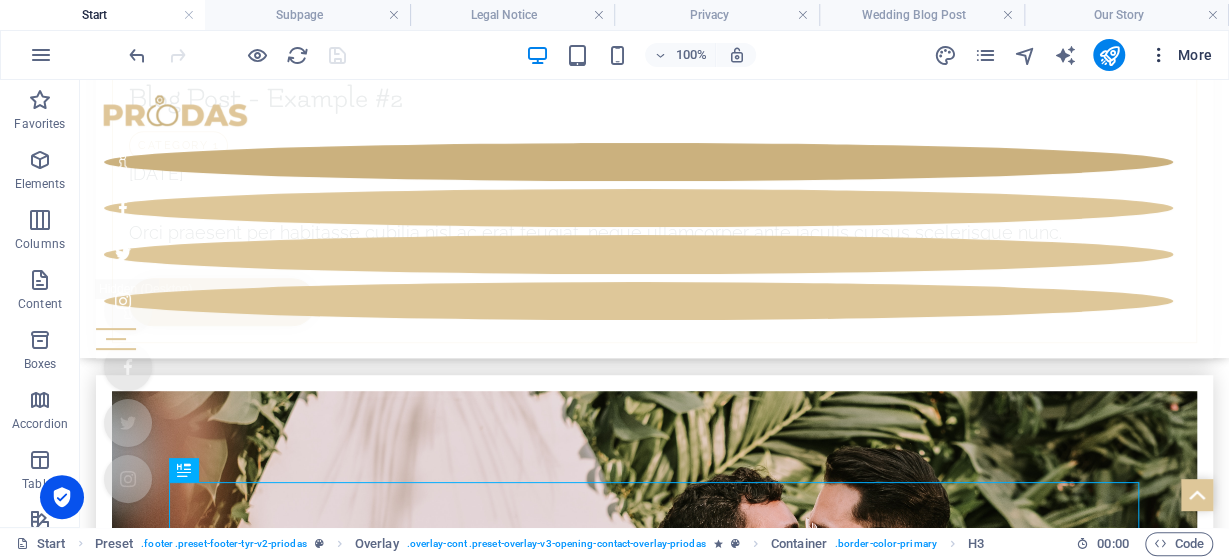 click on "More" at bounding box center [1180, 55] 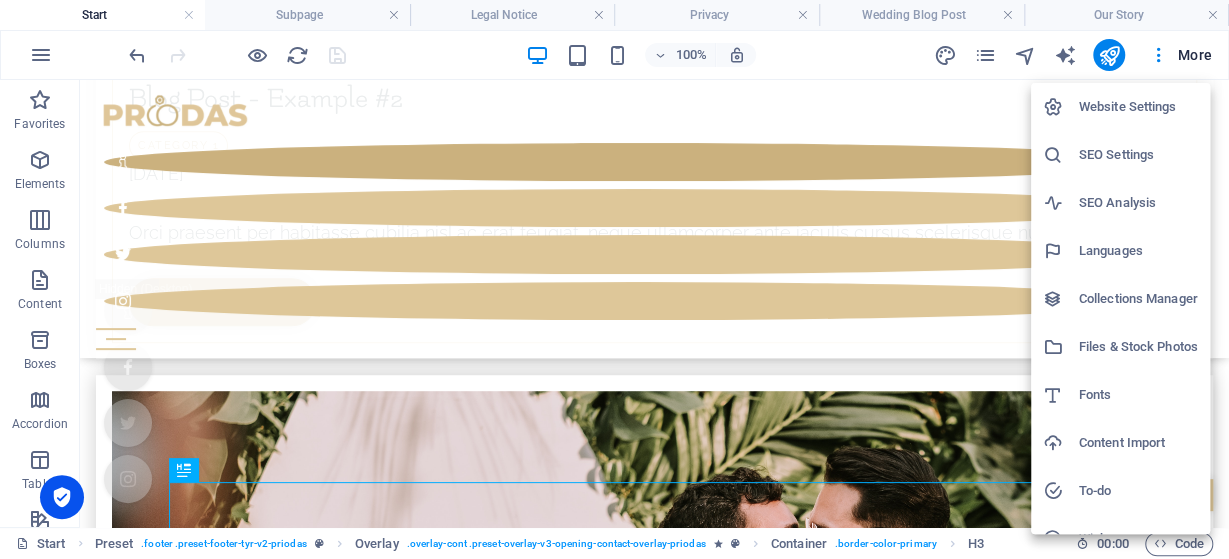 click on "Website Settings" at bounding box center (1138, 107) 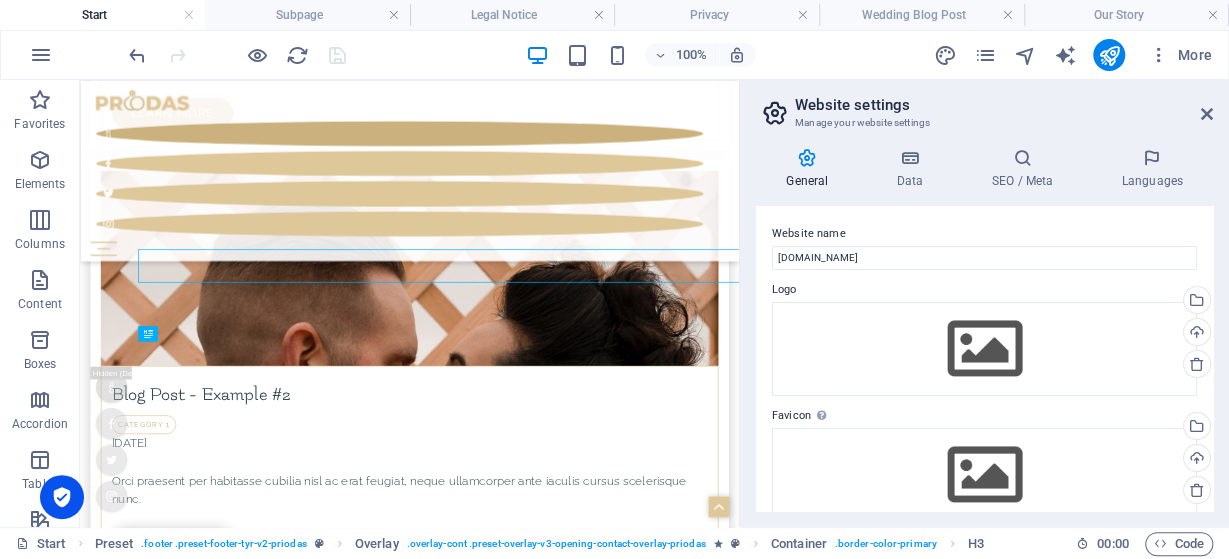scroll, scrollTop: 4300, scrollLeft: 0, axis: vertical 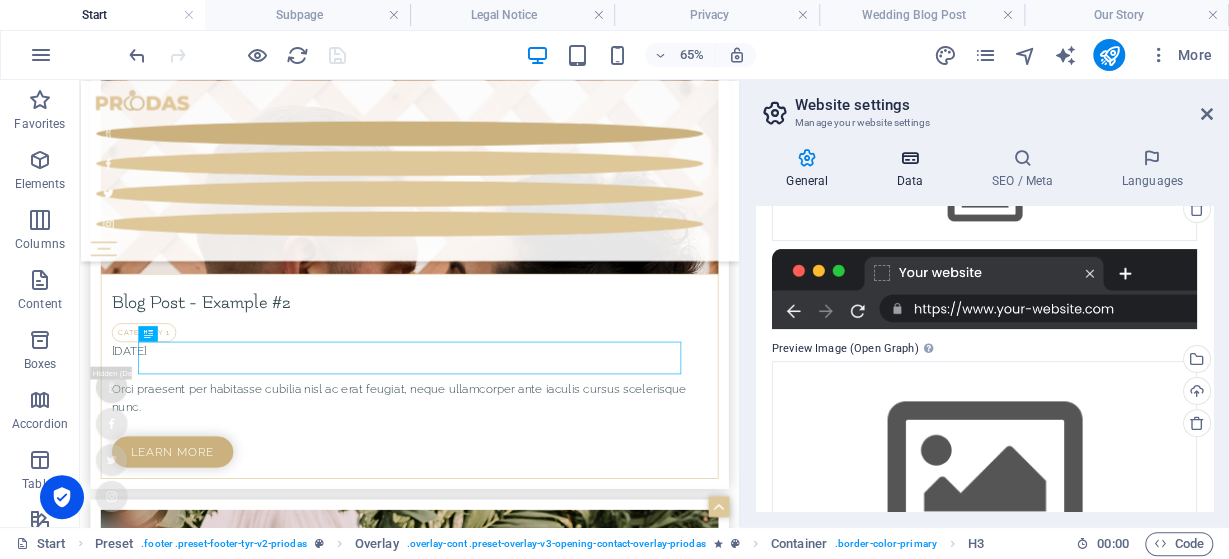 click on "Data" at bounding box center (913, 169) 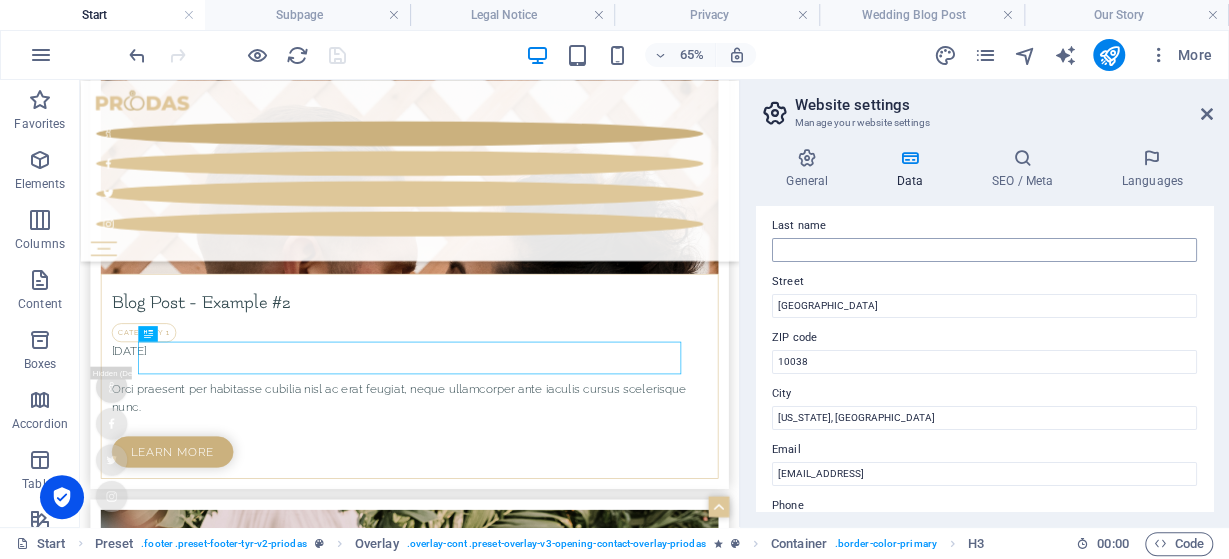 scroll, scrollTop: 96, scrollLeft: 0, axis: vertical 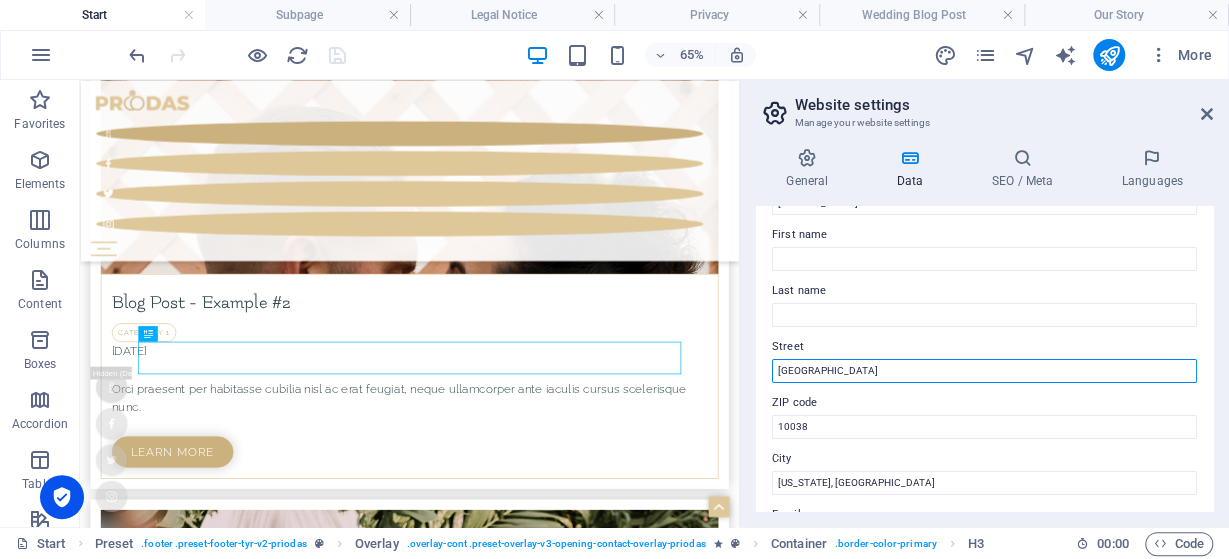 click on "[GEOGRAPHIC_DATA]" at bounding box center (984, 371) 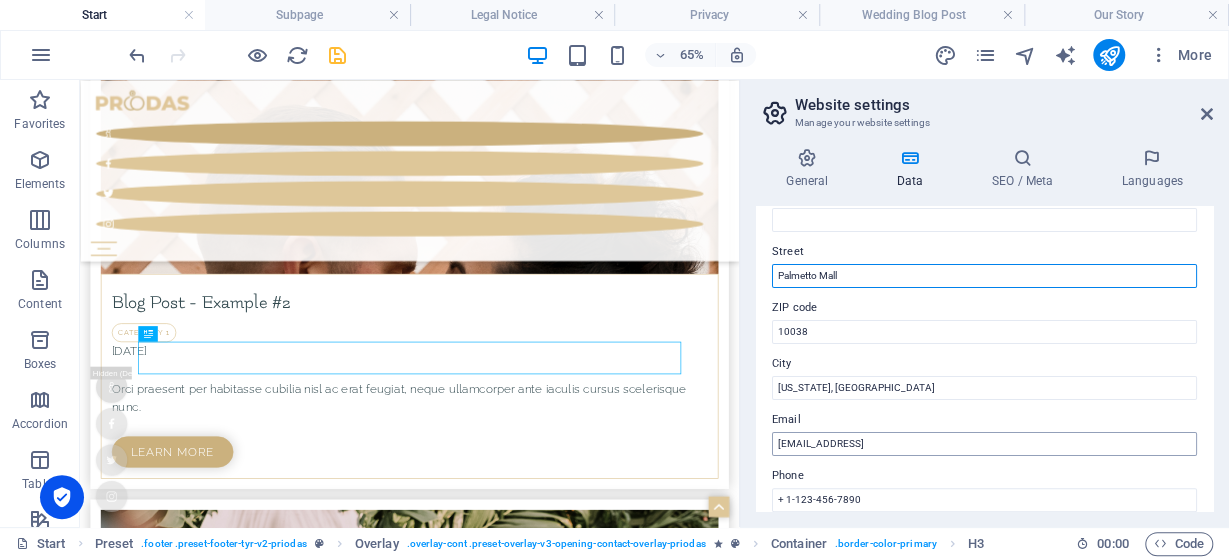 scroll, scrollTop: 192, scrollLeft: 0, axis: vertical 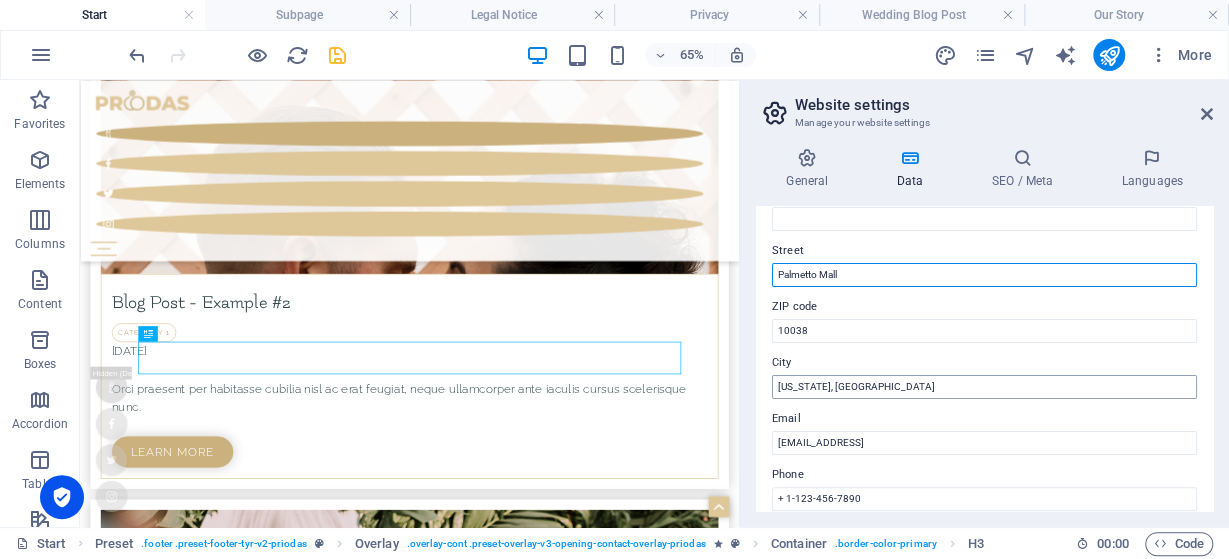 type on "Palmetto Mall" 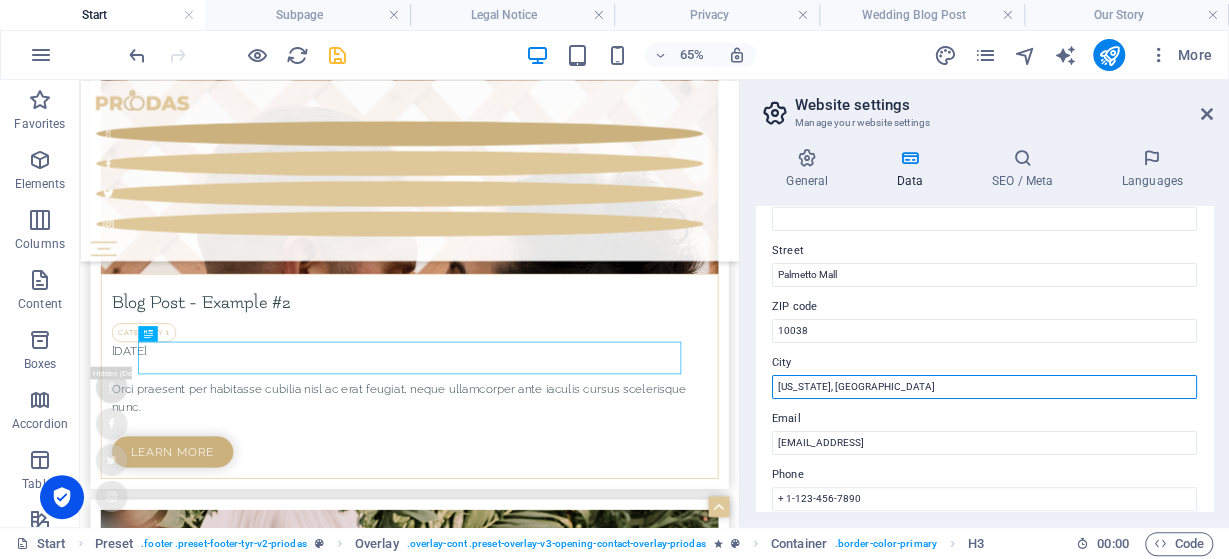 click on "[US_STATE], [GEOGRAPHIC_DATA]" at bounding box center (984, 387) 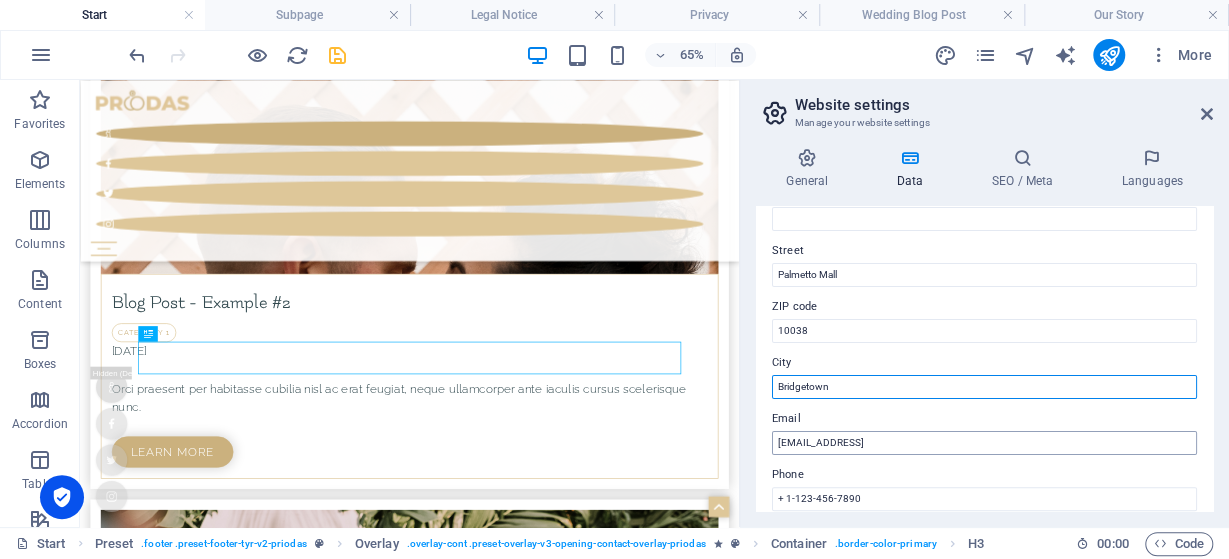 type on "Bridgetown" 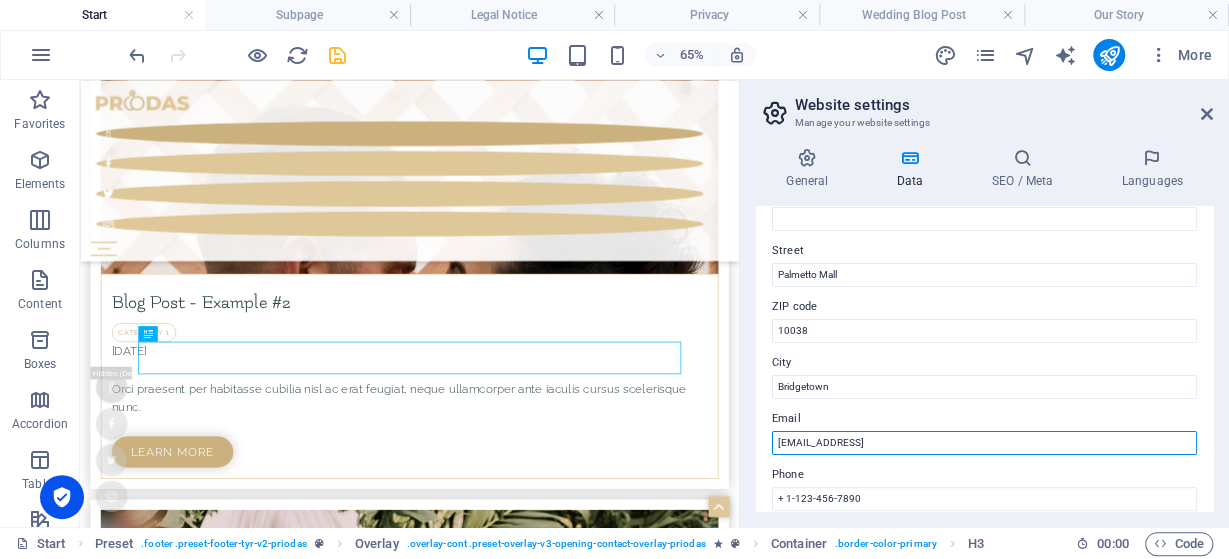 click on "[EMAIL_ADDRESS]" at bounding box center [984, 443] 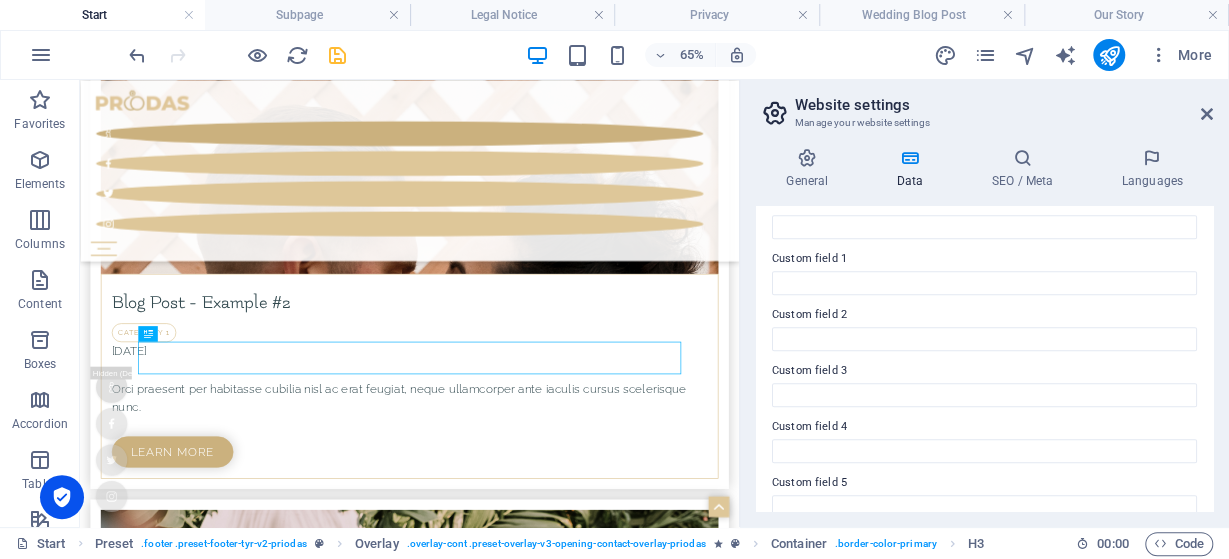 scroll, scrollTop: 655, scrollLeft: 0, axis: vertical 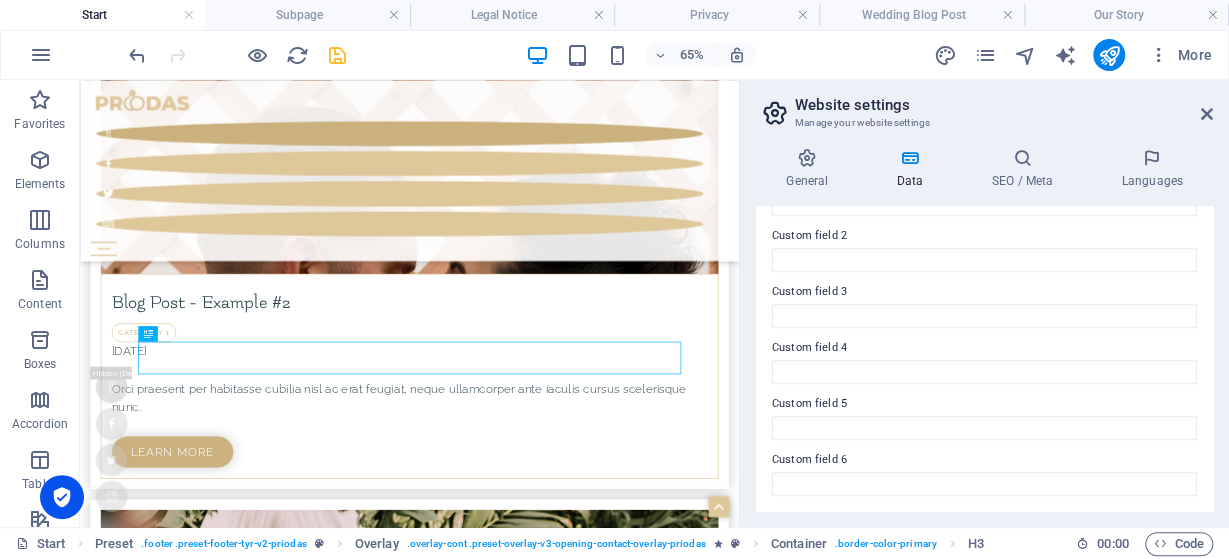 type on "[EMAIL_ADDRESS][DOMAIN_NAME]" 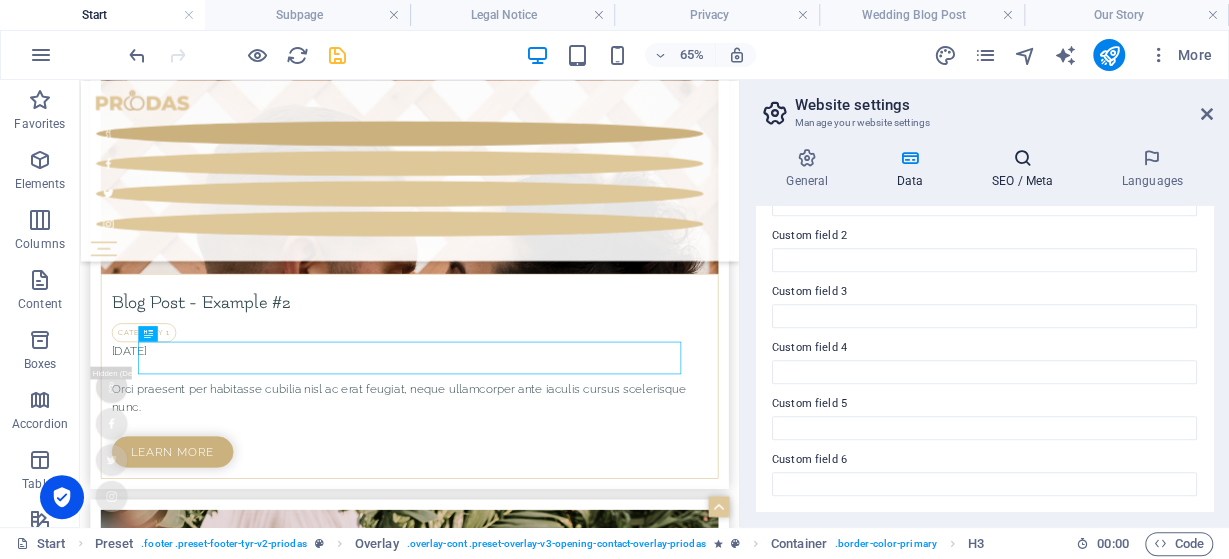 click on "SEO / Meta" at bounding box center (1026, 169) 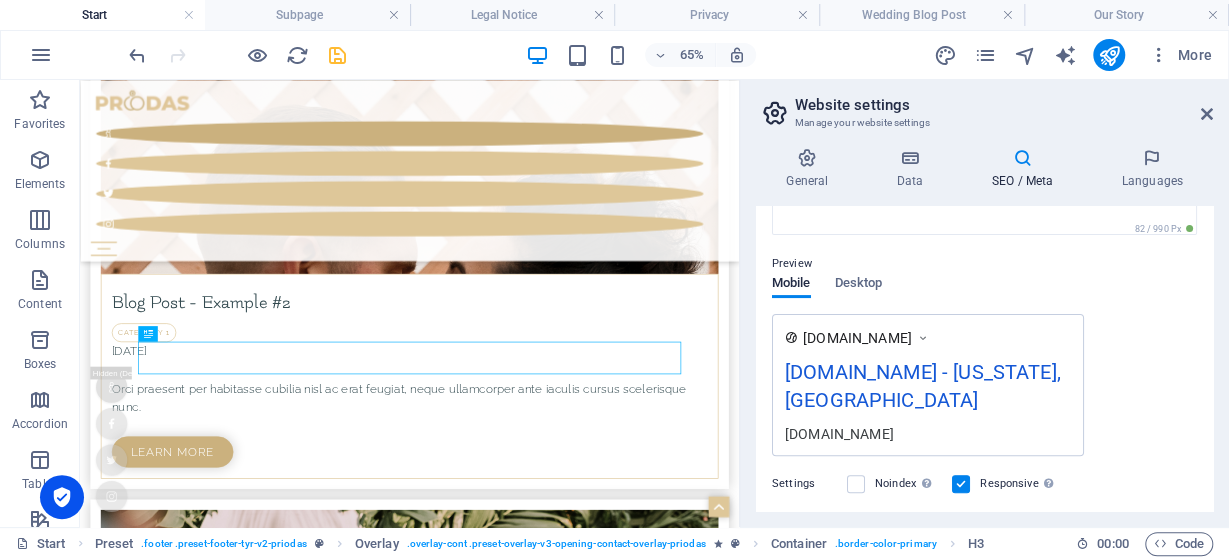 scroll, scrollTop: 288, scrollLeft: 0, axis: vertical 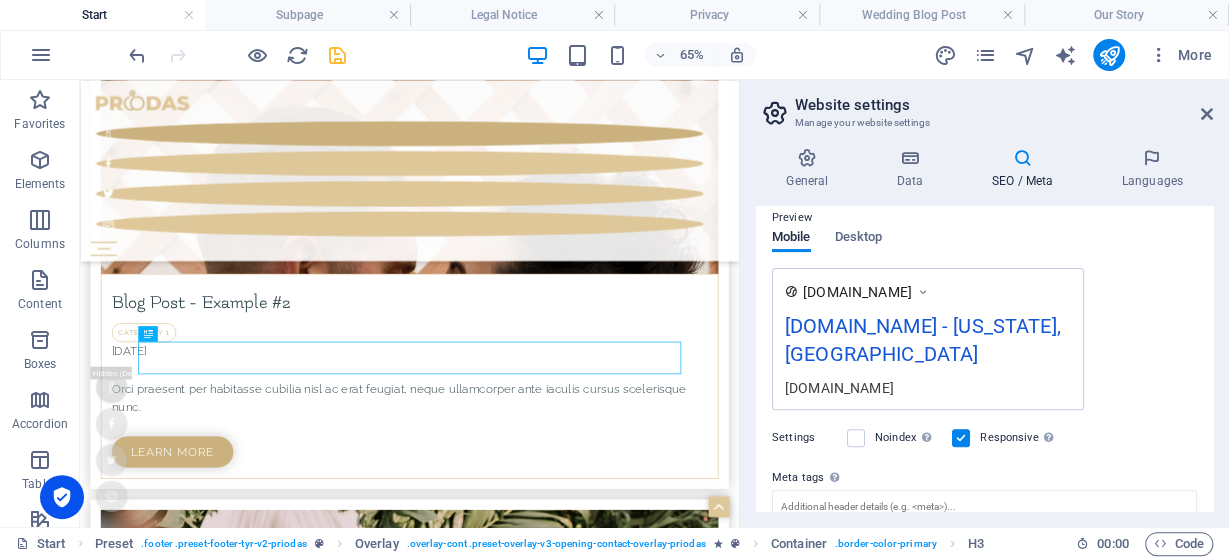 click on "General  Data  SEO / Meta  Languages Website name [DOMAIN_NAME] Logo Drag files here, click to choose files or select files from Files or our free stock photos & videos Select files from the file manager, stock photos, or upload file(s) Upload Favicon Set the favicon of your website here. A favicon is a small icon shown in the browser tab next to your website title. It helps visitors identify your website. Drag files here, click to choose files or select files from Files or our free stock photos & videos Select files from the file manager, stock photos, or upload file(s) Upload Preview Image (Open Graph) This image will be shown when the website is shared on social networks Drag files here, click to choose files or select files from Files or our free stock photos & videos Select files from the file manager, stock photos, or upload file(s) Upload Contact data for this website. This can be used everywhere on the website and will update automatically. Company [DOMAIN_NAME] First name Last name Street ZIP code" at bounding box center (984, 329) 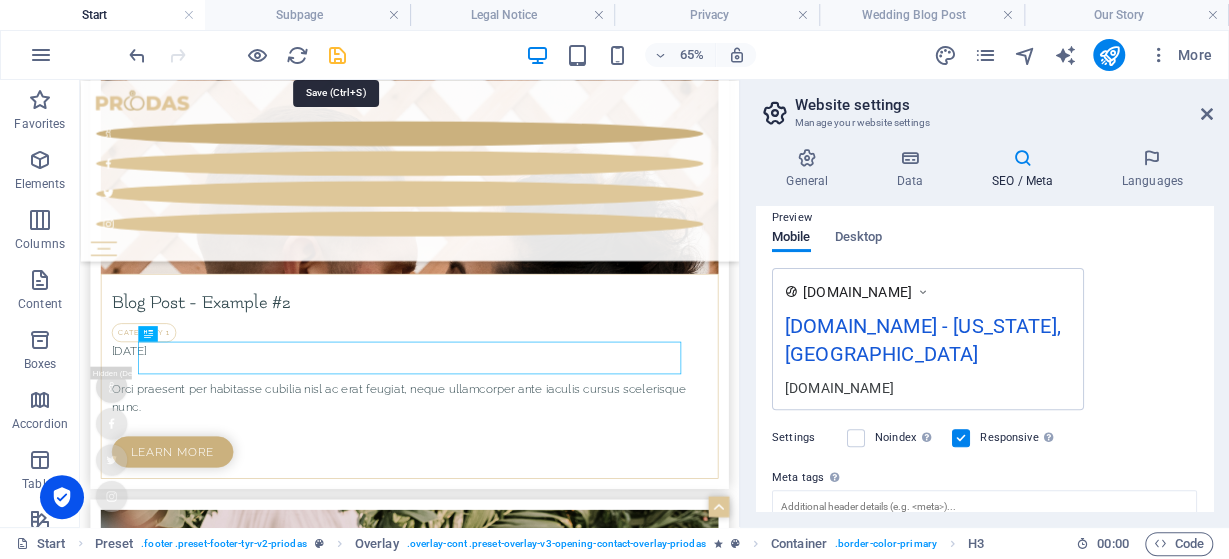 click at bounding box center (337, 55) 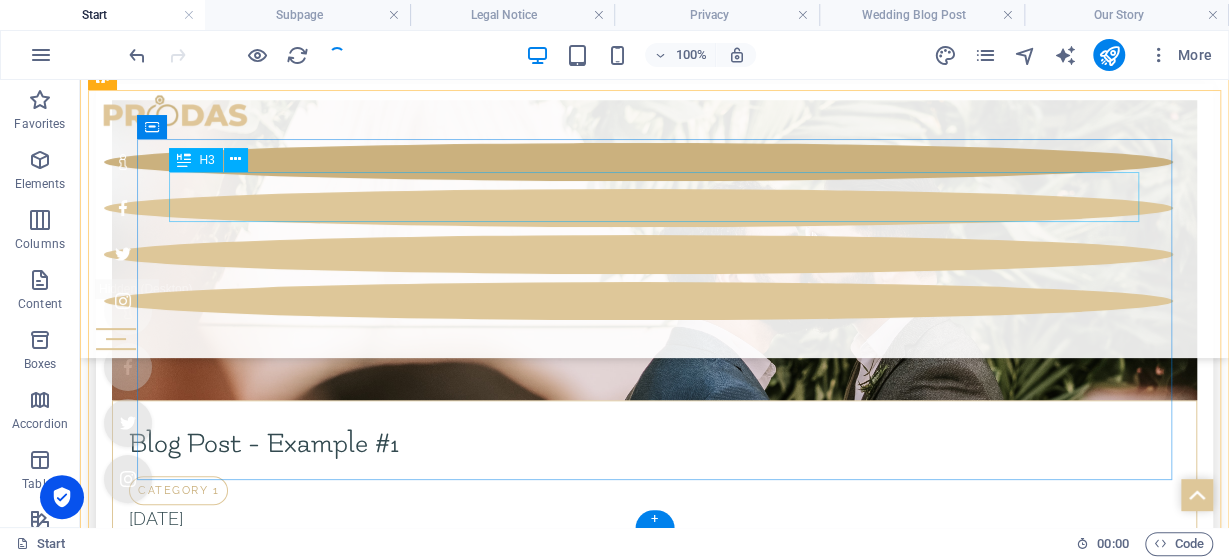 scroll, scrollTop: 4470, scrollLeft: 0, axis: vertical 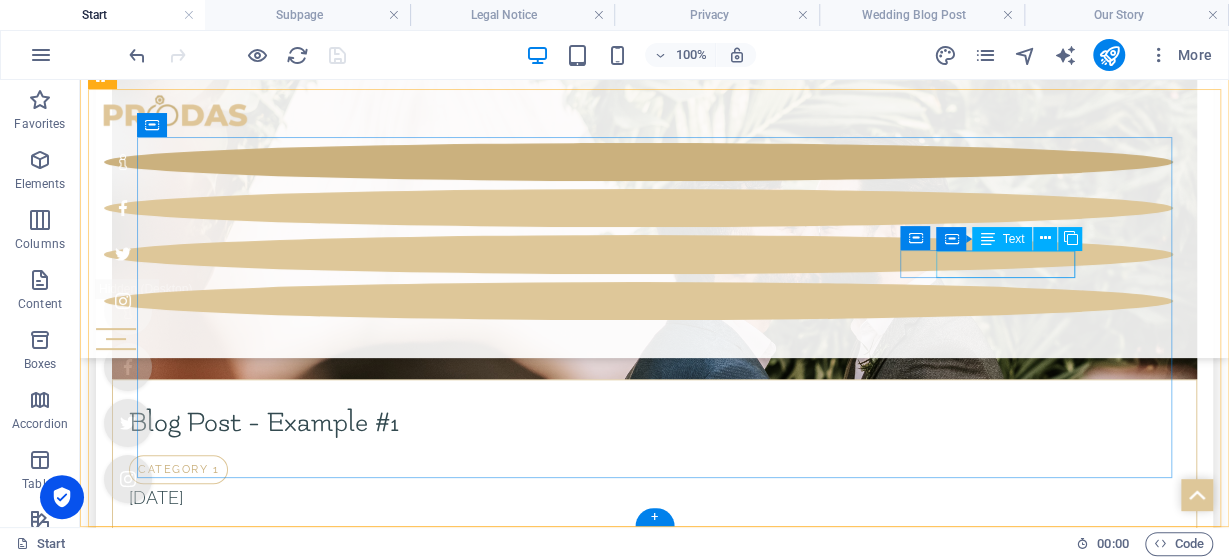 click on "+ 1-123-456-7890" at bounding box center (663, 4607) 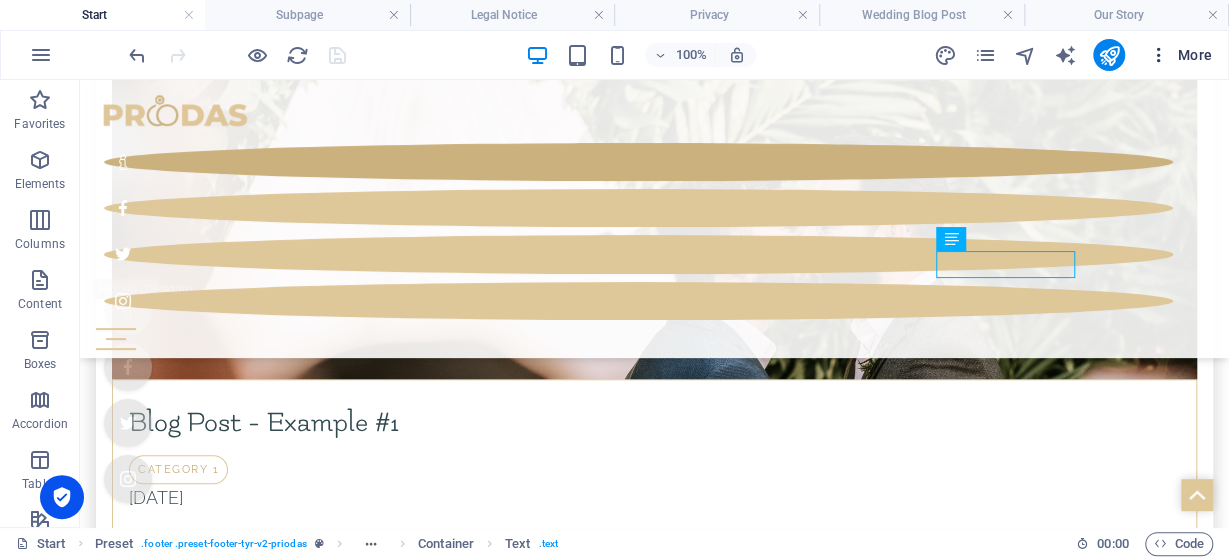 click at bounding box center [1159, 55] 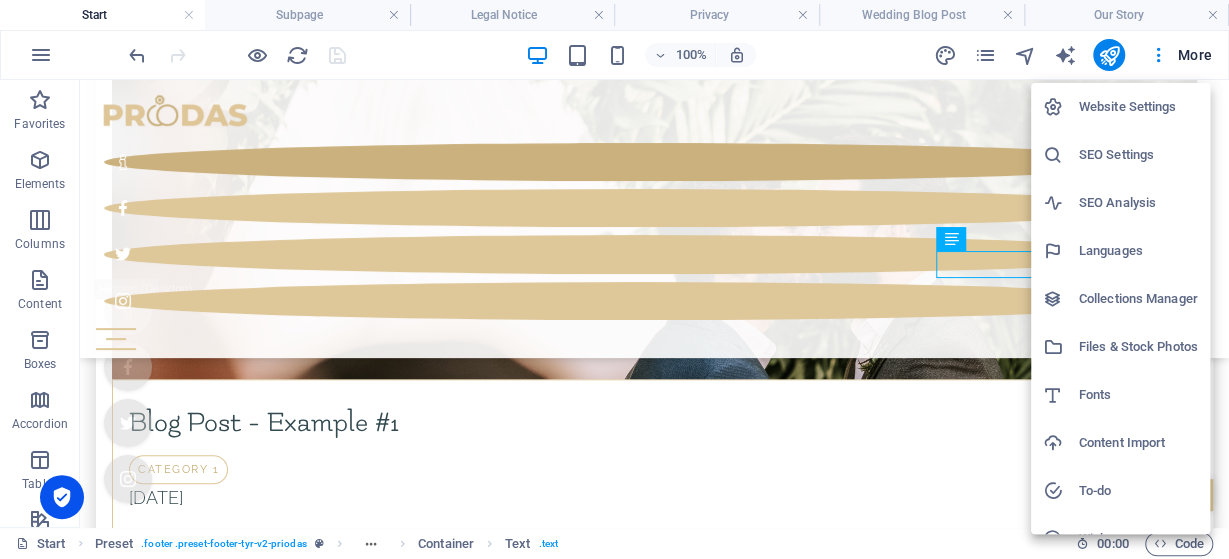 click on "Website Settings" at bounding box center [1138, 107] 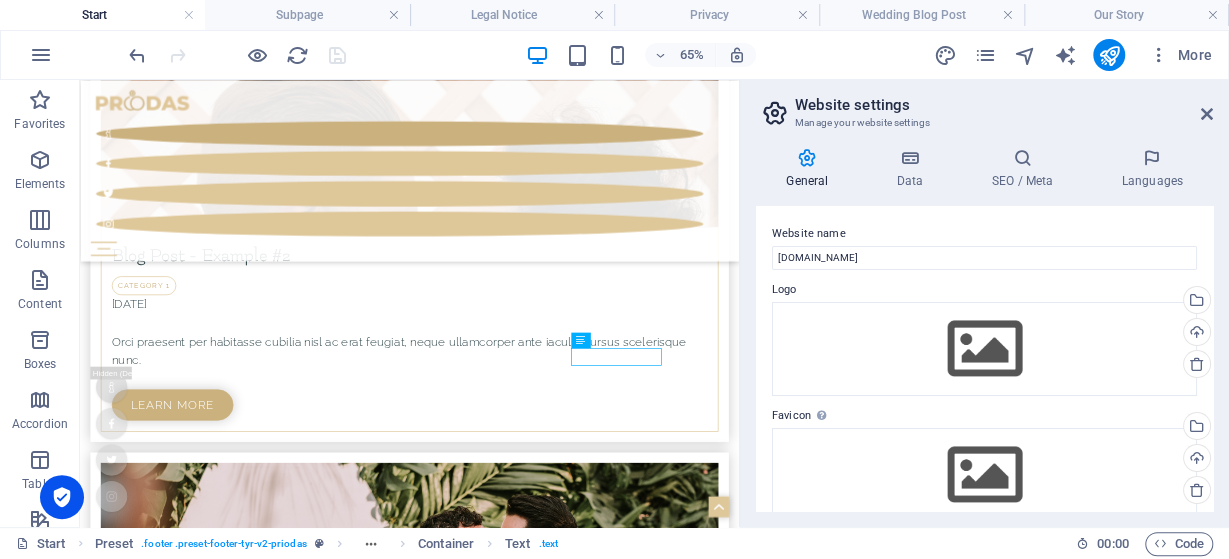 scroll, scrollTop: 281, scrollLeft: 0, axis: vertical 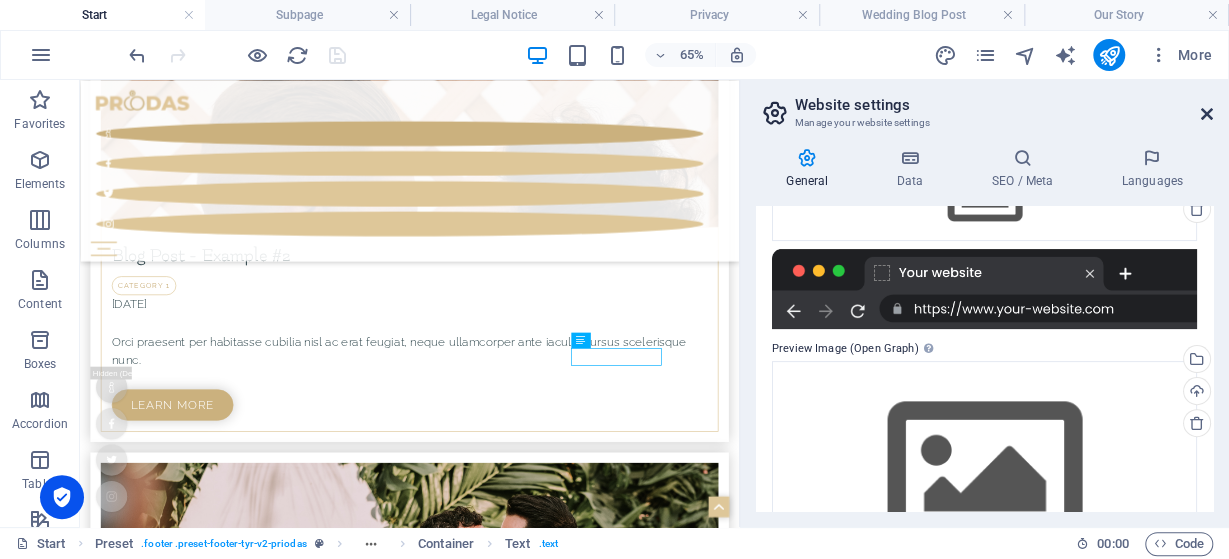 drag, startPoint x: 1206, startPoint y: 111, endPoint x: 1125, endPoint y: 30, distance: 114.5513 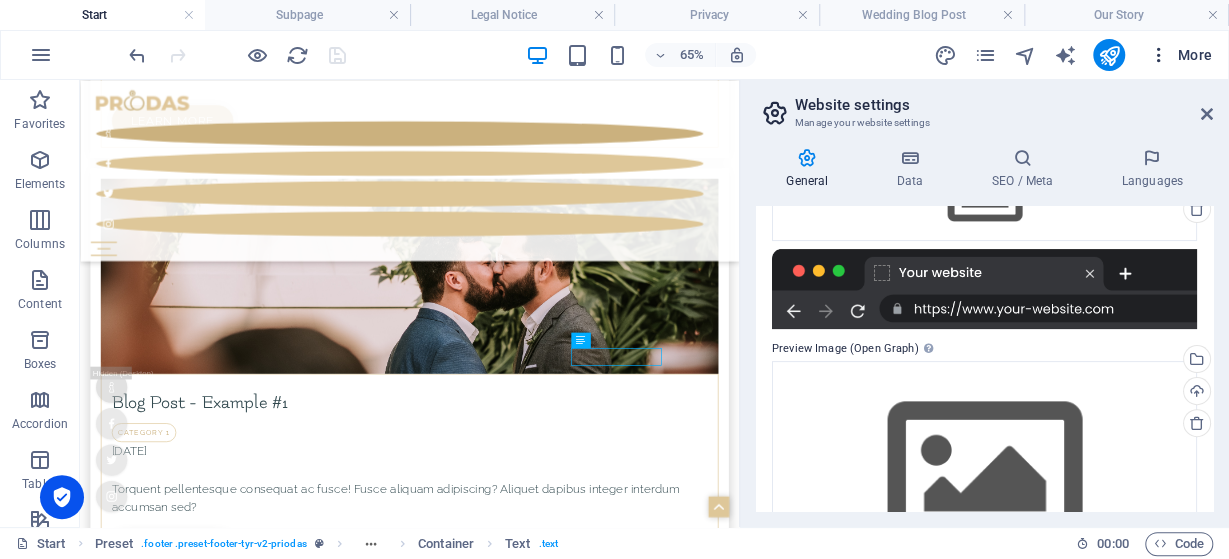 scroll, scrollTop: 4229, scrollLeft: 0, axis: vertical 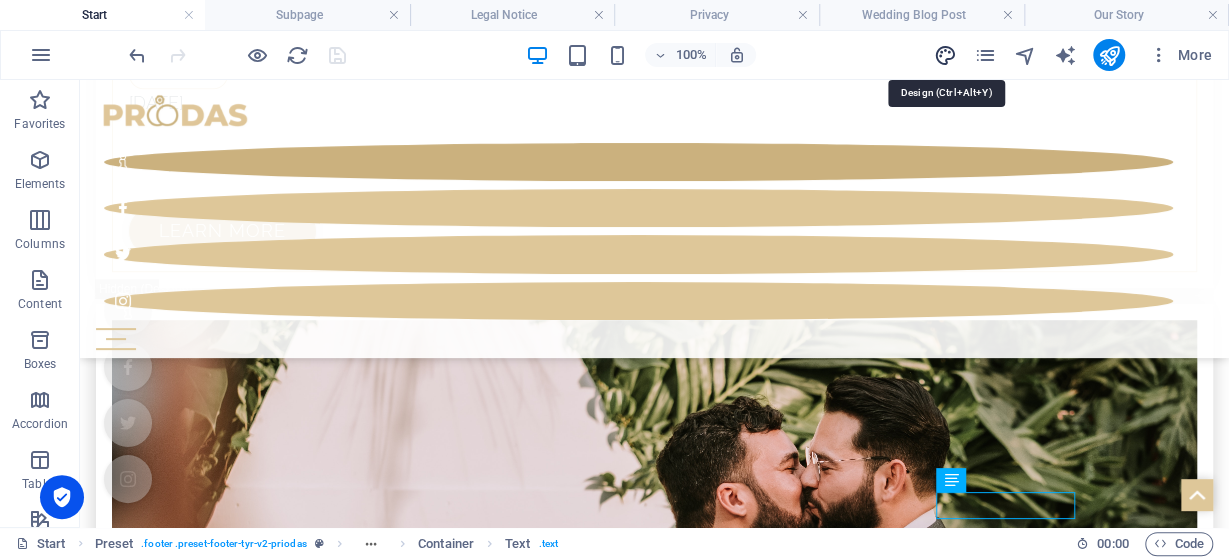click at bounding box center [944, 55] 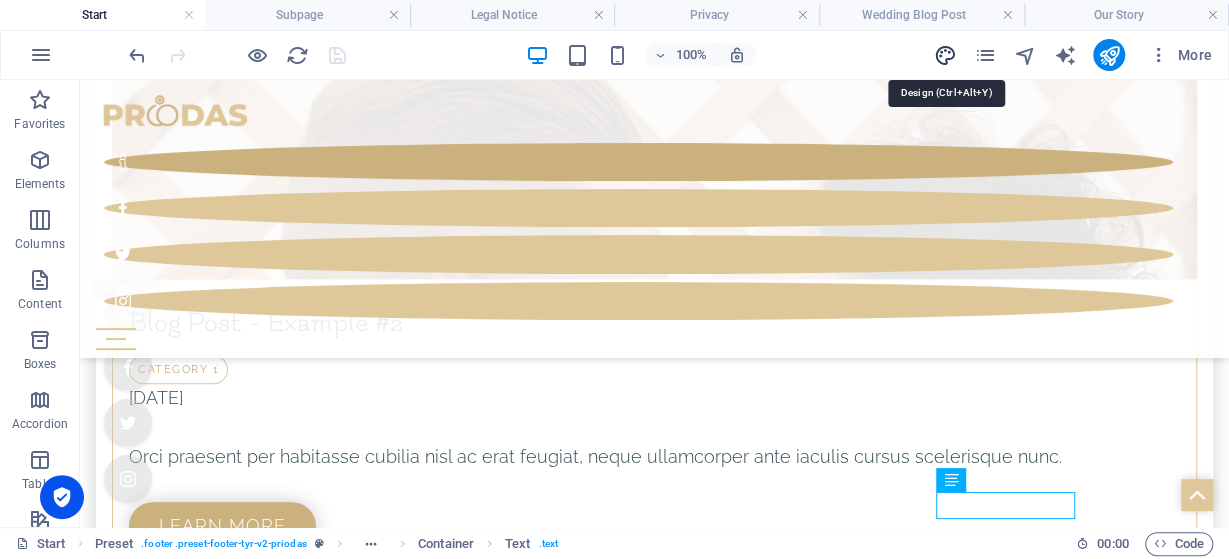 select on "px" 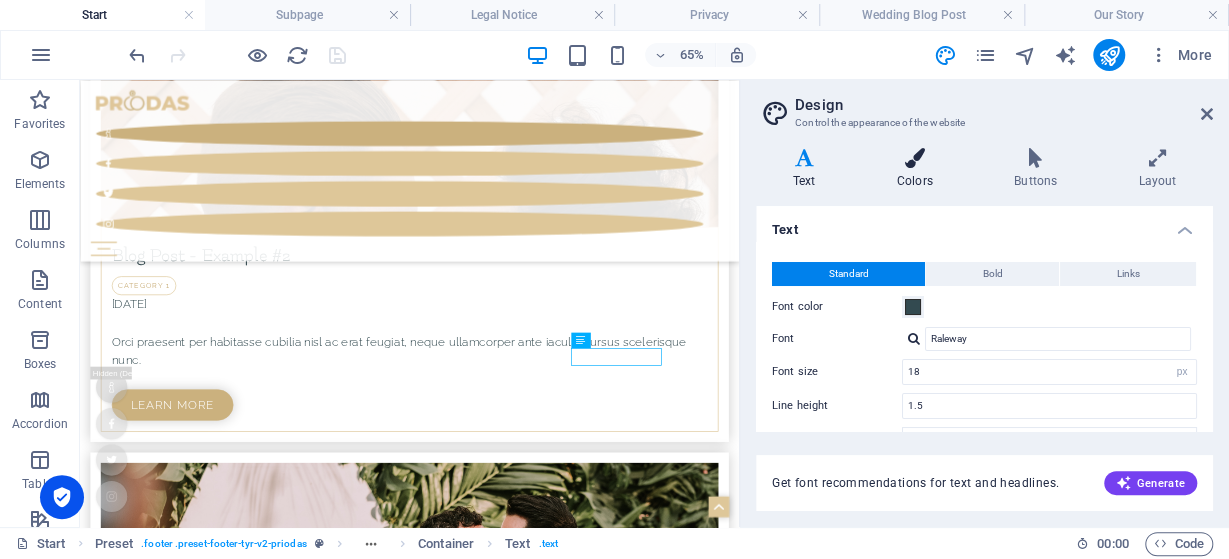 click on "Colors" at bounding box center (918, 169) 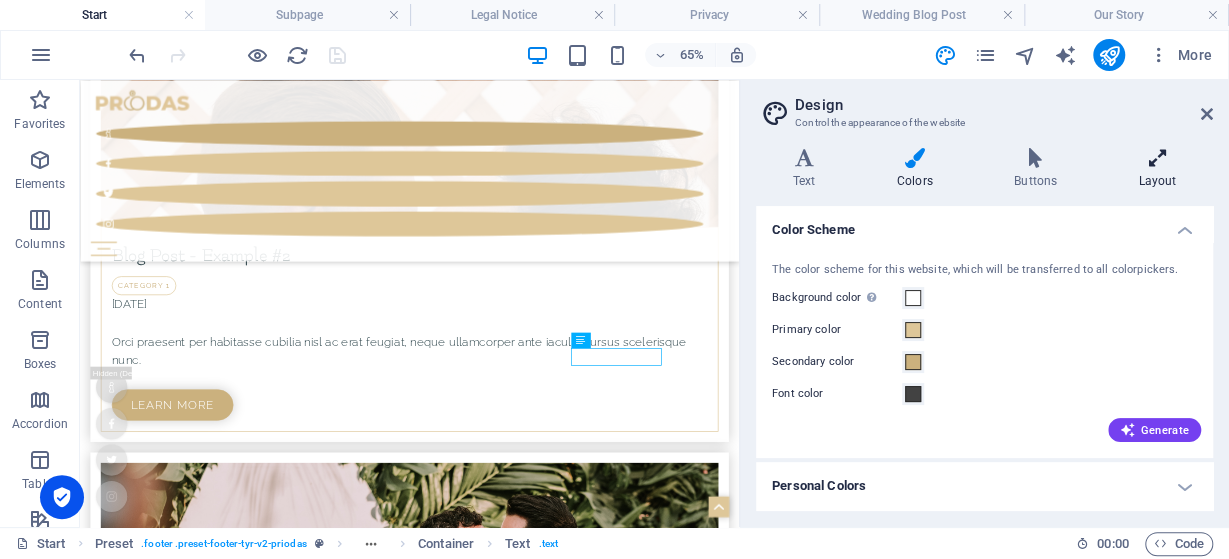 click on "Layout" at bounding box center [1157, 169] 